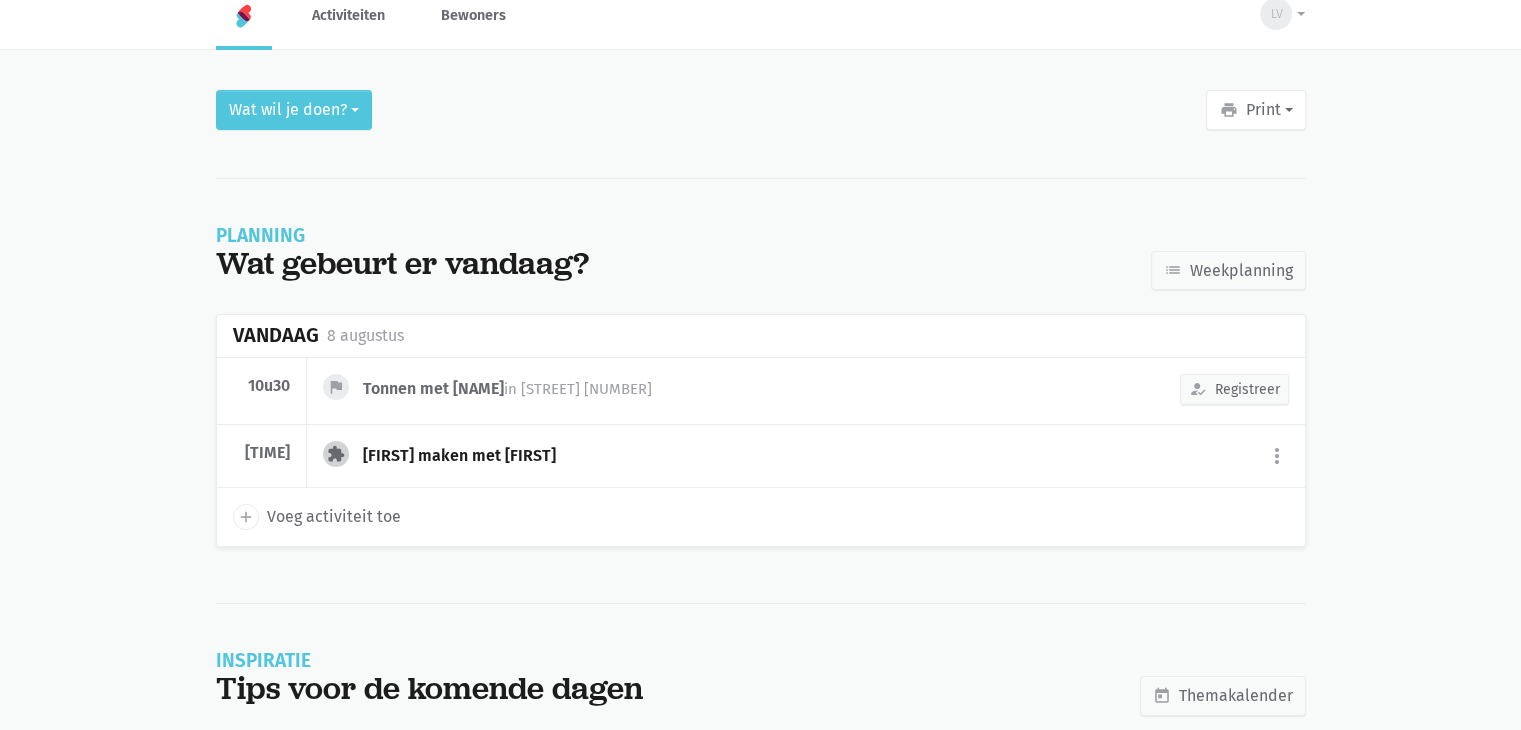 scroll, scrollTop: 44, scrollLeft: 0, axis: vertical 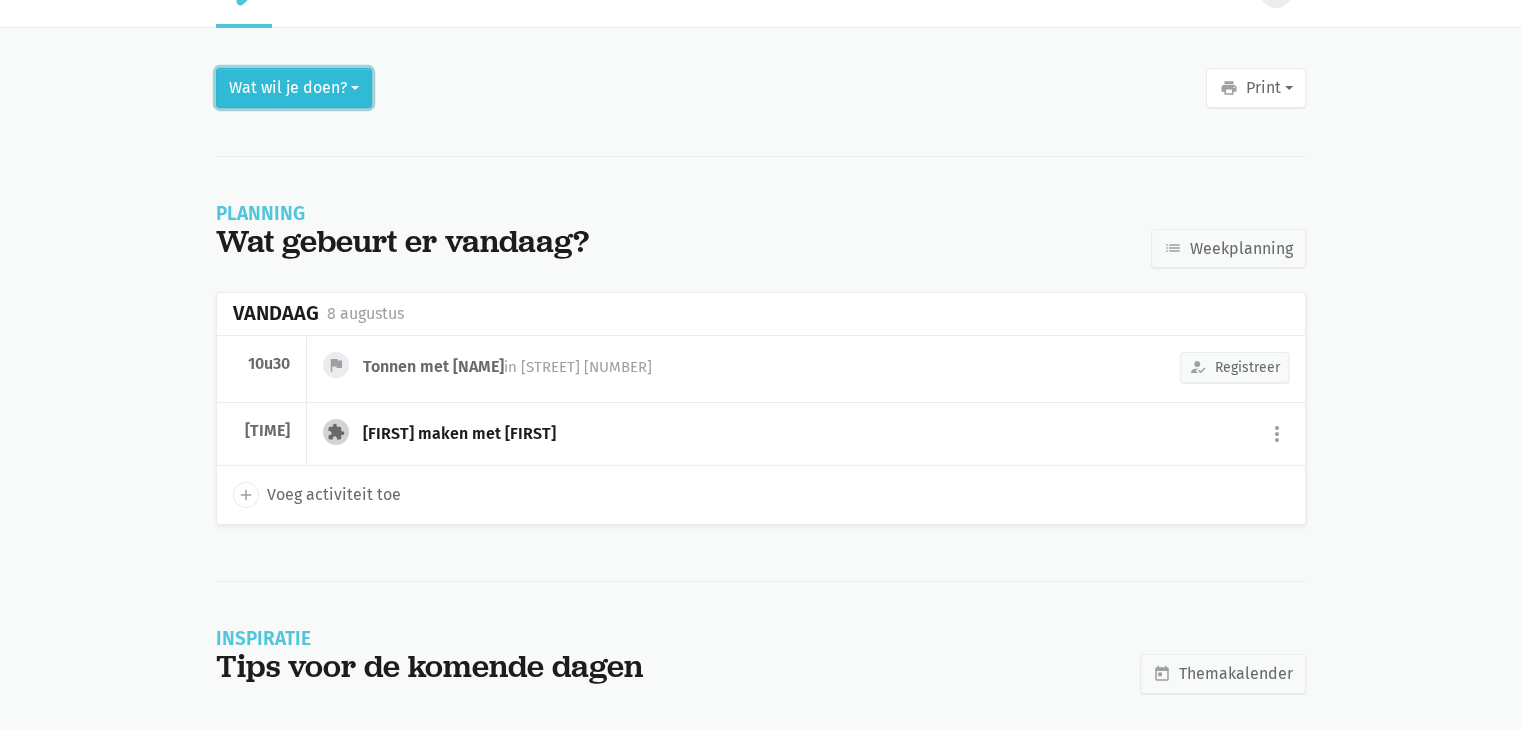click on "Wat wil je doen?" at bounding box center (294, 88) 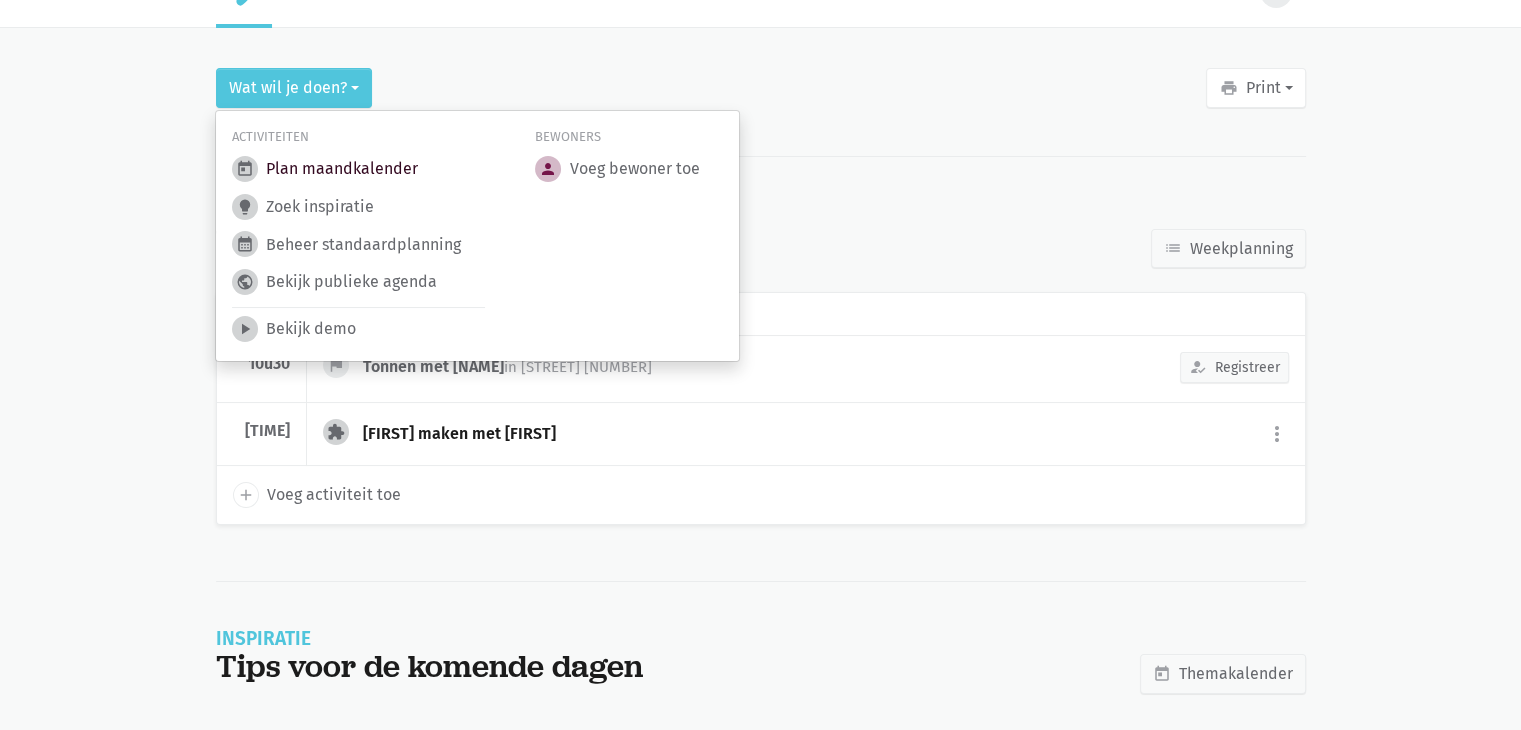 click on "today
Plan maandkalender" at bounding box center [325, 169] 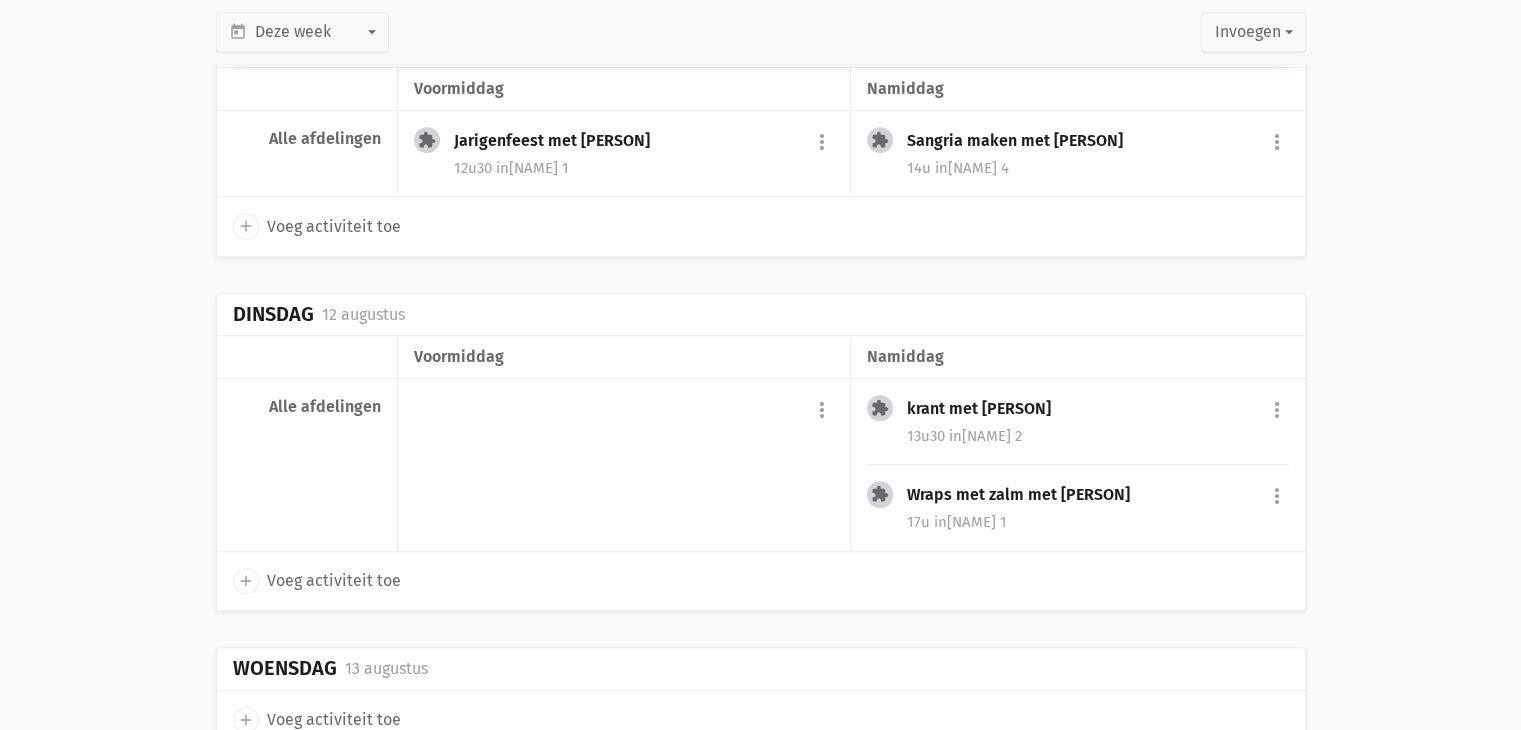 scroll, scrollTop: 1200, scrollLeft: 0, axis: vertical 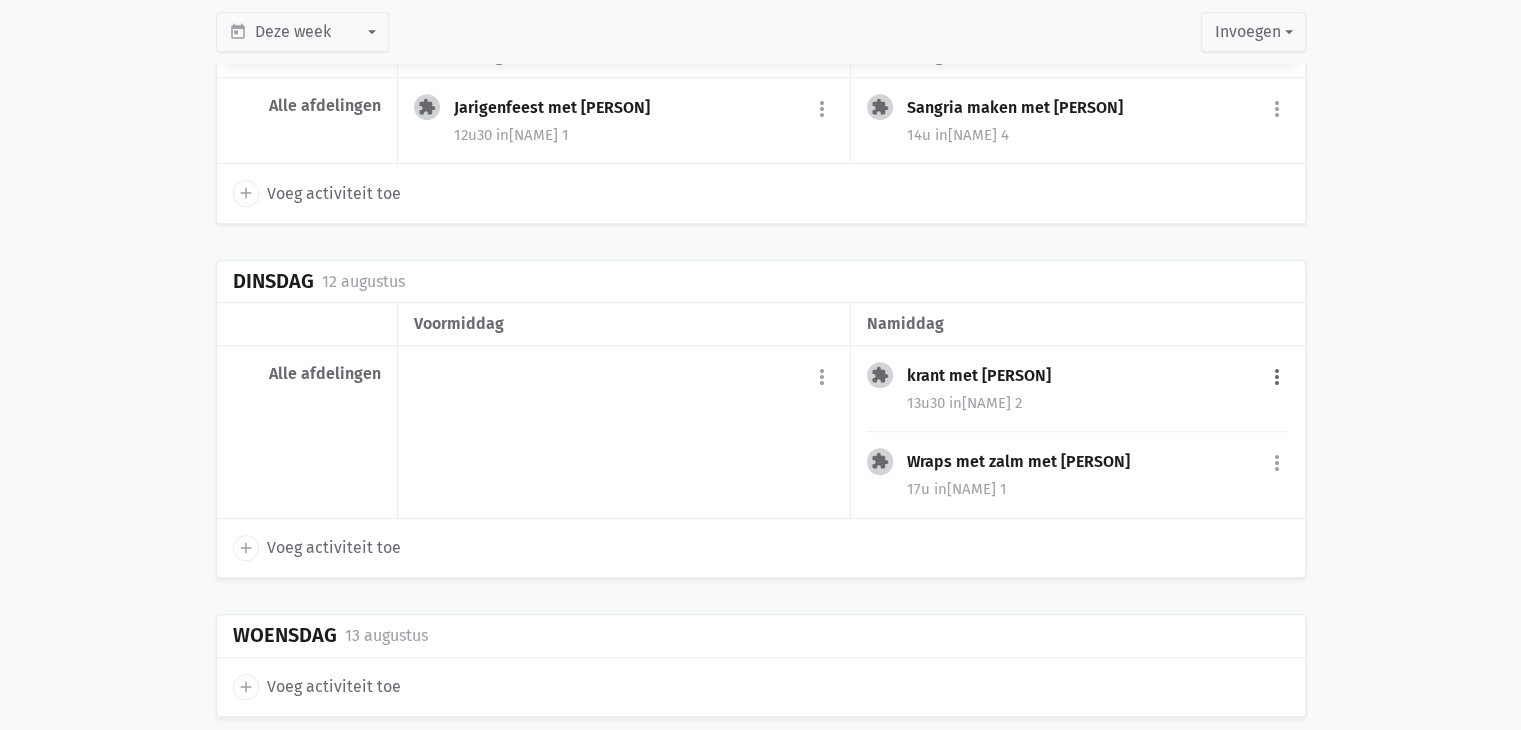 click on "more_vert" at bounding box center (1277, 377) 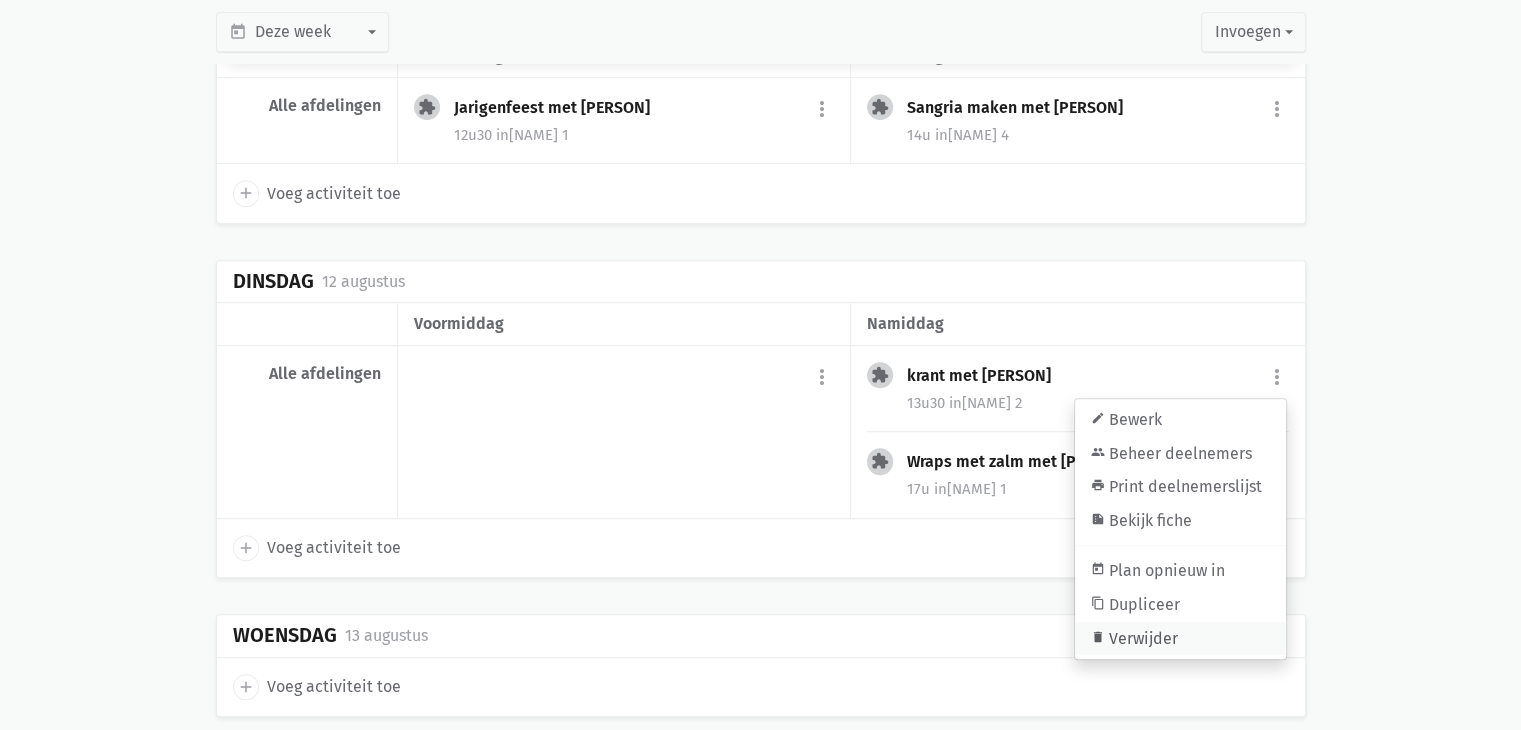 drag, startPoint x: 1137, startPoint y: 633, endPoint x: 806, endPoint y: 94, distance: 632.5204 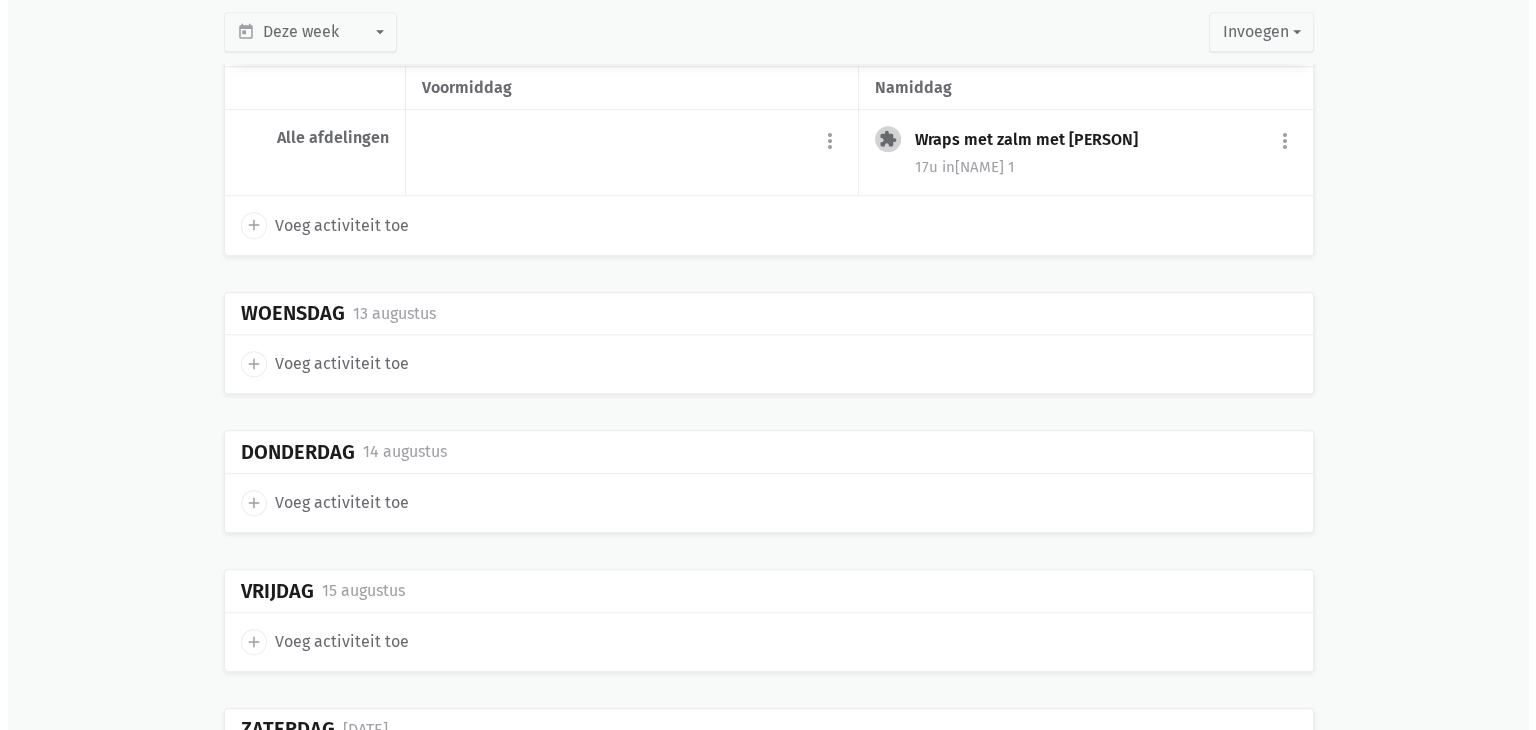 scroll, scrollTop: 1500, scrollLeft: 0, axis: vertical 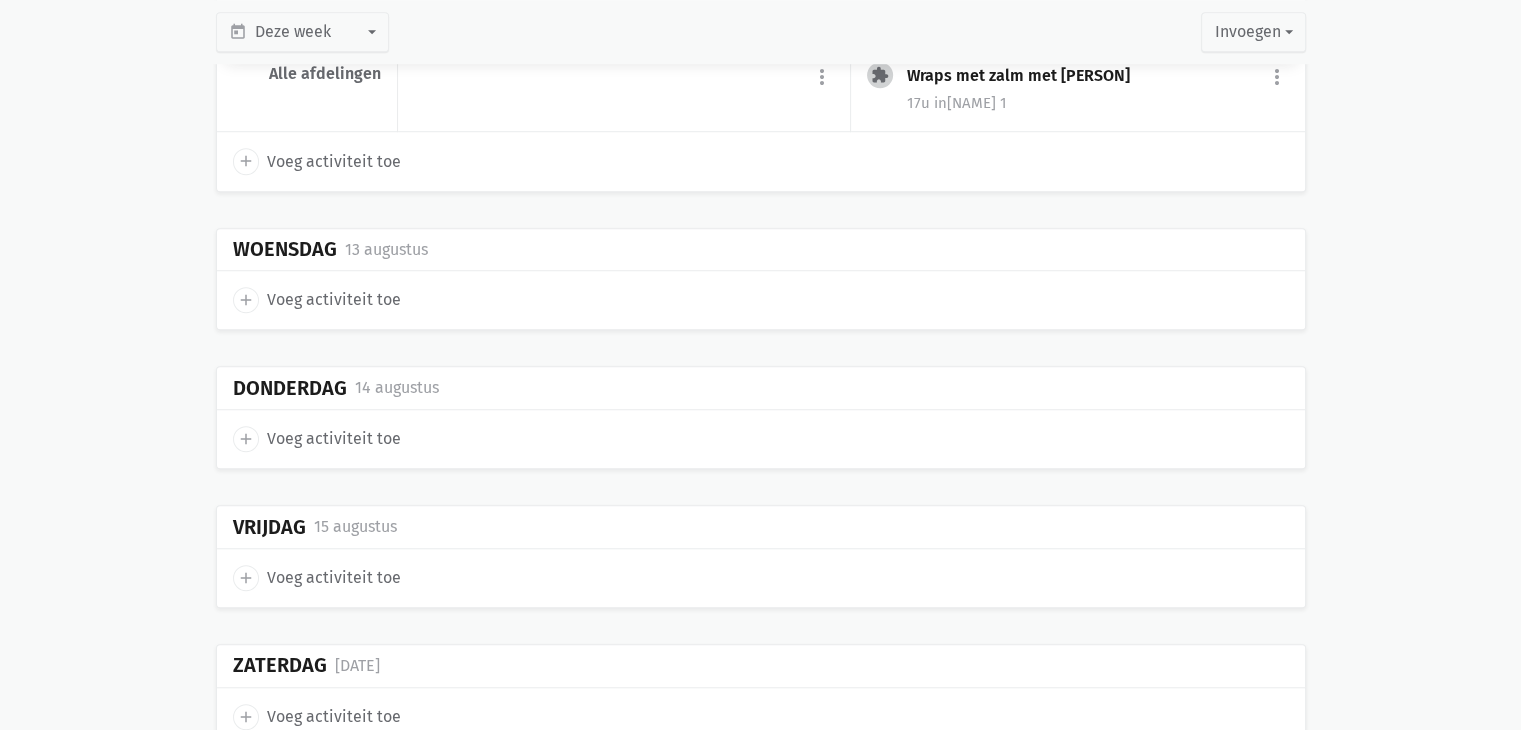 click on "add" at bounding box center (246, 300) 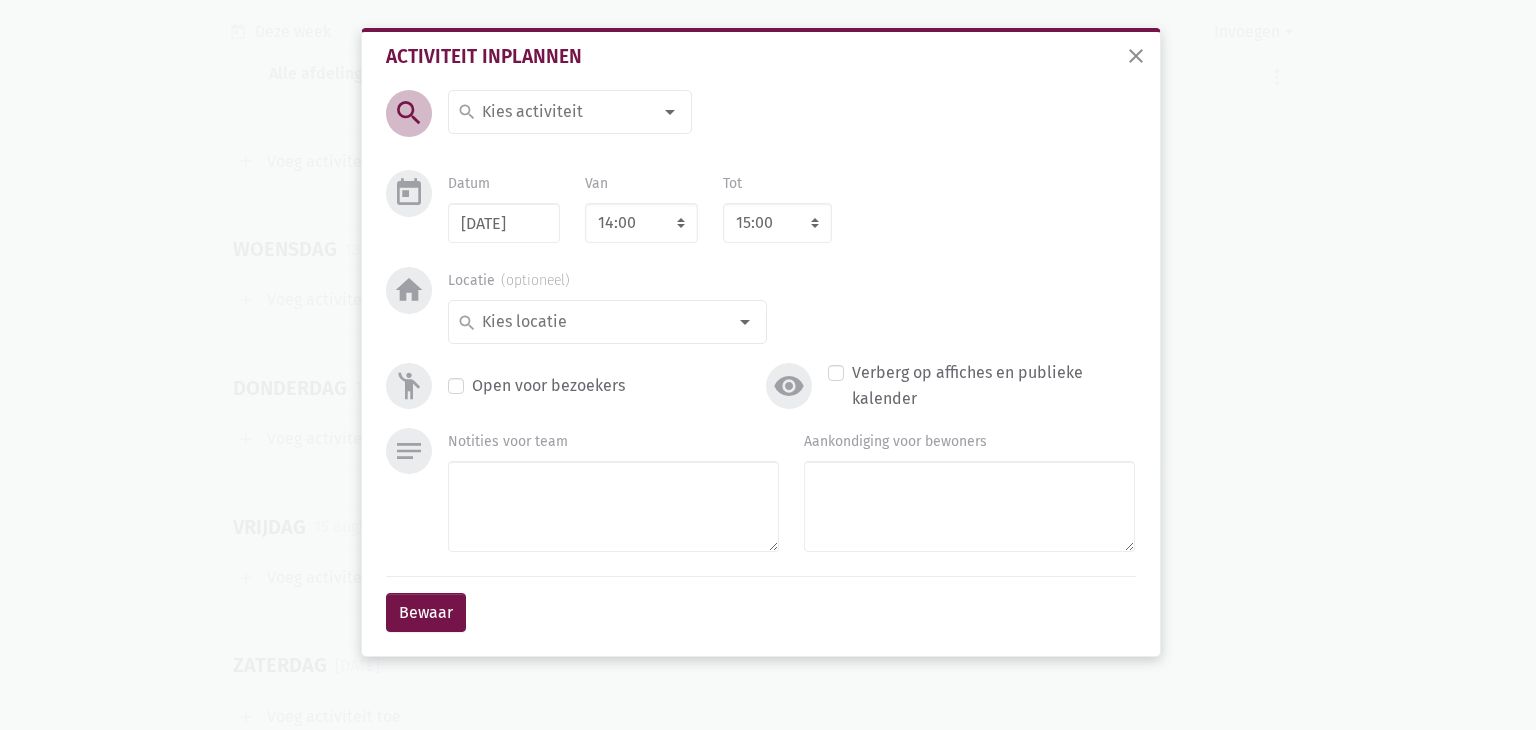 click at bounding box center (670, 112) 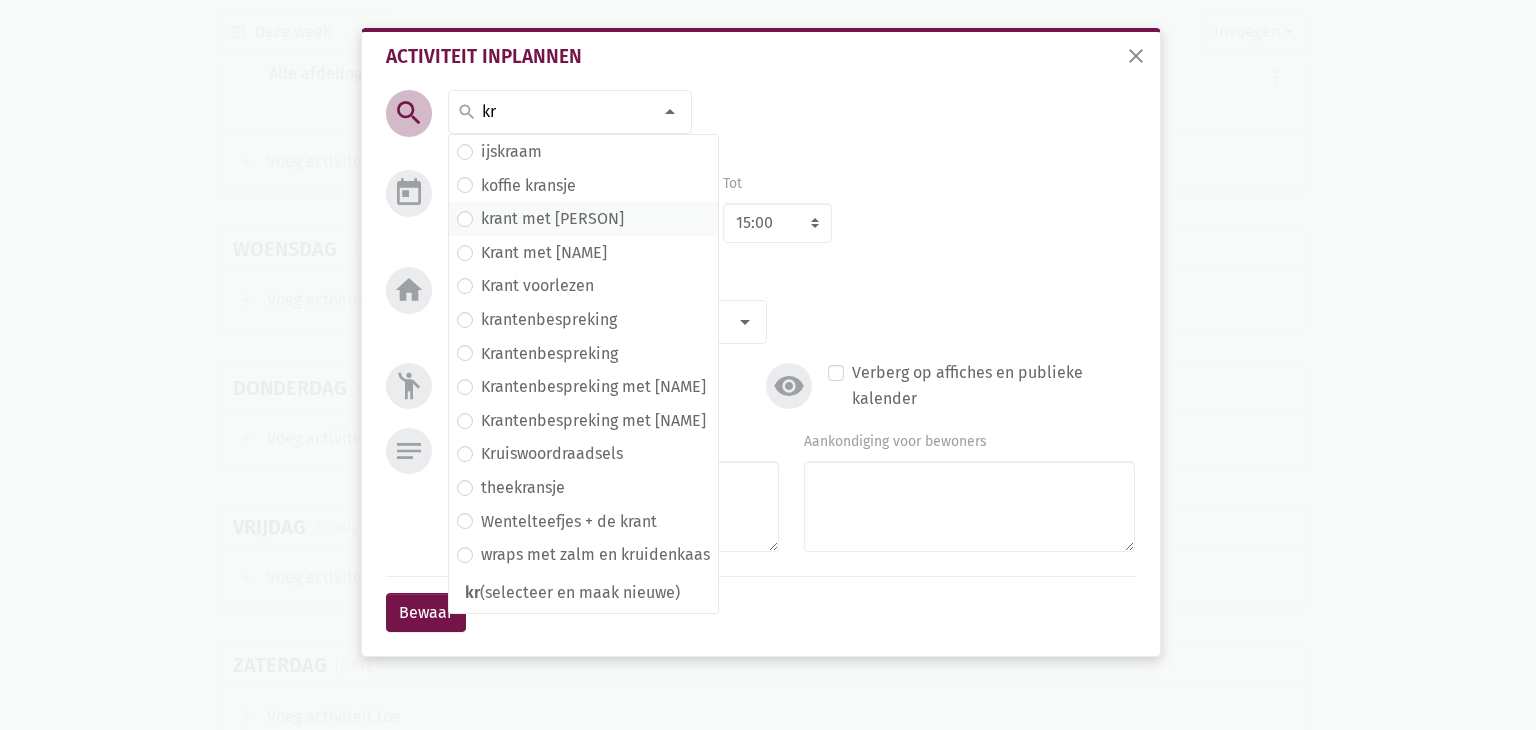 type on "kr" 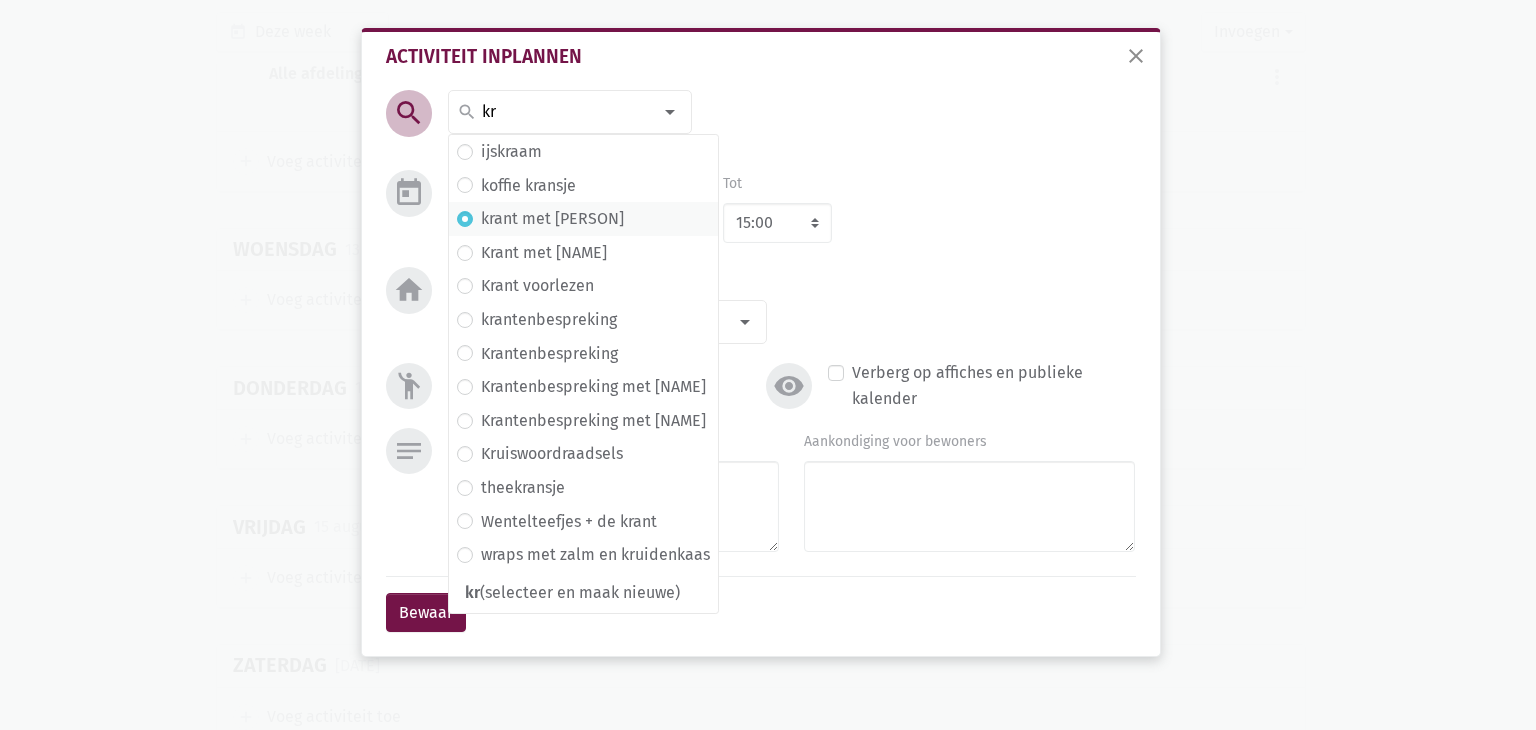 type 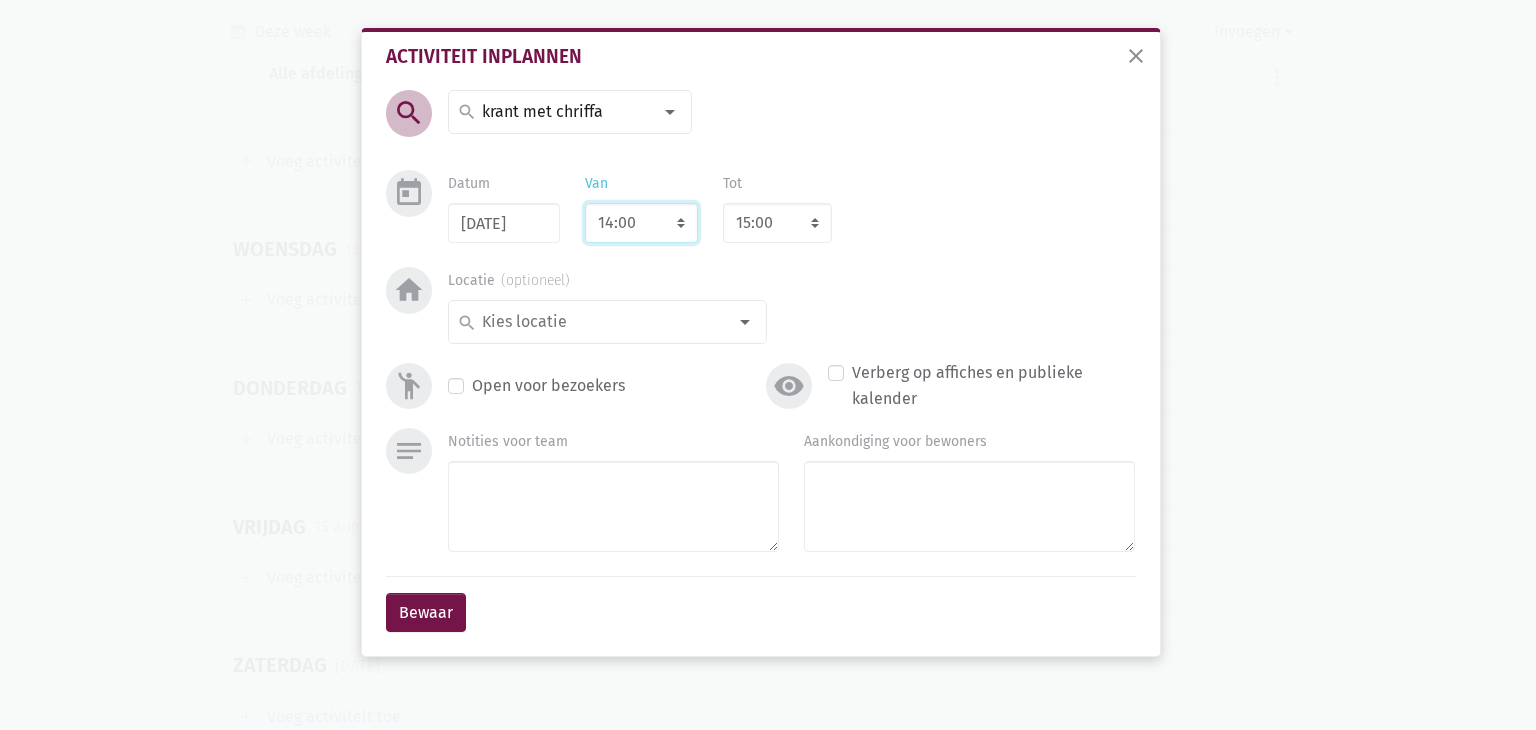 click on "7:00
7:15
7:30
7:45
8:00
8:15
8:30
8:45
9:00
9:15
9:30
9:45
10:00
10:15
10:30
10:45
11:00
11:15
11:30
11:45
12:00
12:15
12:30
12:45
13:00
13:15
13:30
13:45
14:00
14:15
14:30
14:45
15:00
15:15
15:30
15:45
16:00
16:15
16:30
16:45
17:00
17:15
17:30
17:45
18:00
18:15
18:30
18:45
19:00
19:15
19:30
19:45
20:00
20:15
20:30
20:45
21:00
21:15
21:30
21:45
22:00" at bounding box center (641, 223) 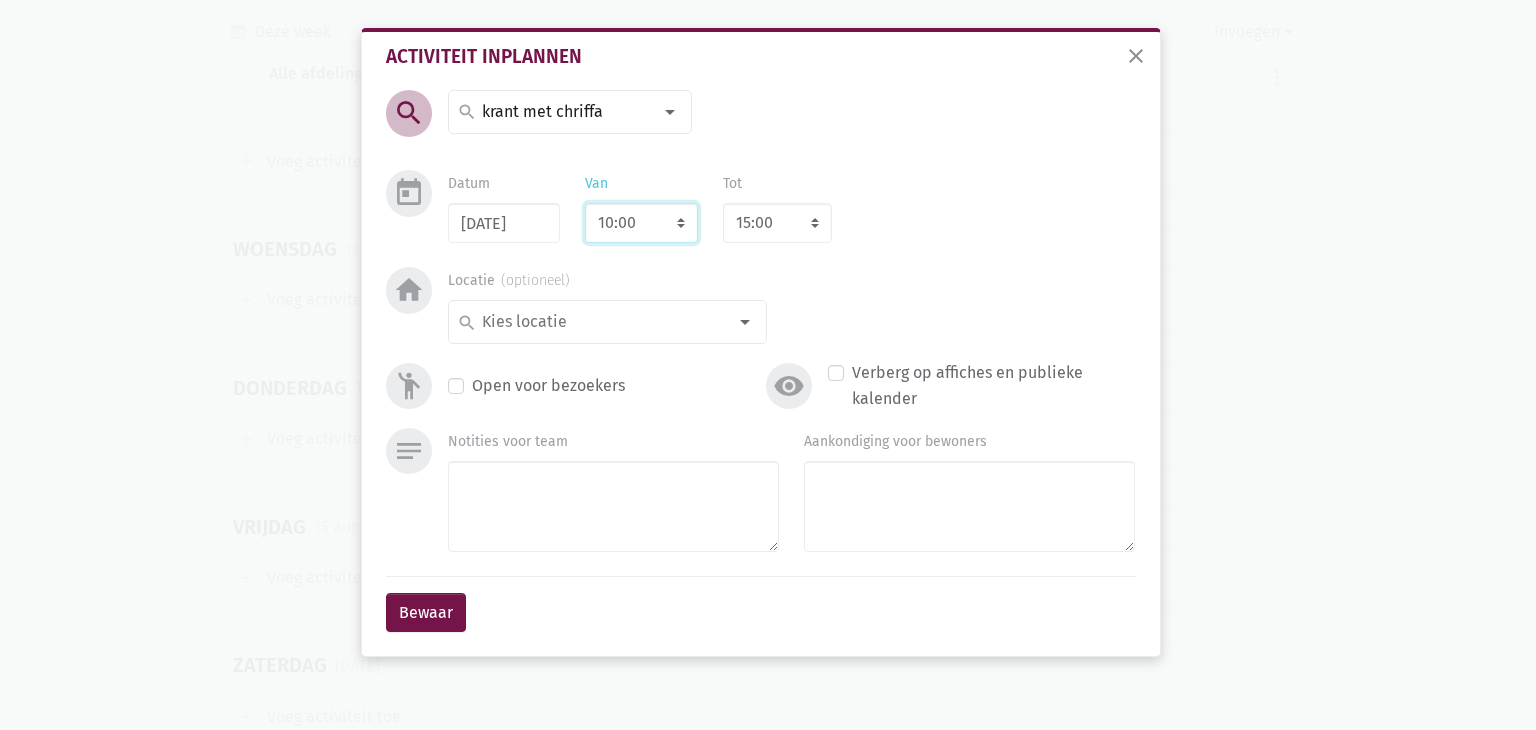select on "11:00" 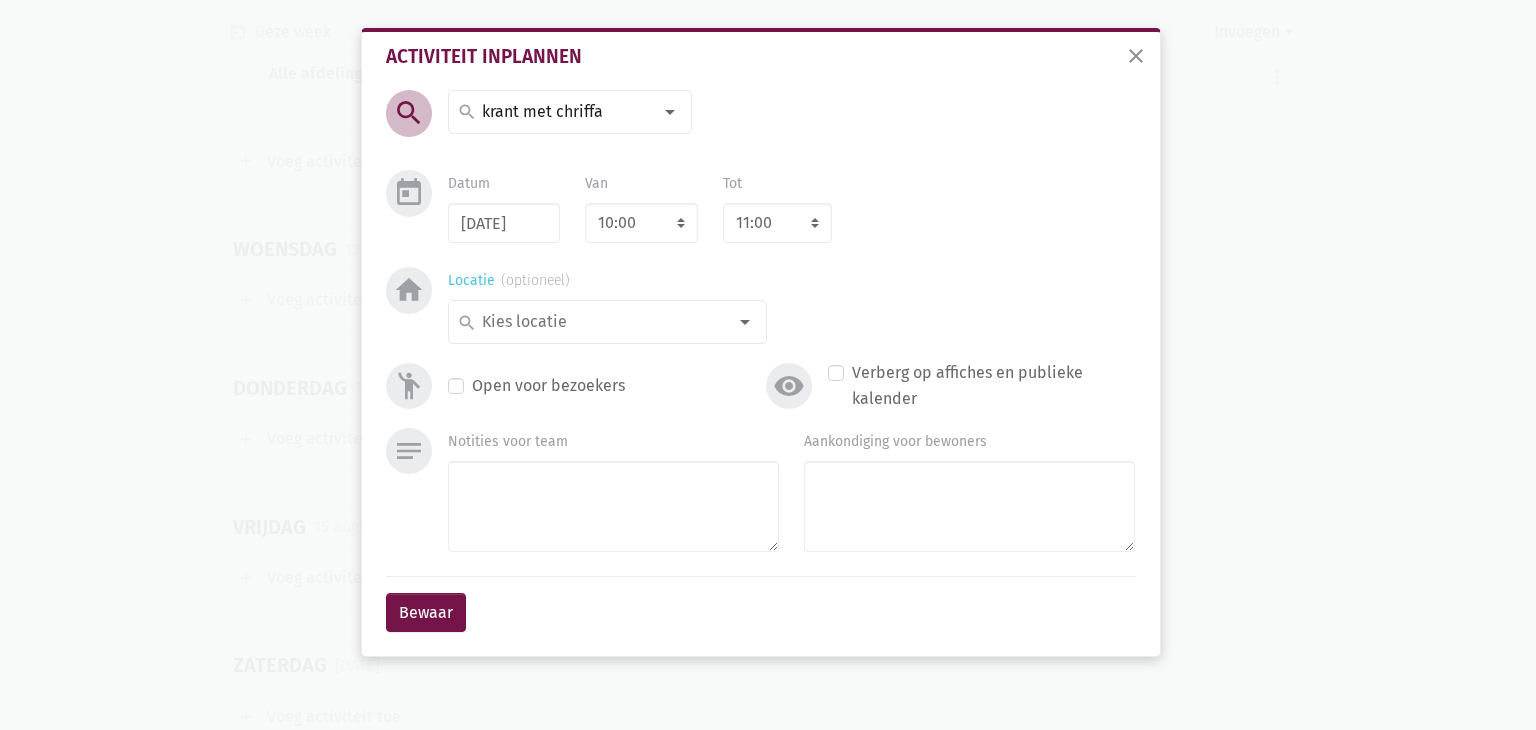 click at bounding box center (602, 322) 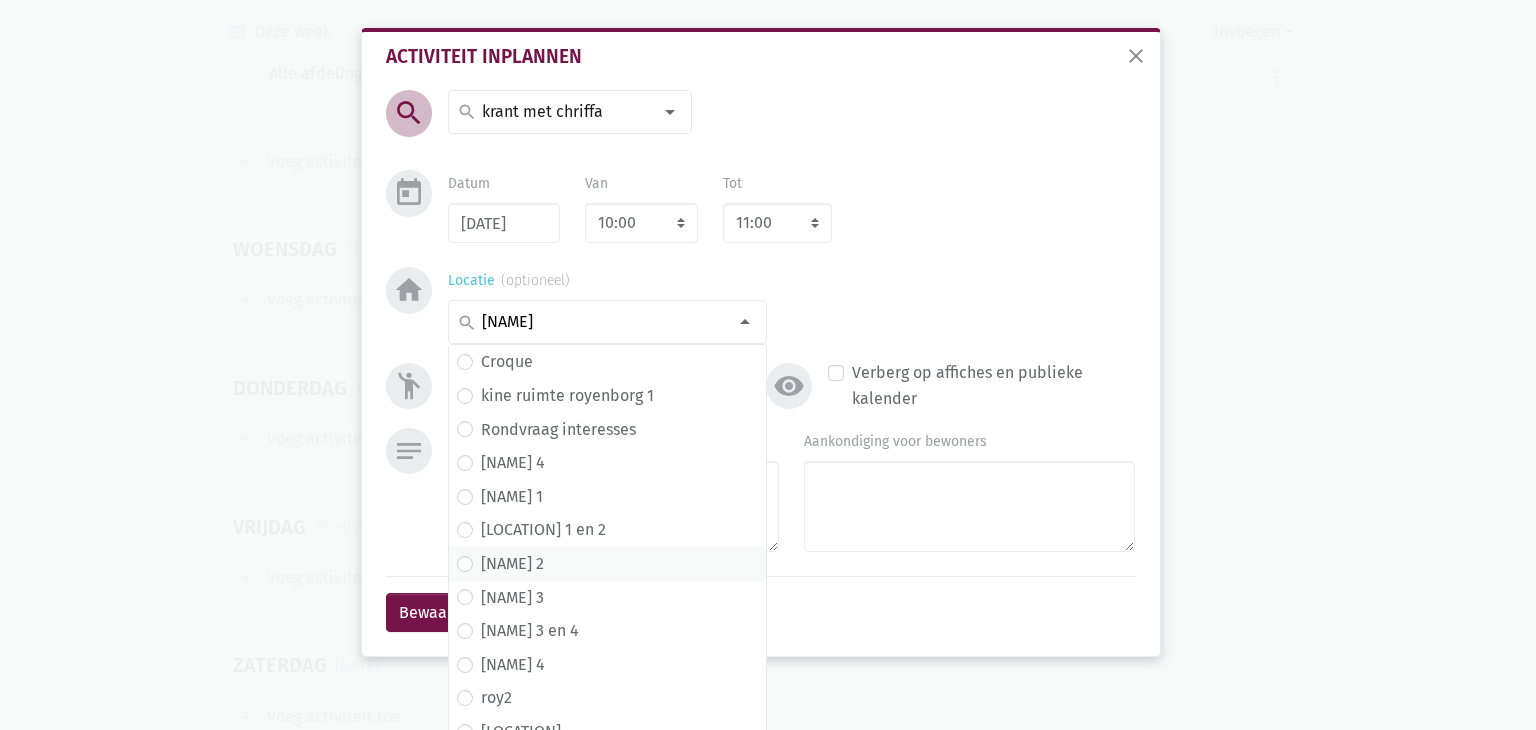 type on "ro" 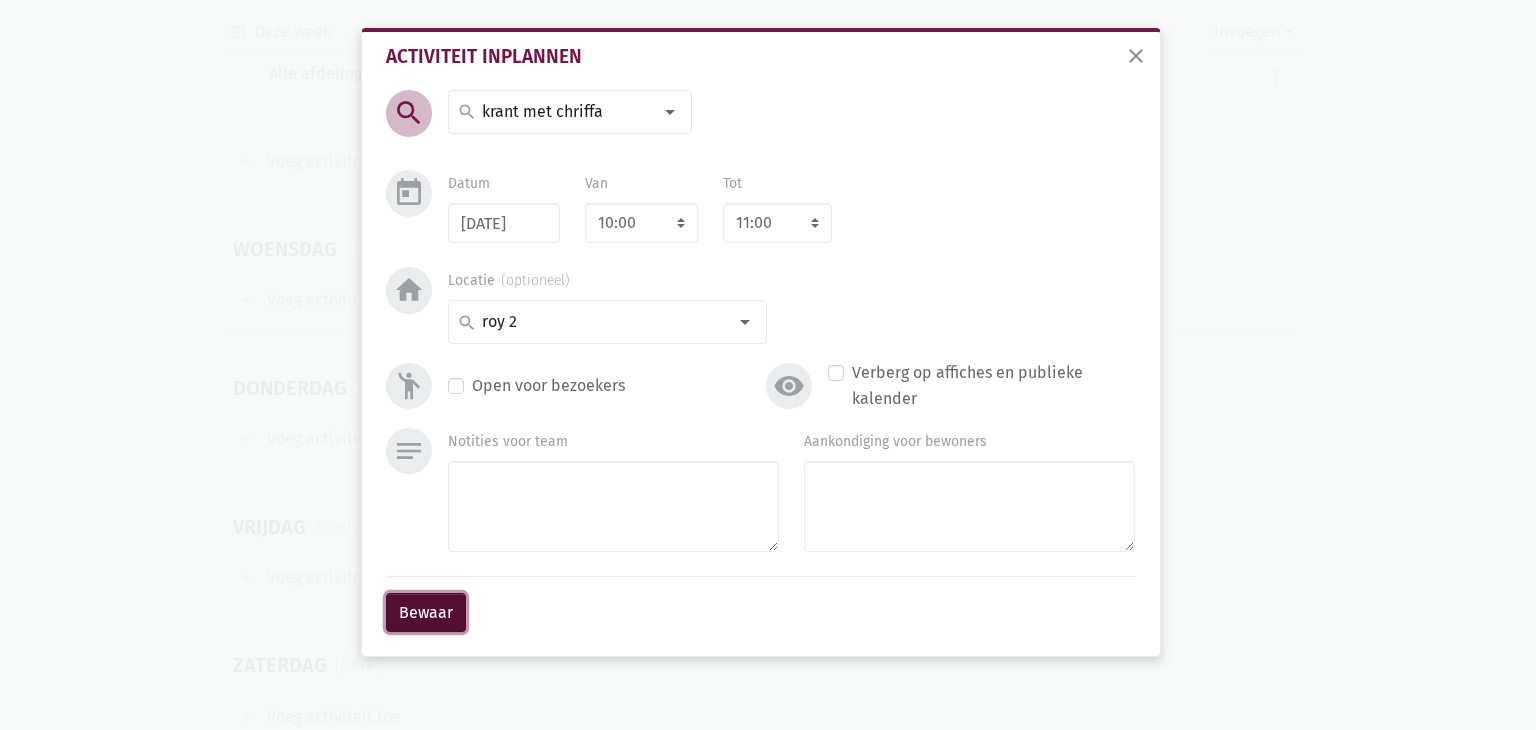 click on "Bewaar" at bounding box center (426, 613) 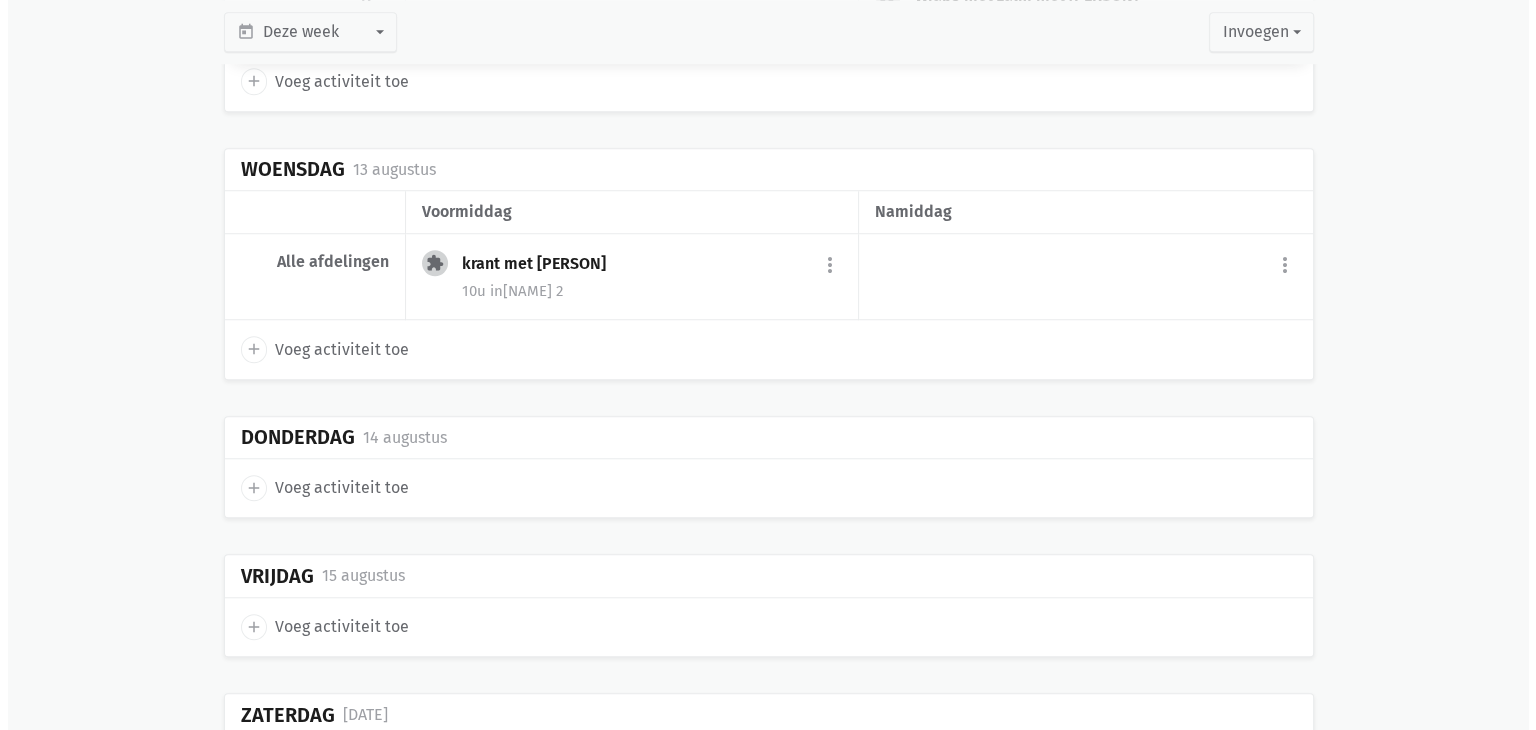 scroll, scrollTop: 1624, scrollLeft: 0, axis: vertical 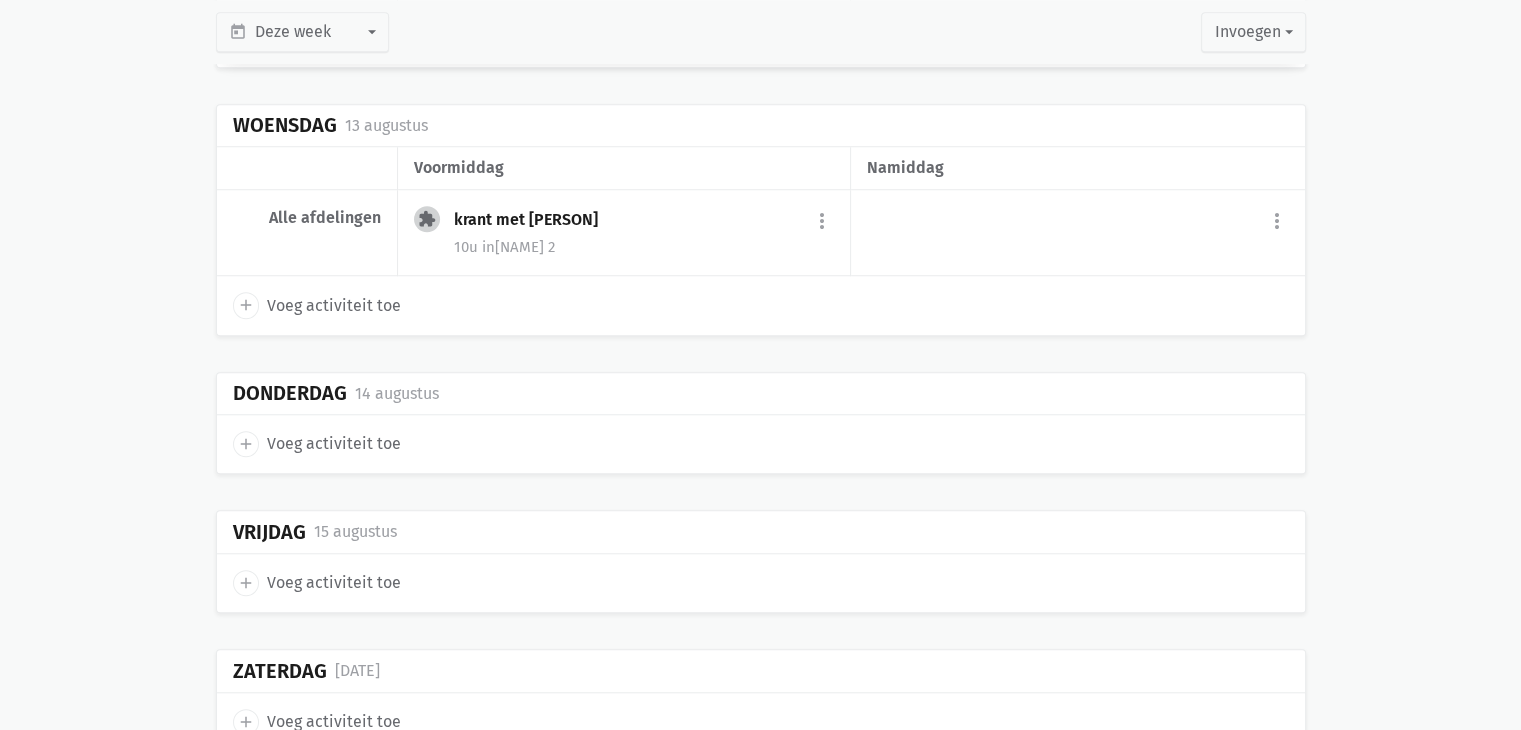 click on "add" at bounding box center [246, 444] 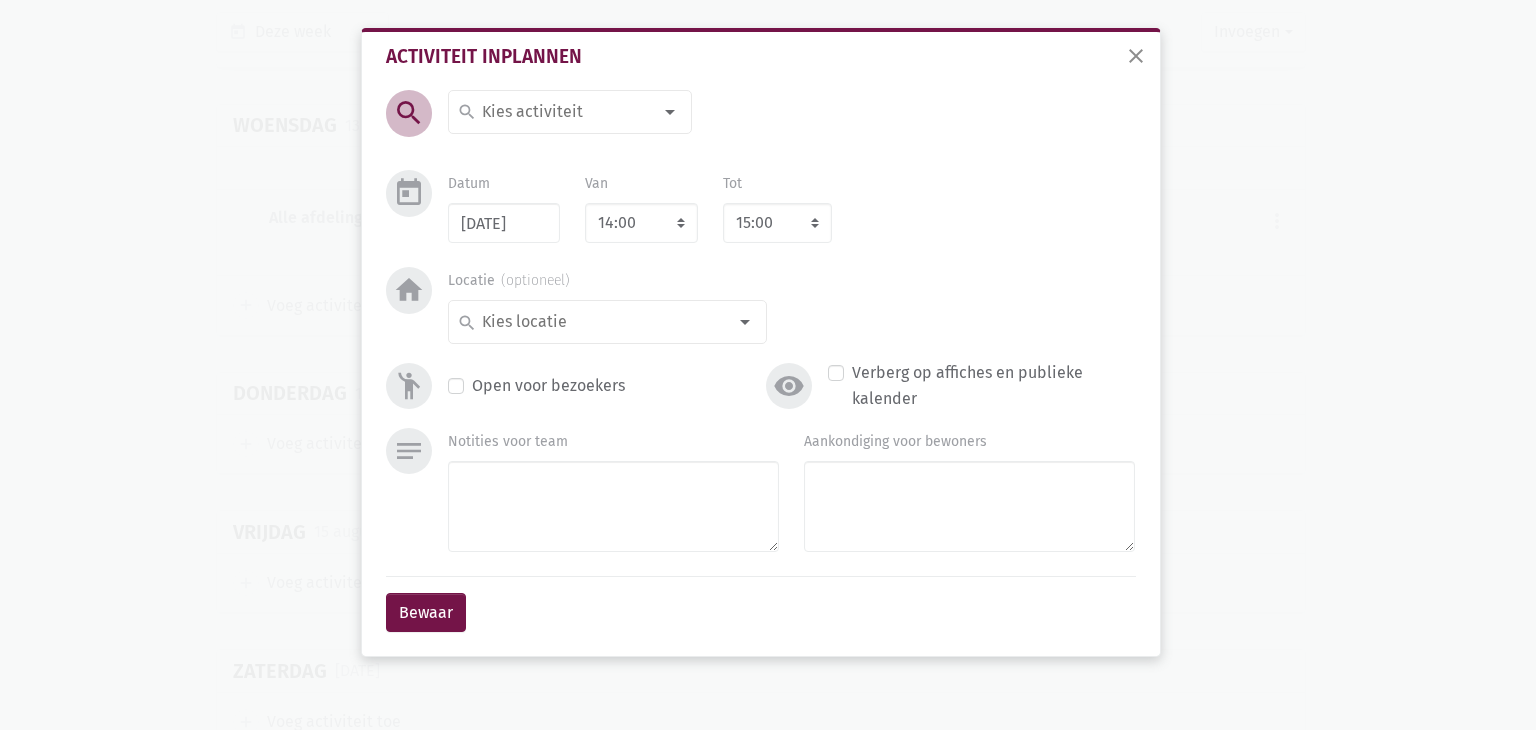 click at bounding box center [565, 112] 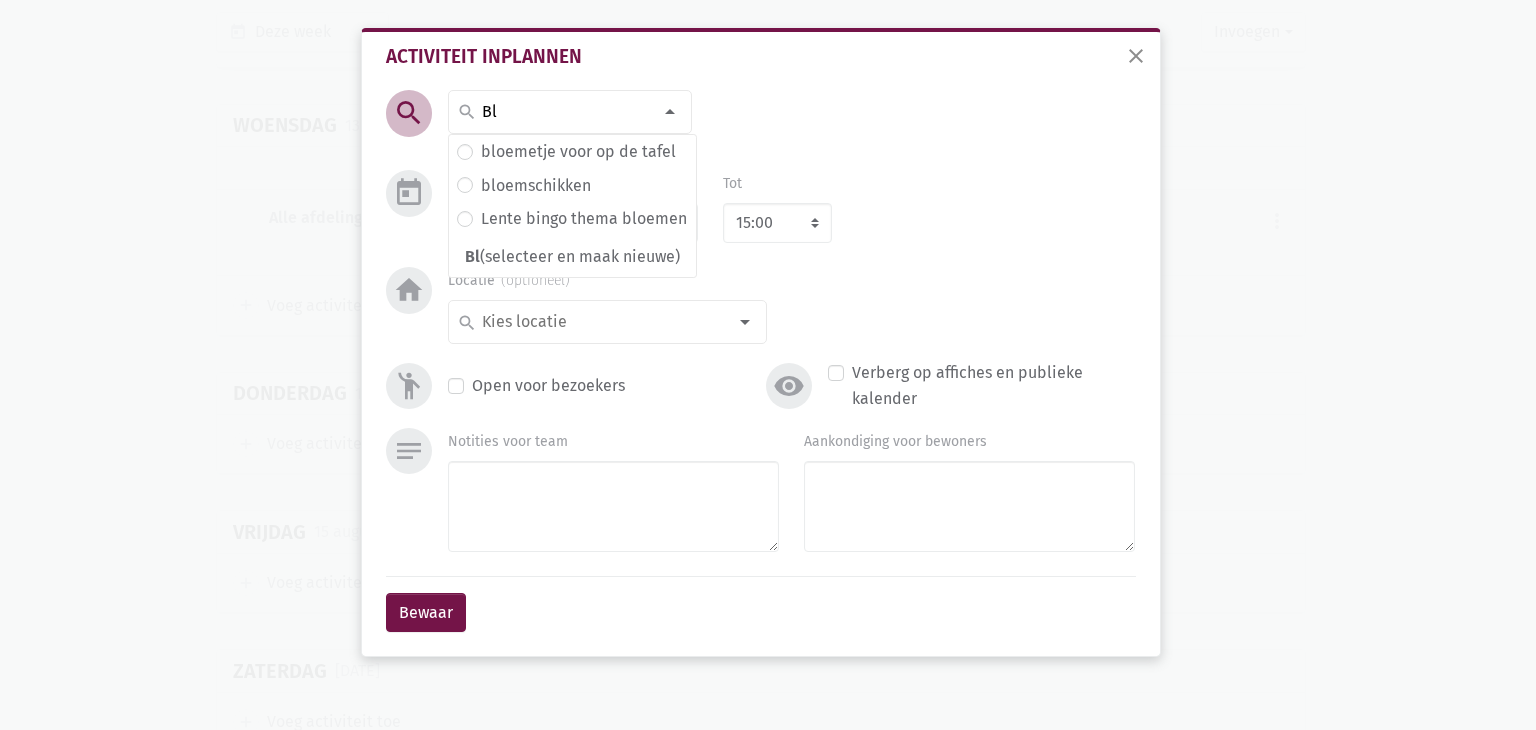type on "B" 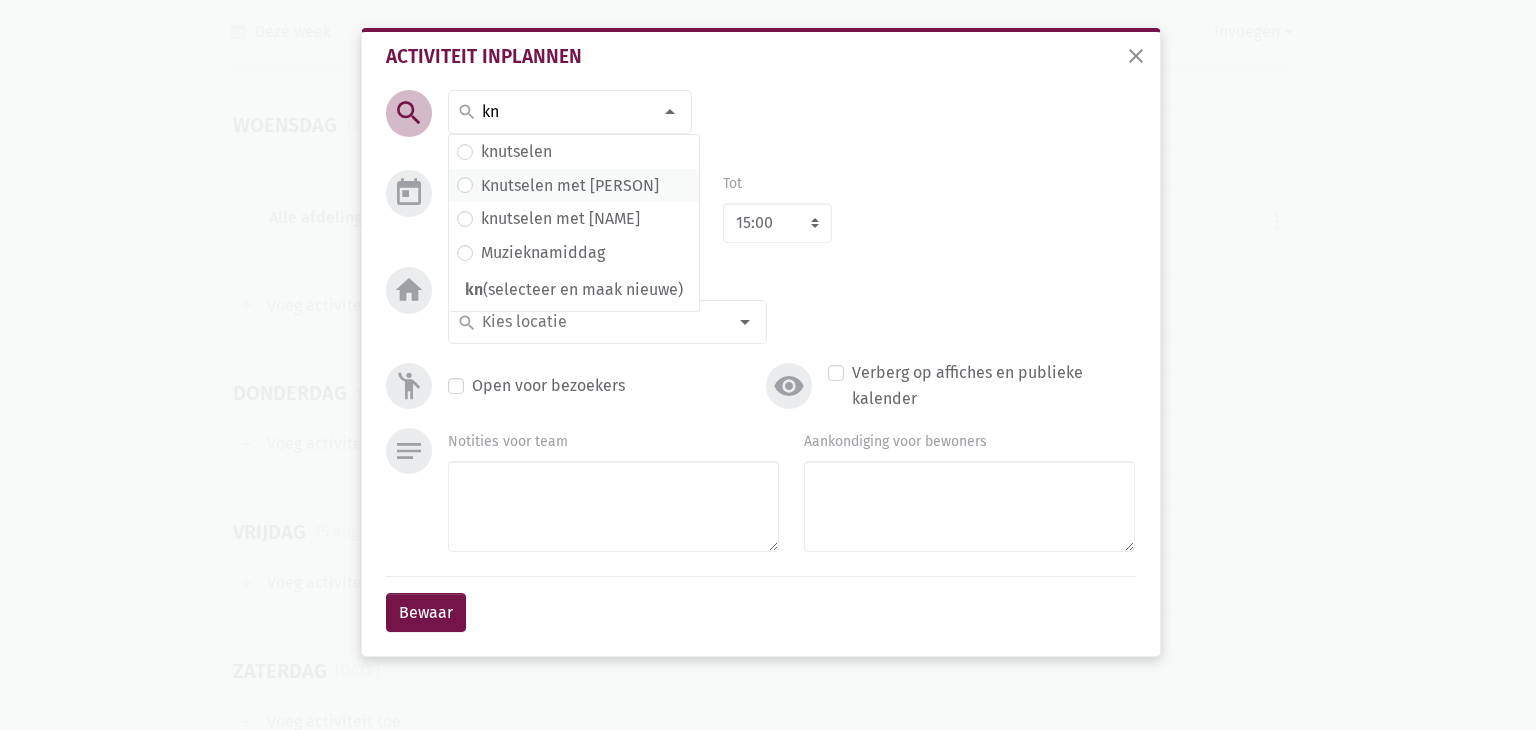 type on "kn" 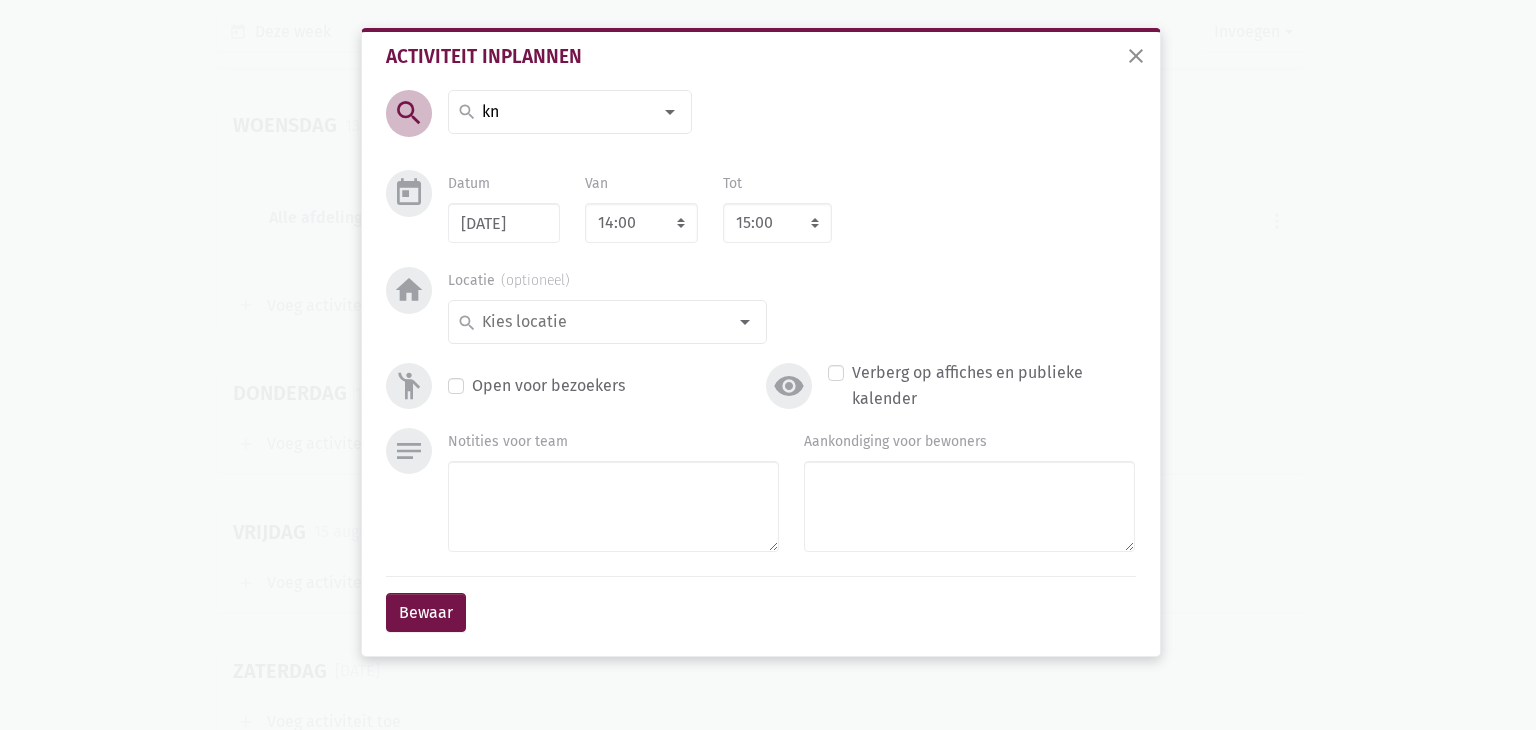 type 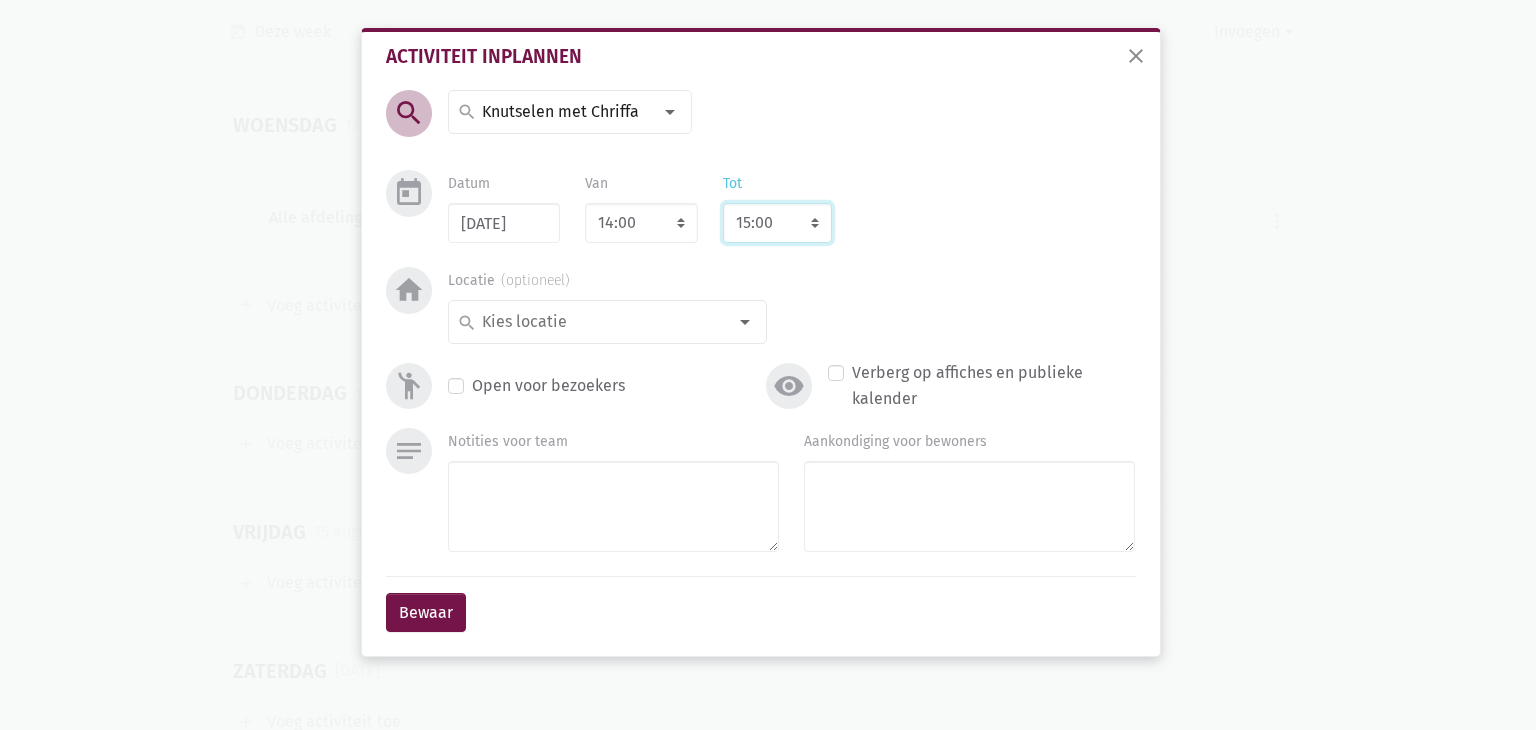 click on "8:00
8:15
8:30
8:45
9:00
9:15
9:30
9:45
10:00
10:15
10:30
10:45
11:00
11:15
11:30
11:45
12:00
12:15
12:30
12:45
13:00
13:15
13:30
13:45
14:00
14:15
14:30
14:45
15:00
15:15
15:30
15:45
16:00
16:15
16:30
16:45
17:00
17:15
17:30
17:45
18:00
18:15
18:30
18:45
19:00
19:15
19:30
19:45
20:00
20:15
20:30
20:45
21:00
21:15
21:30
21:45
22:00
22:15
22:30
22:45
23:00" at bounding box center (777, 223) 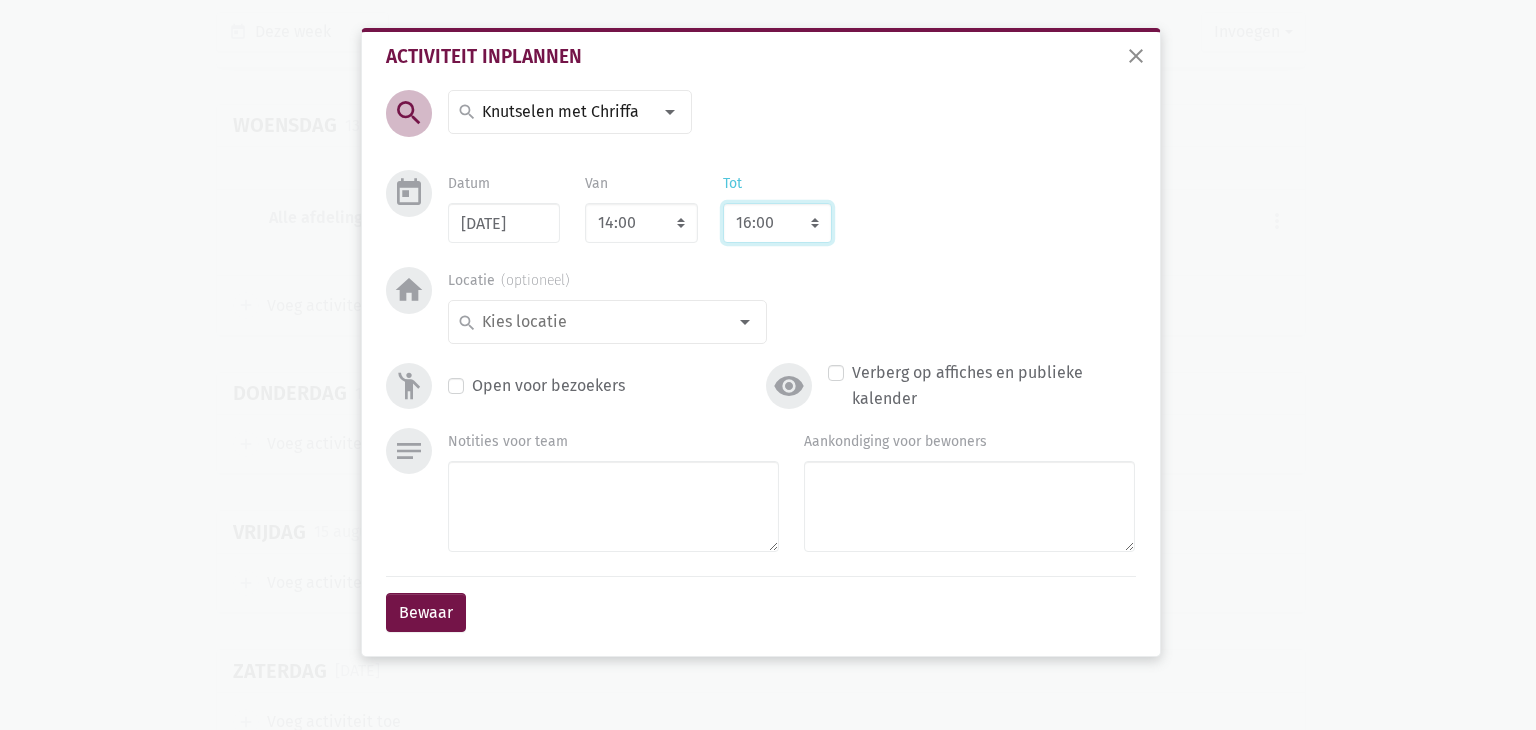 type 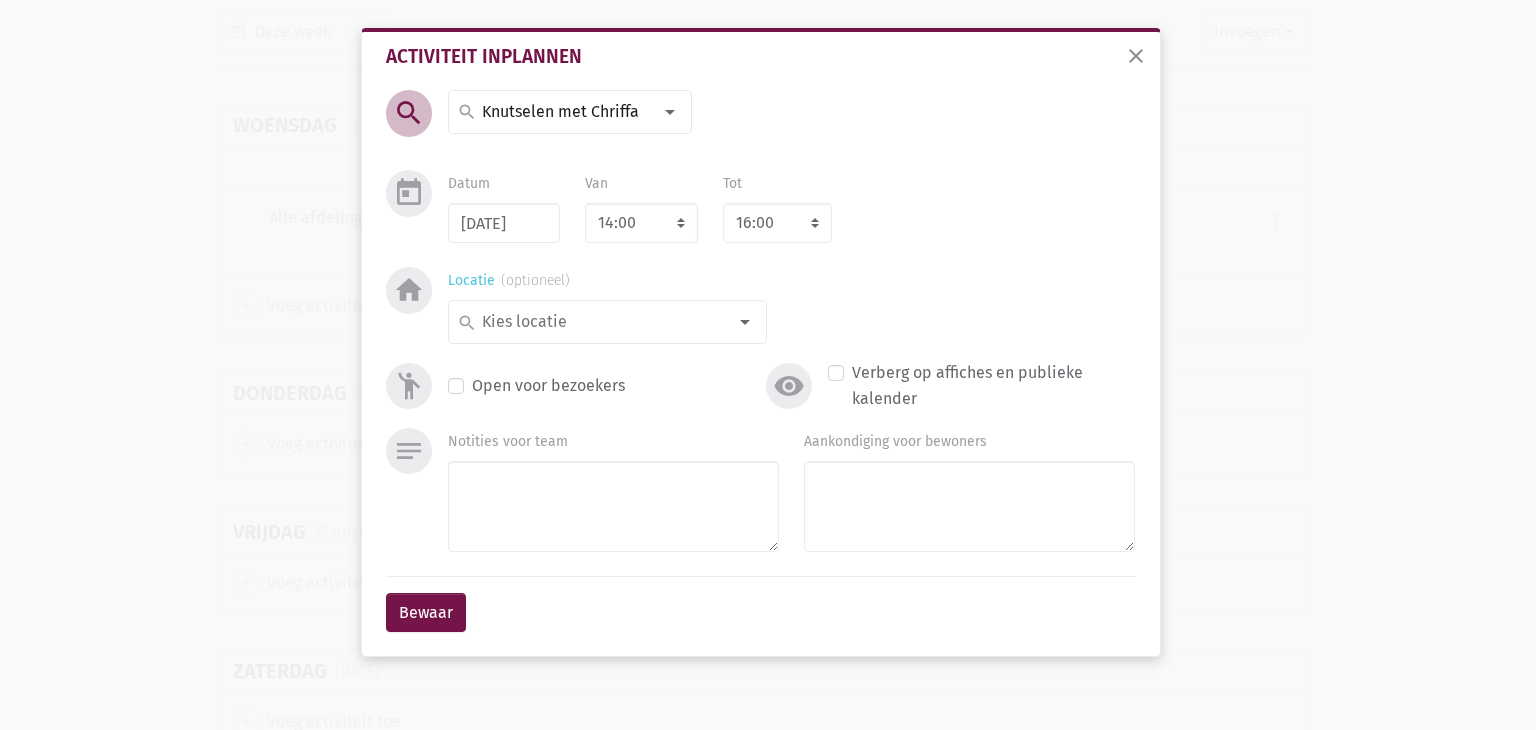 click at bounding box center [602, 322] 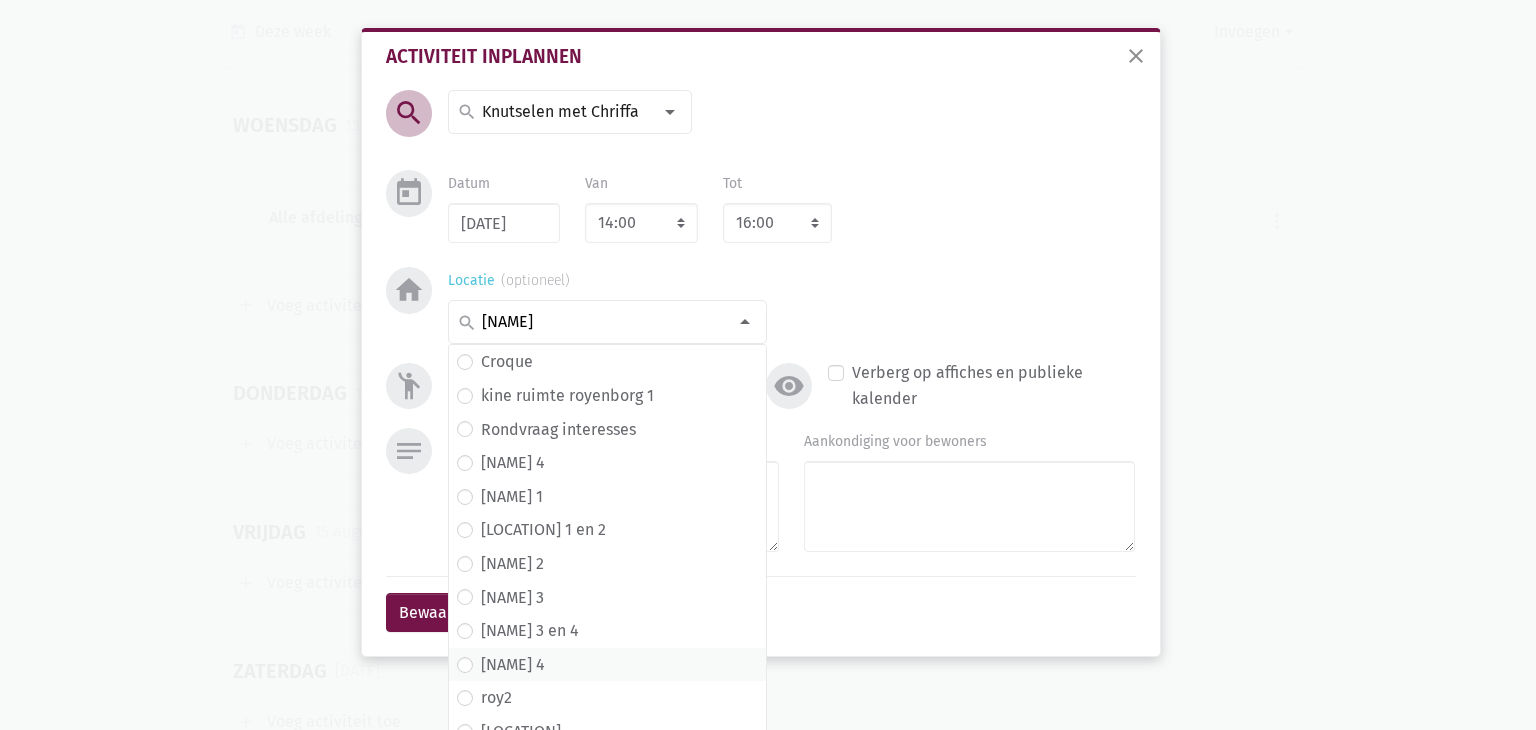 type on "ro" 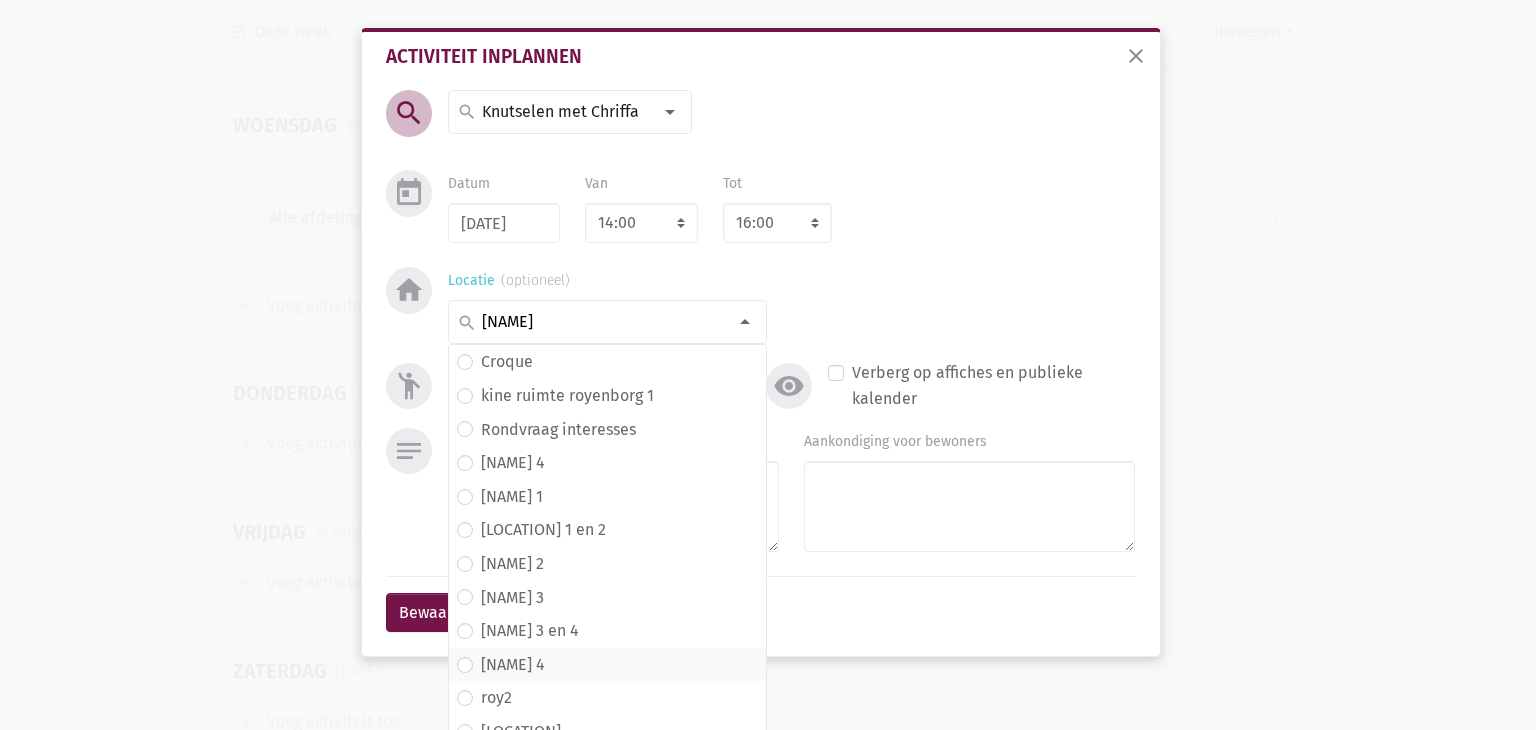 click on "roy 4" at bounding box center (513, 665) 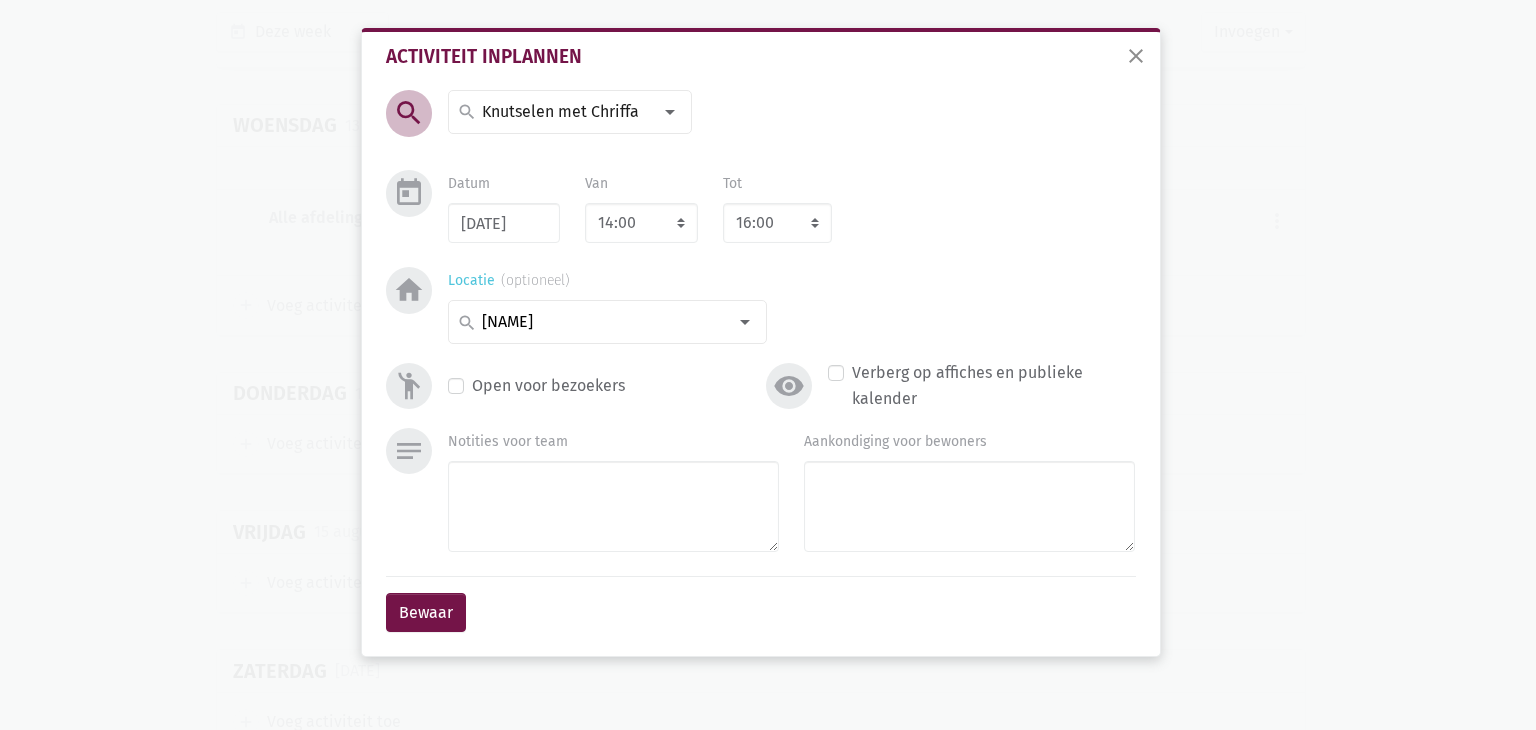 type 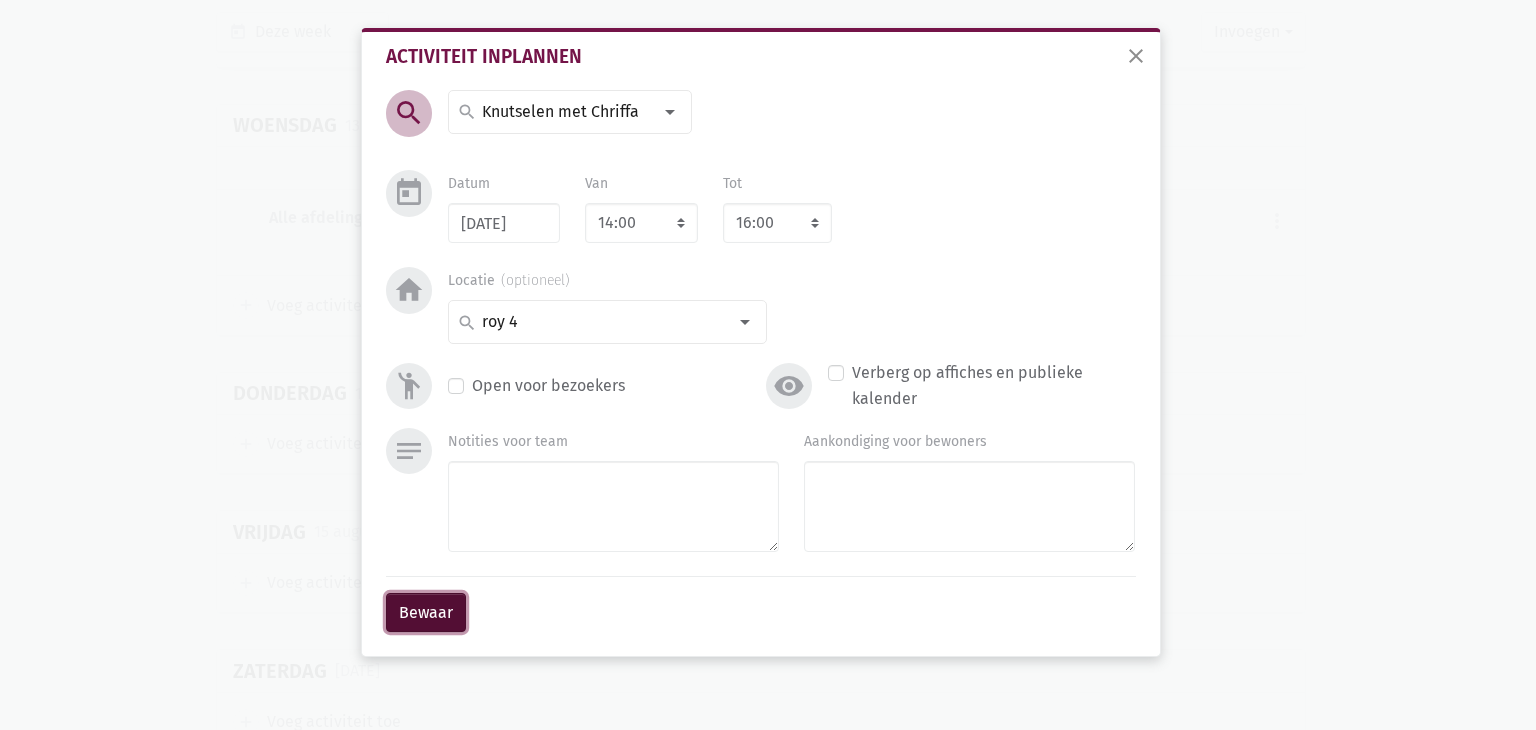 click on "Bewaar" at bounding box center (426, 613) 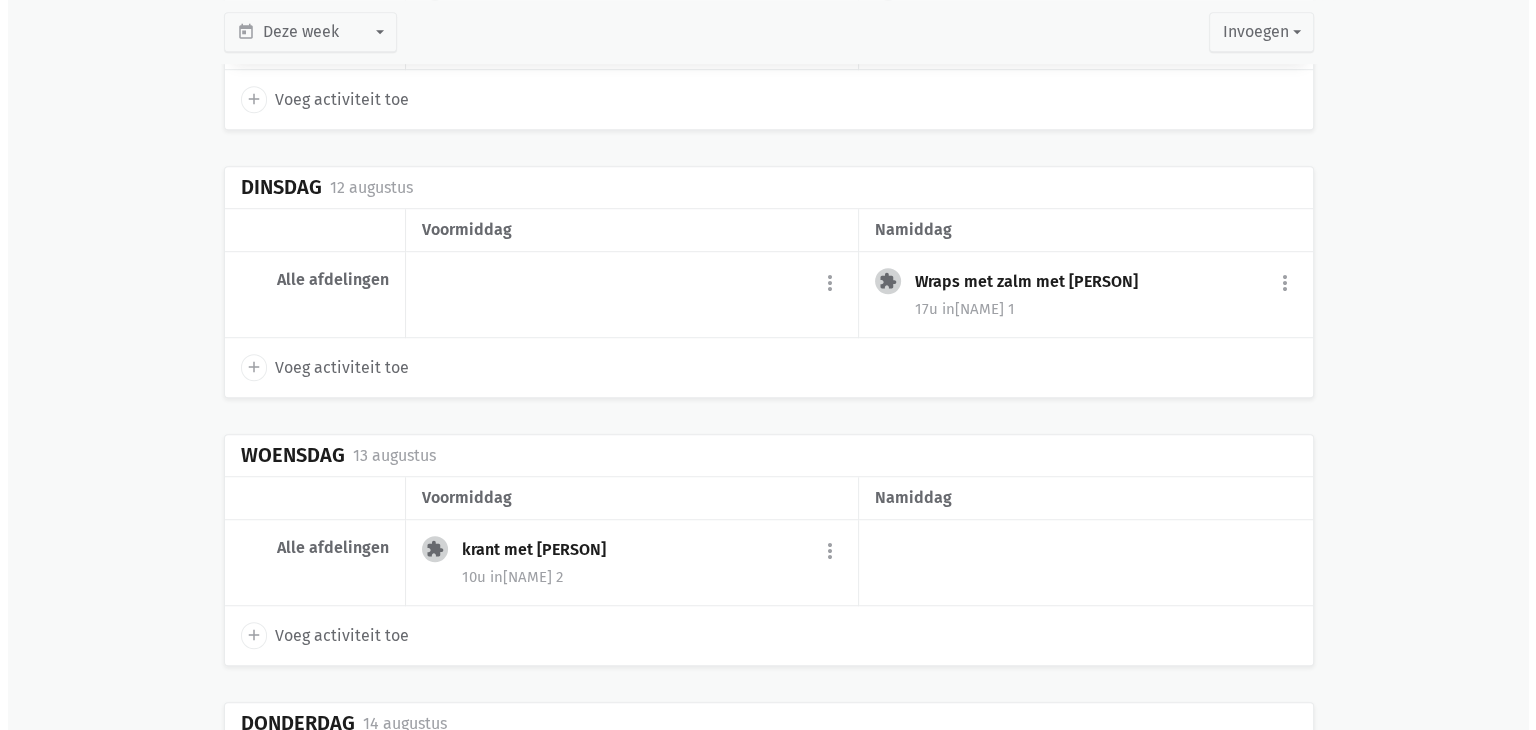 scroll, scrollTop: 1292, scrollLeft: 0, axis: vertical 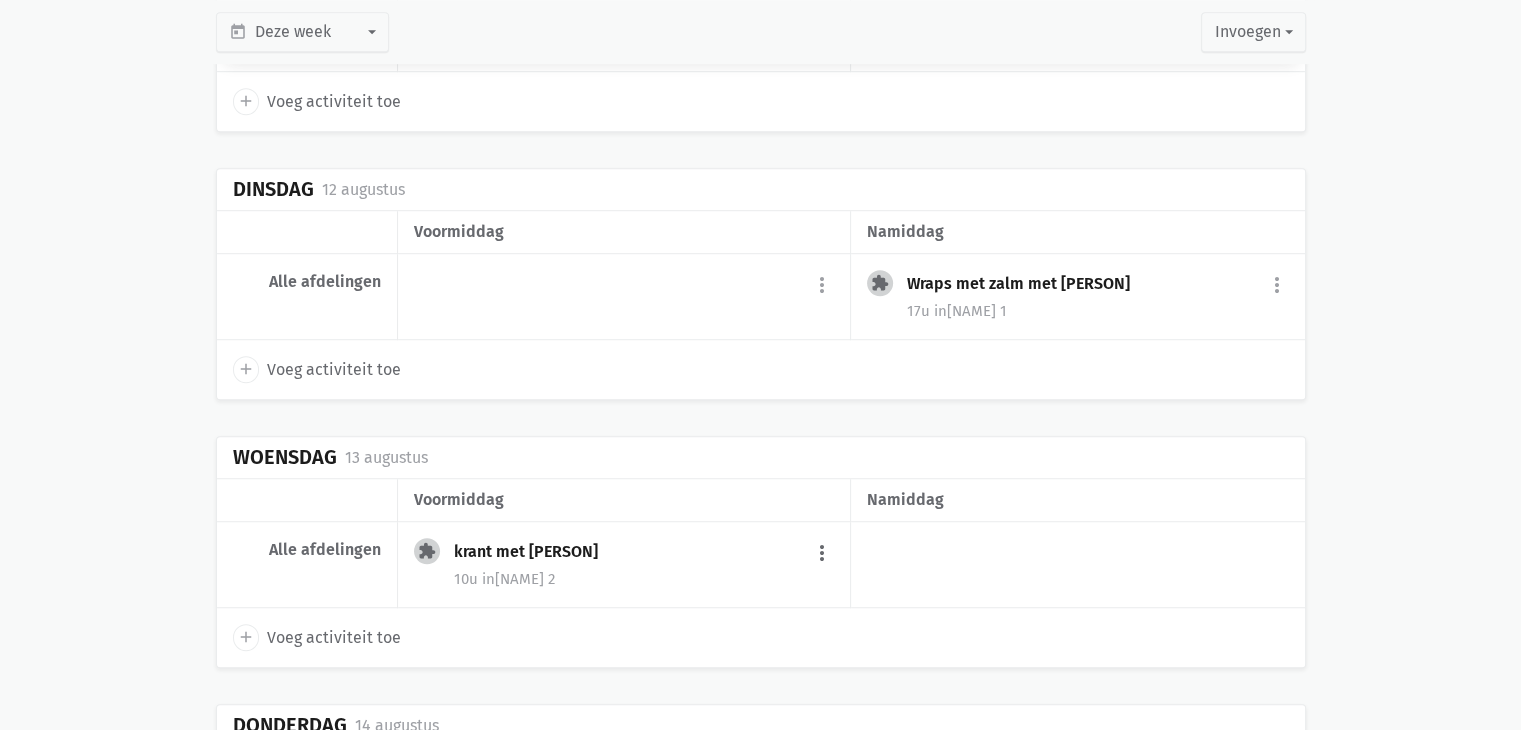 click on "more_vert" at bounding box center (822, 553) 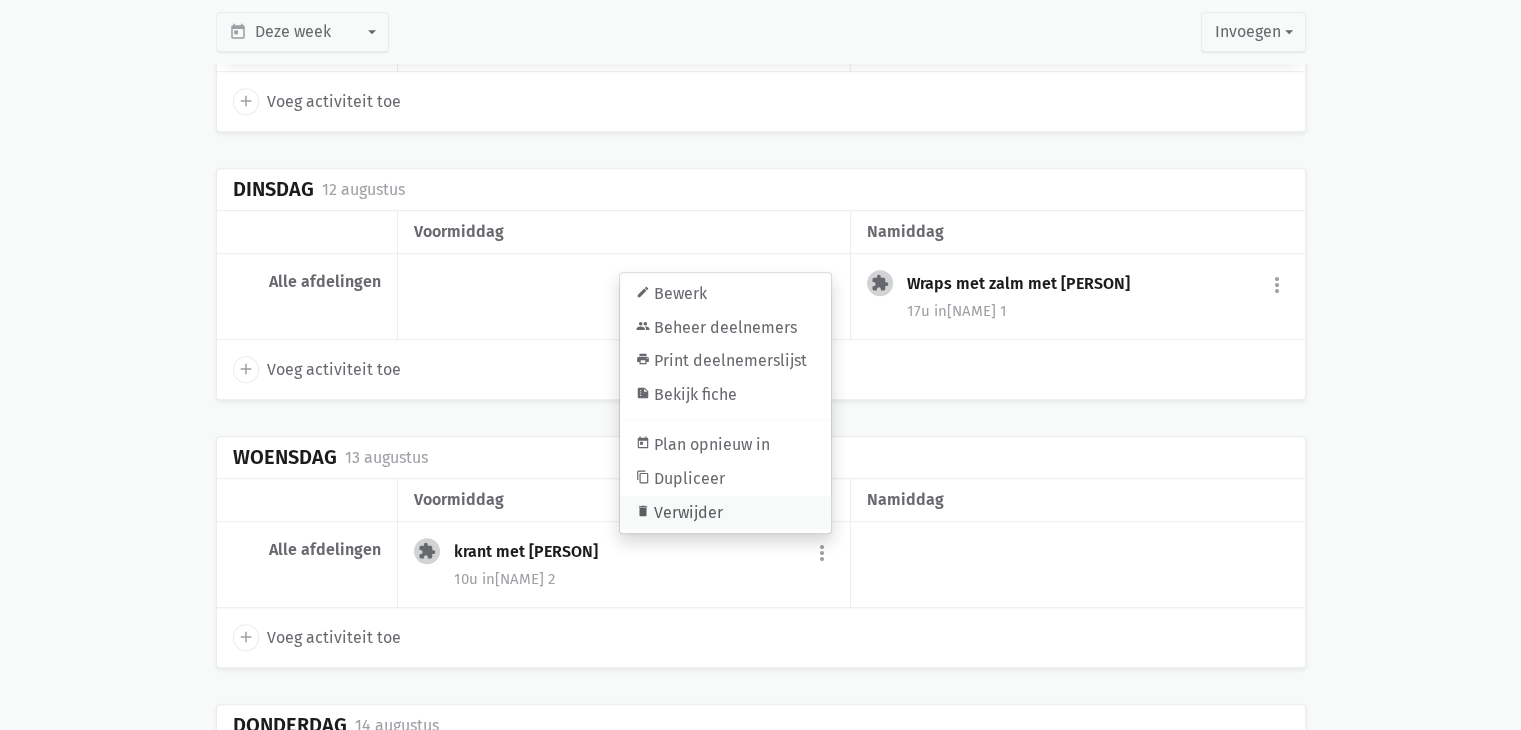 click on "delete
Verwijder" at bounding box center [725, 512] 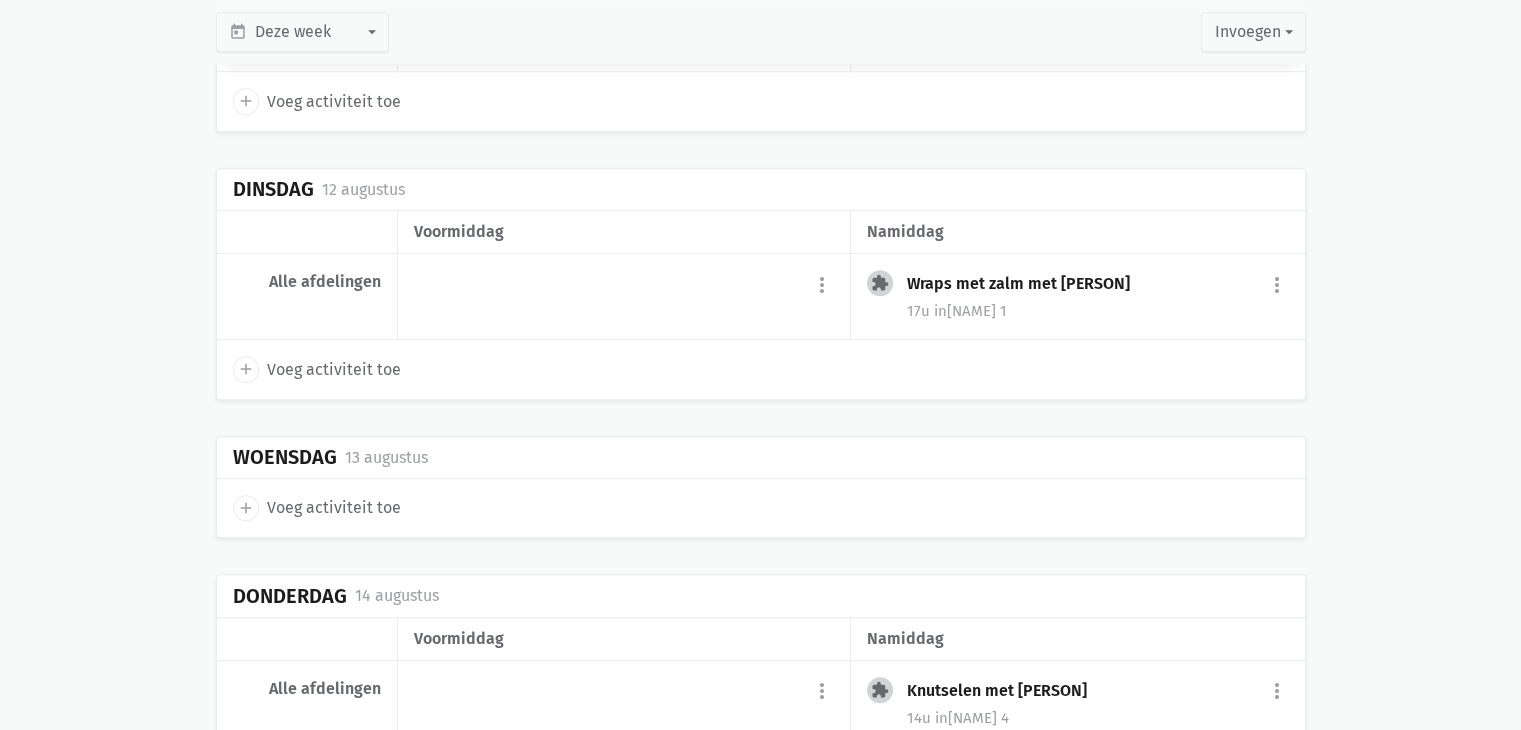 click on "add" at bounding box center [246, 508] 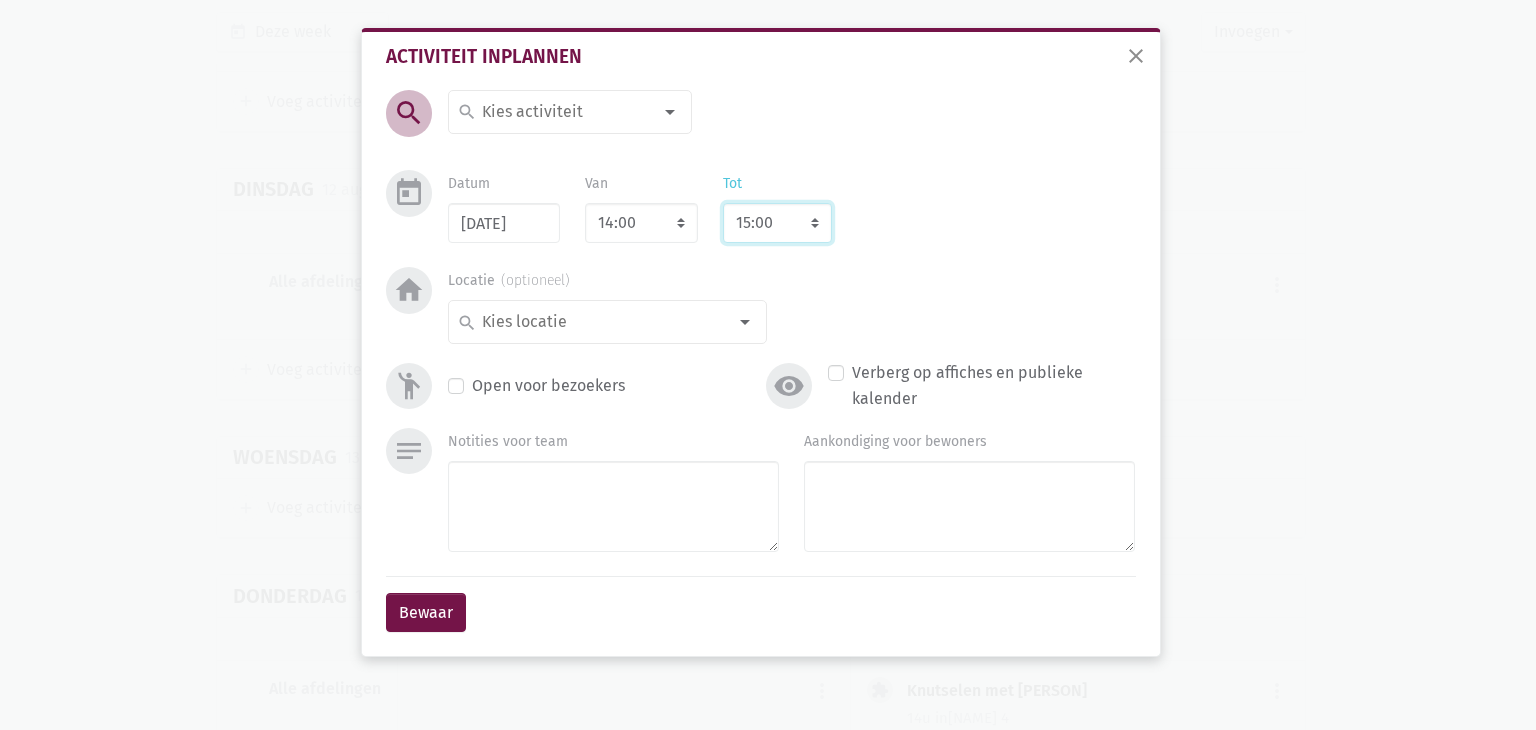 click on "8:00
8:15
8:30
8:45
9:00
9:15
9:30
9:45
10:00
10:15
10:30
10:45
11:00
11:15
11:30
11:45
12:00
12:15
12:30
12:45
13:00
13:15
13:30
13:45
14:00
14:15
14:30
14:45
15:00
15:15
15:30
15:45
16:00
16:15
16:30
16:45
17:00
17:15
17:30
17:45
18:00
18:15
18:30
18:45
19:00
19:15
19:30
19:45
20:00
20:15
20:30
20:45
21:00
21:15
21:30
21:45
22:00
22:15
22:30
22:45
23:00" at bounding box center [777, 223] 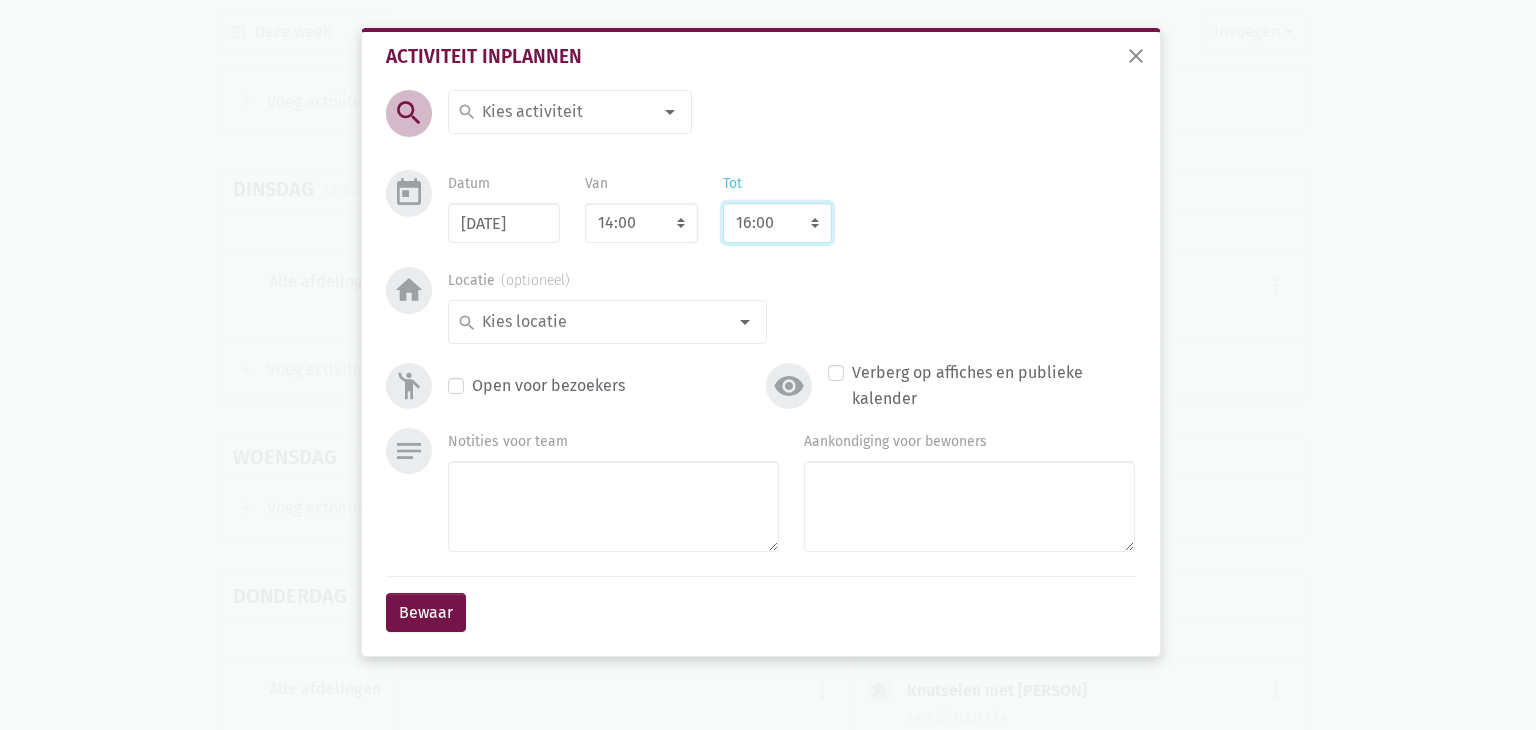 type 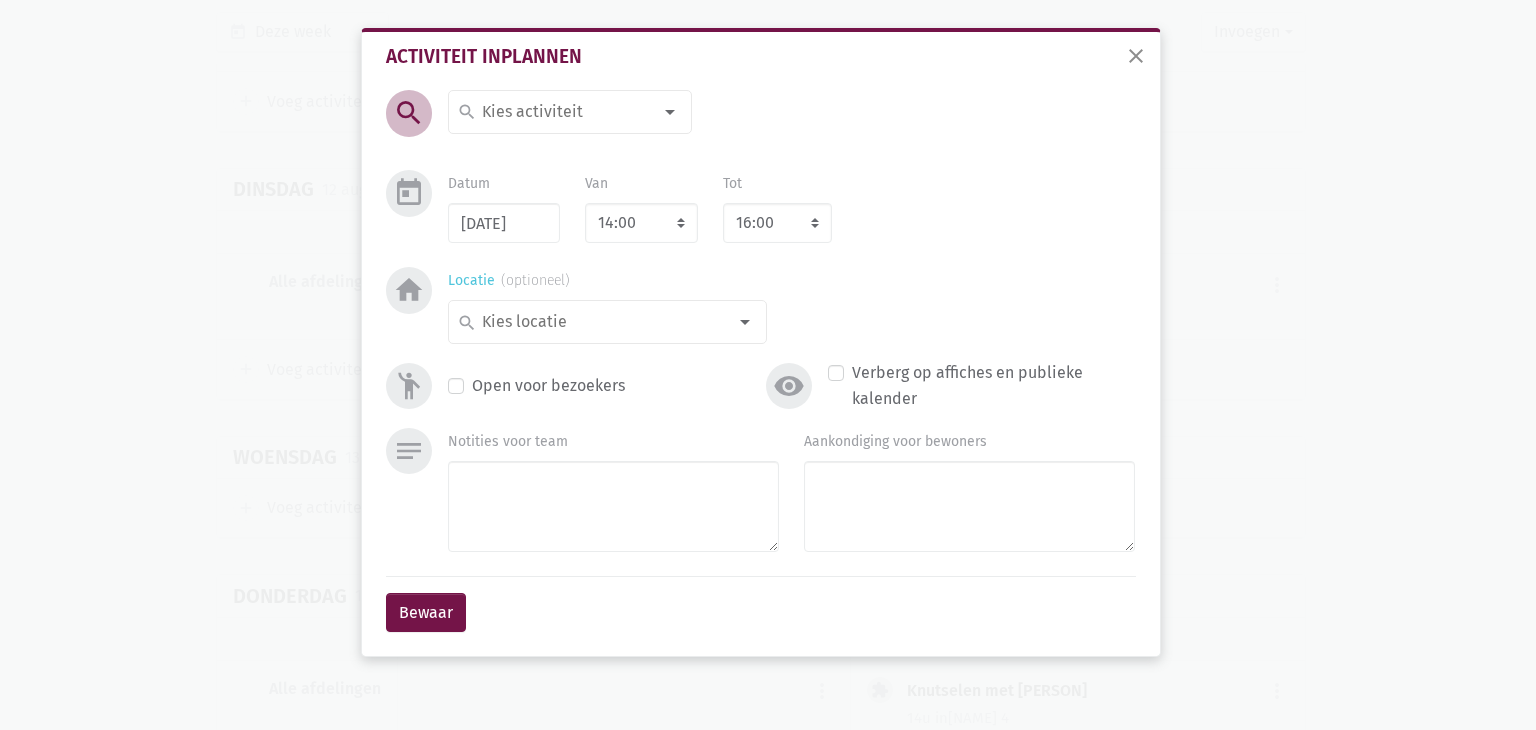 click at bounding box center (602, 322) 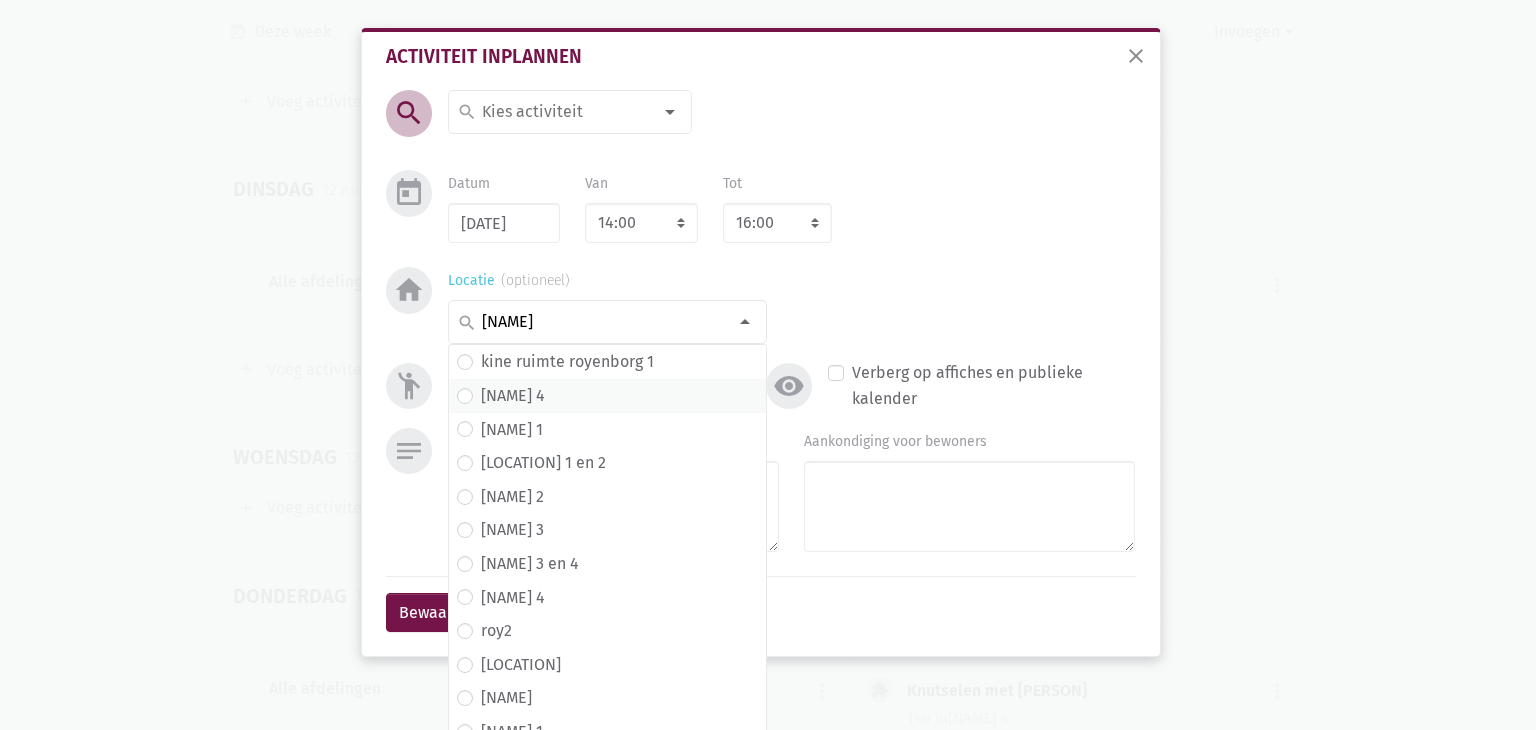type on "roy" 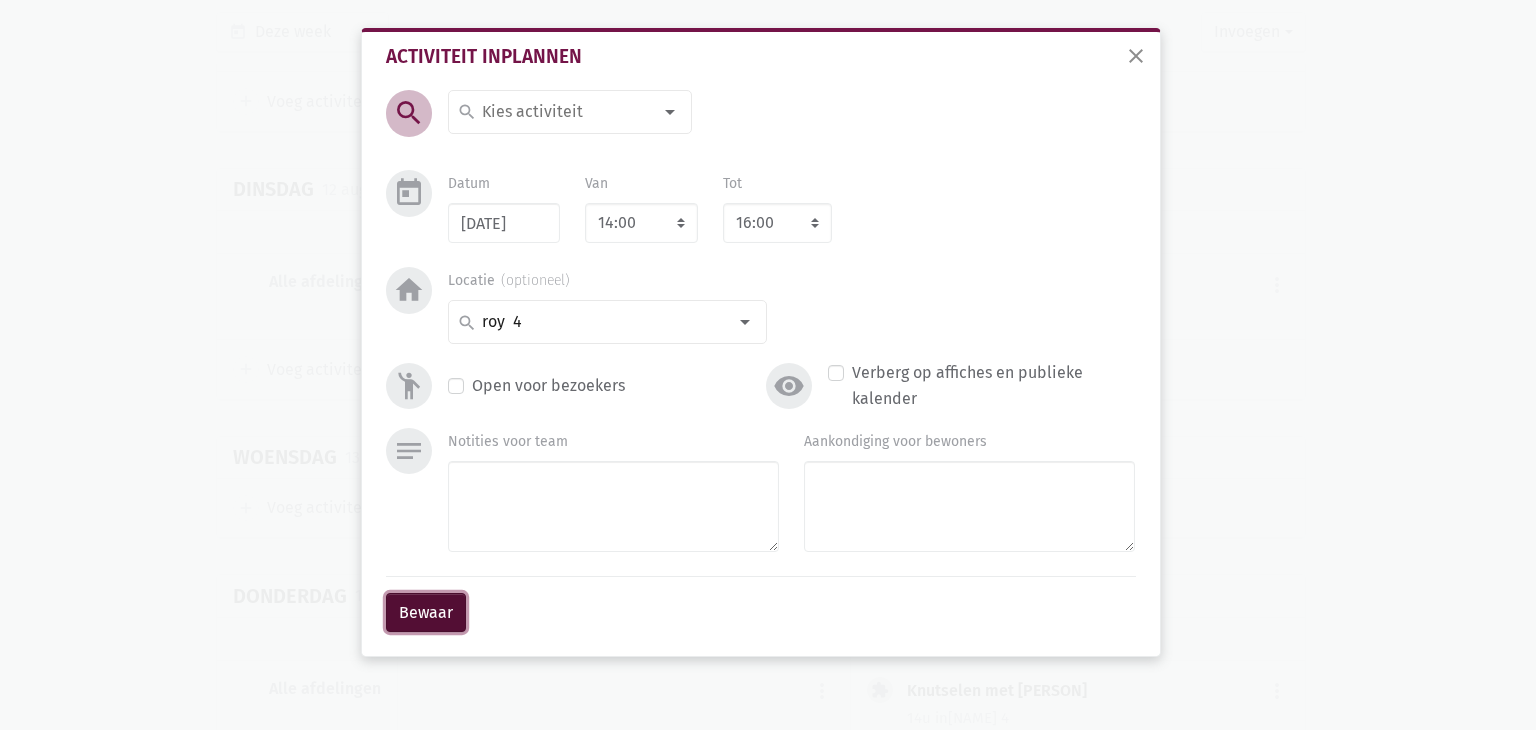 click on "Bewaar" at bounding box center (426, 613) 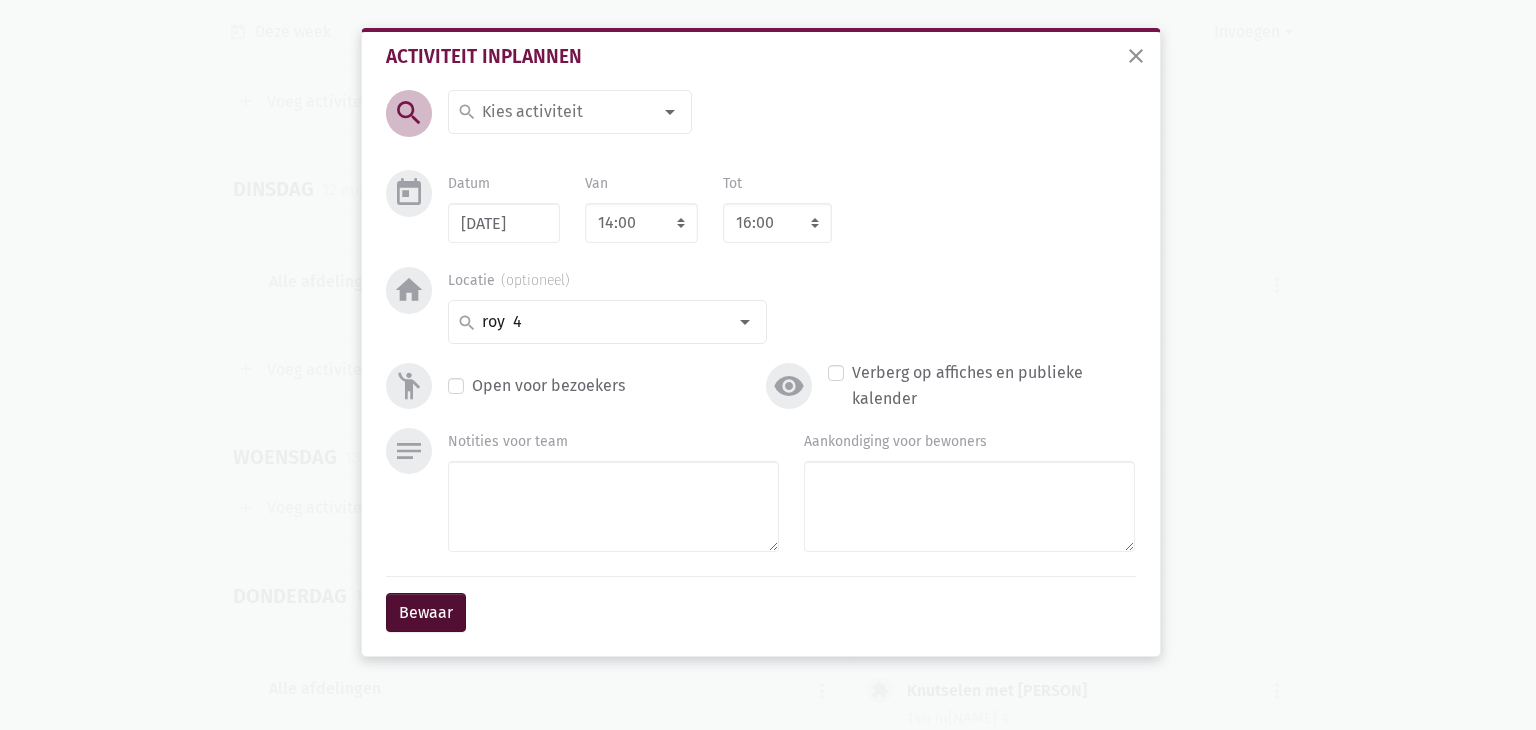 type 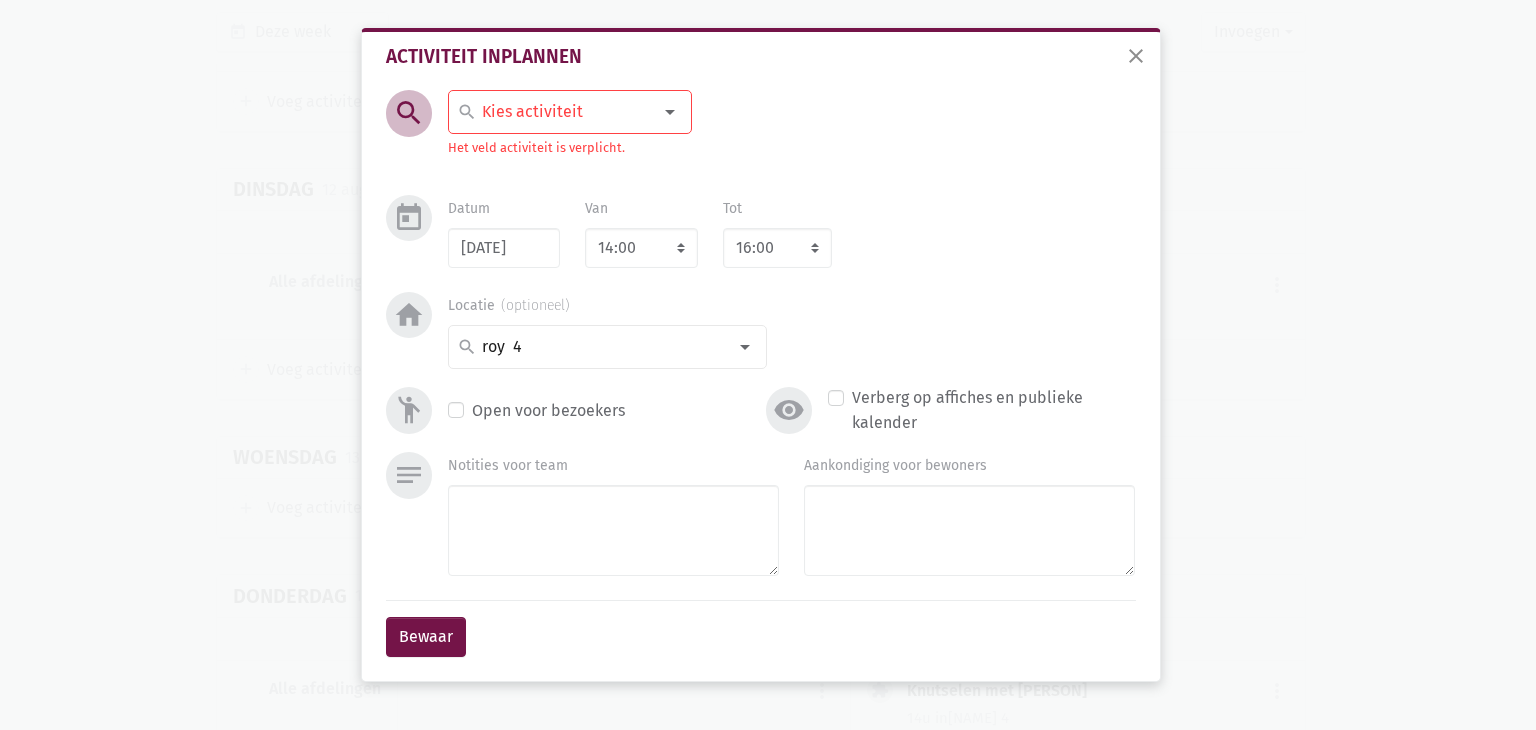 click at bounding box center [565, 112] 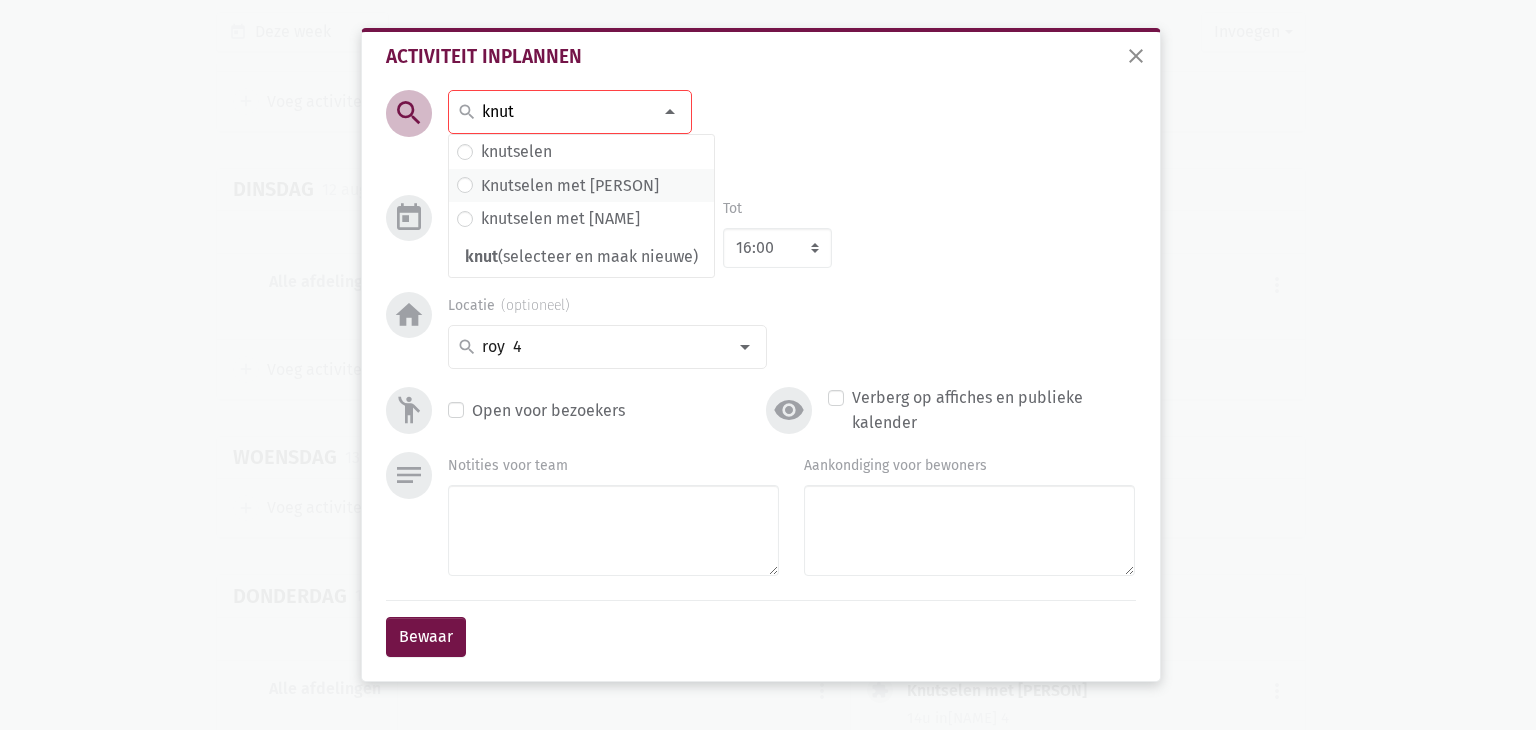 type on "knut" 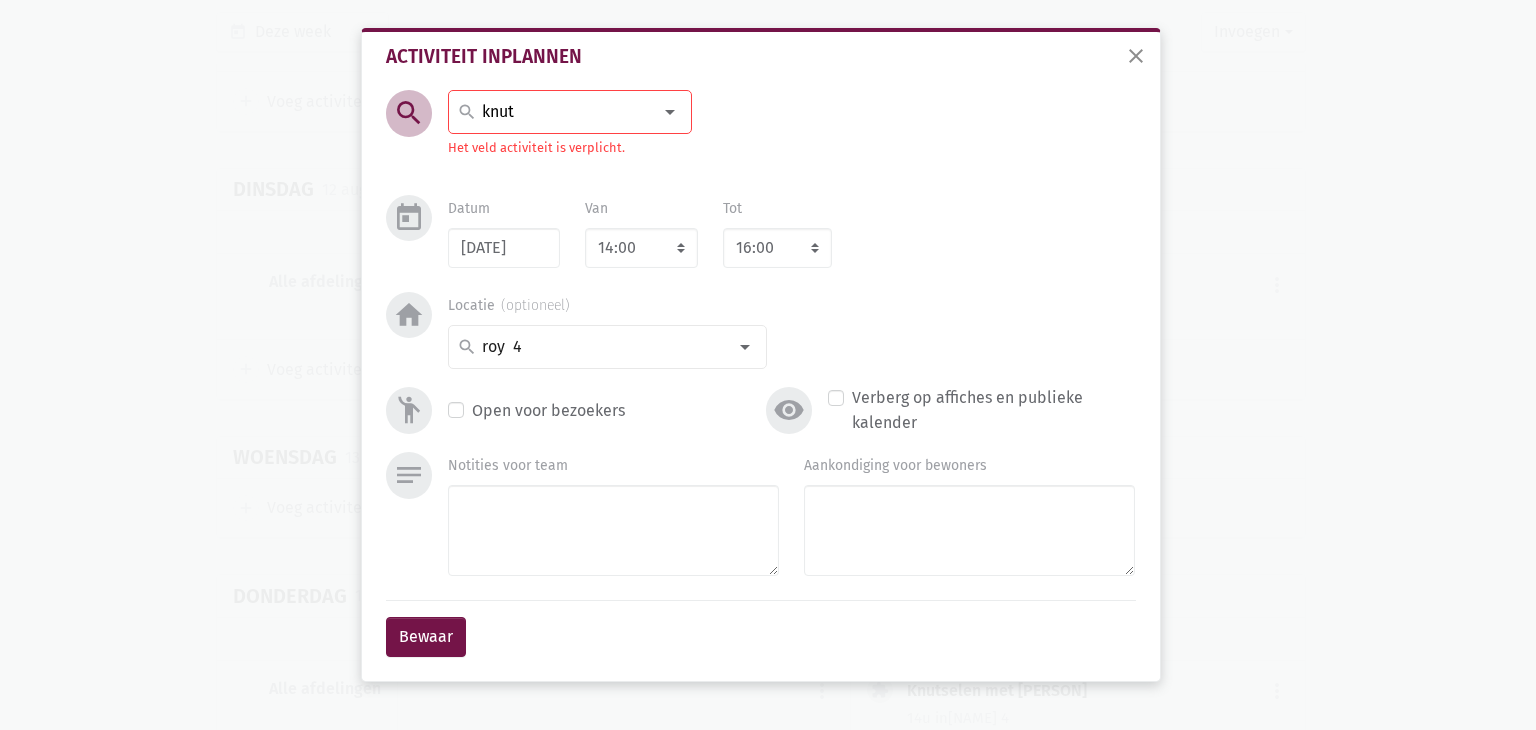 type 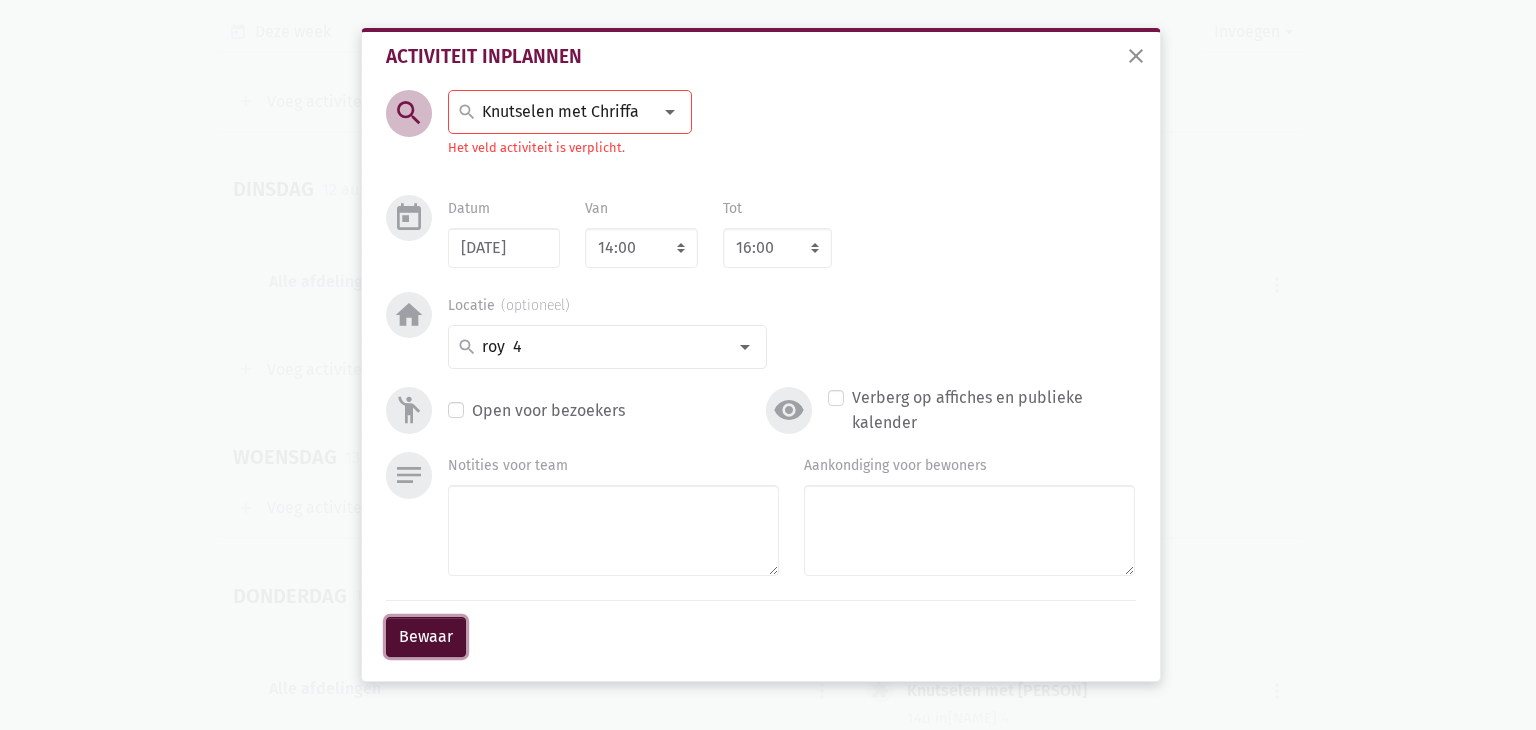 click on "Bewaar" at bounding box center (426, 637) 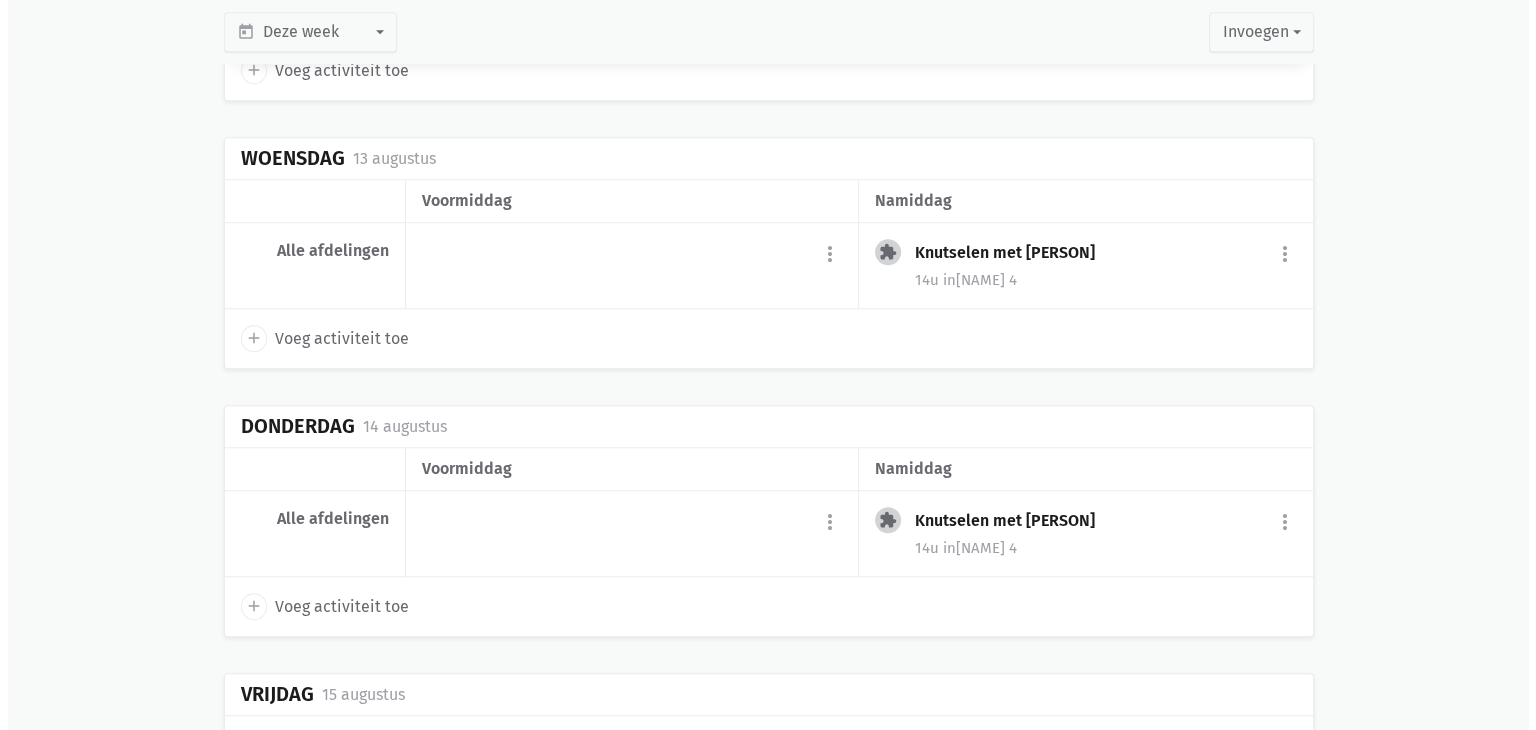 scroll, scrollTop: 1624, scrollLeft: 0, axis: vertical 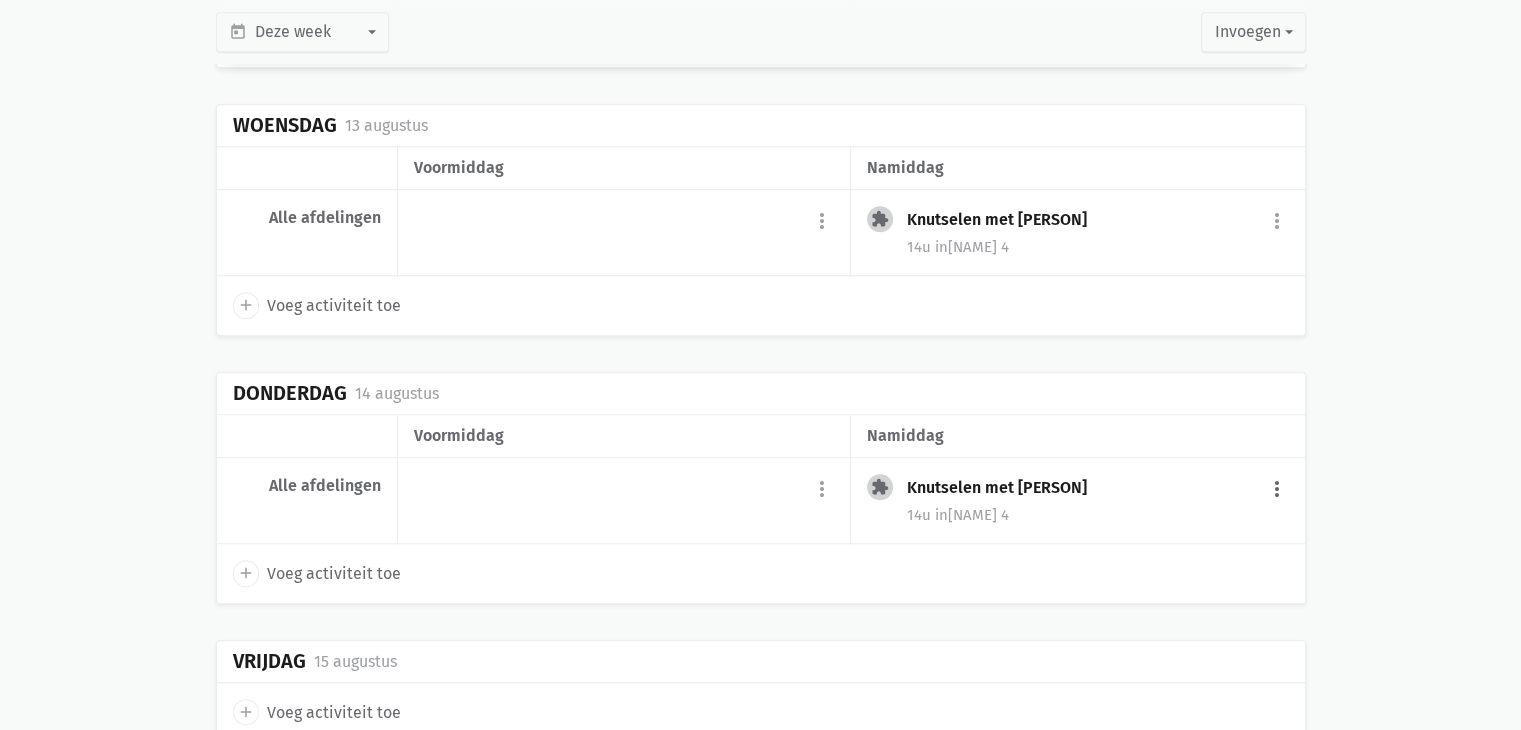 click on "more_vert" at bounding box center (1277, 489) 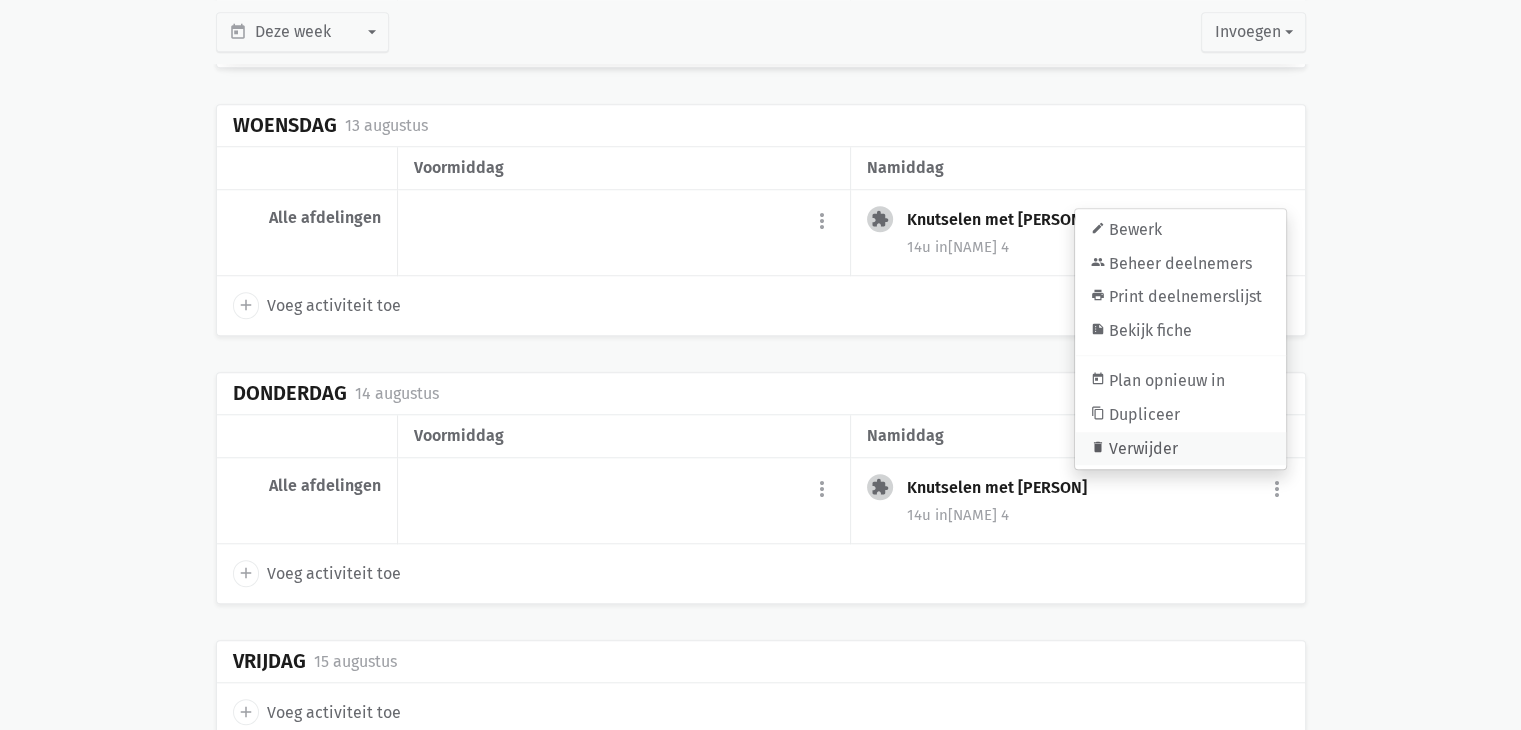 drag, startPoint x: 1168, startPoint y: 437, endPoint x: 830, endPoint y: 110, distance: 470.29034 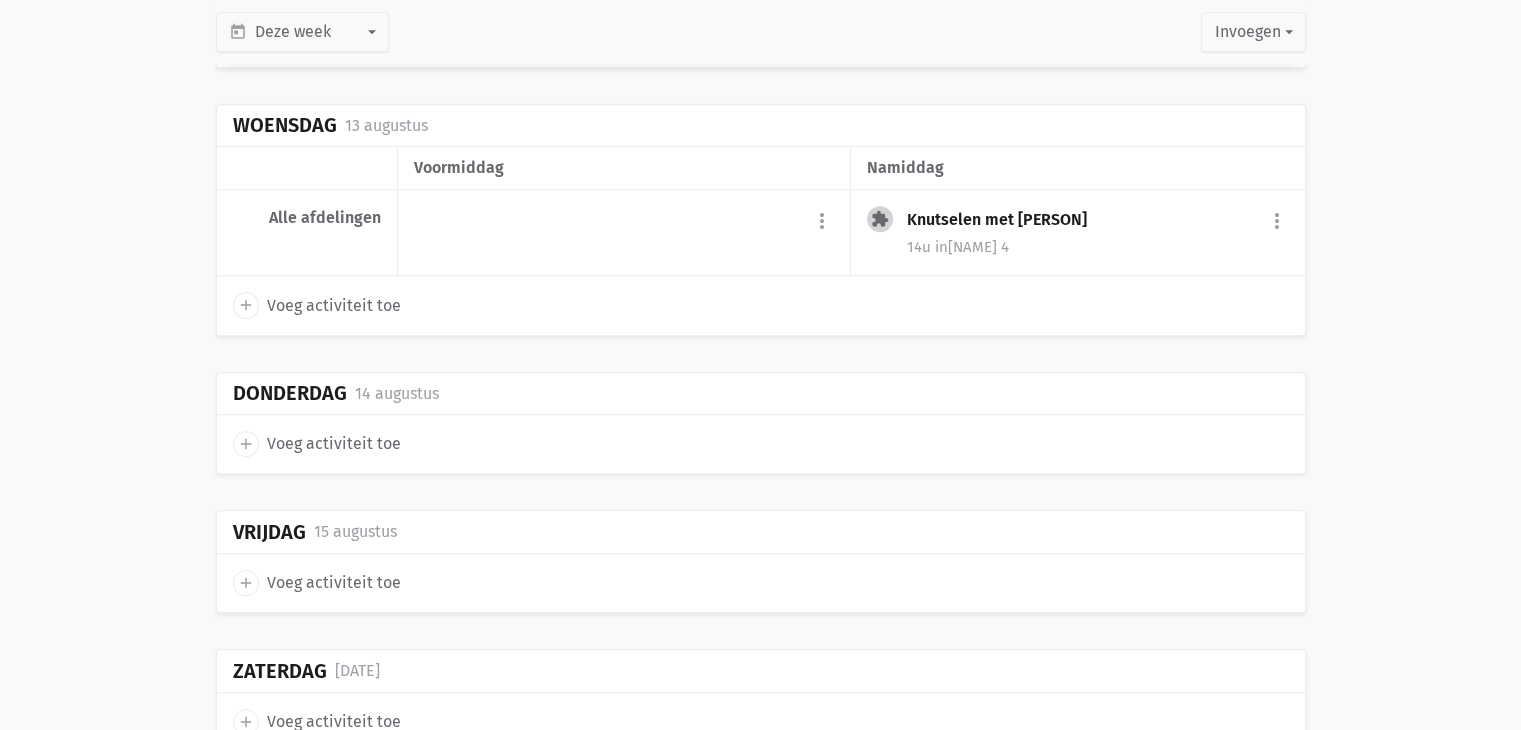 click on "add" at bounding box center [246, 444] 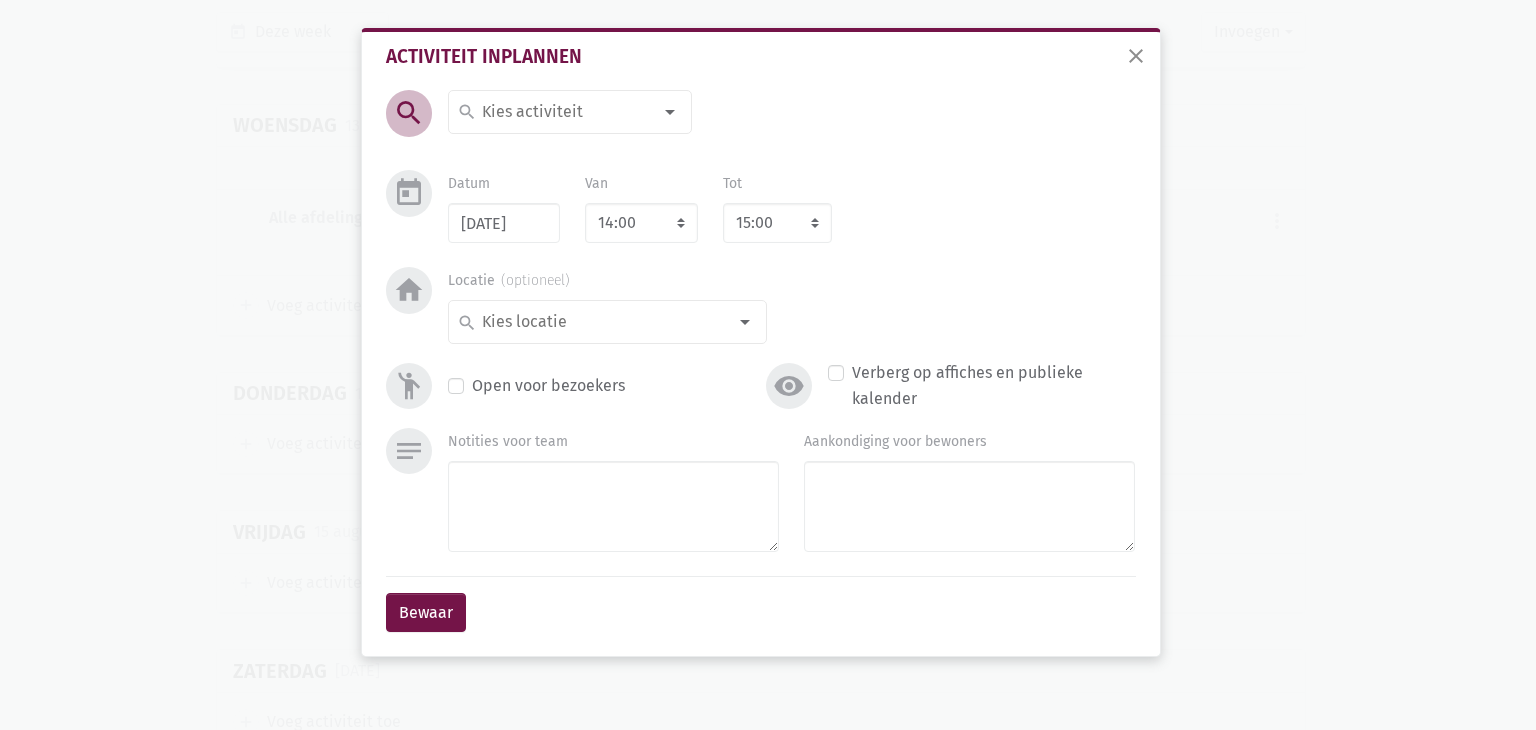 click at bounding box center (670, 112) 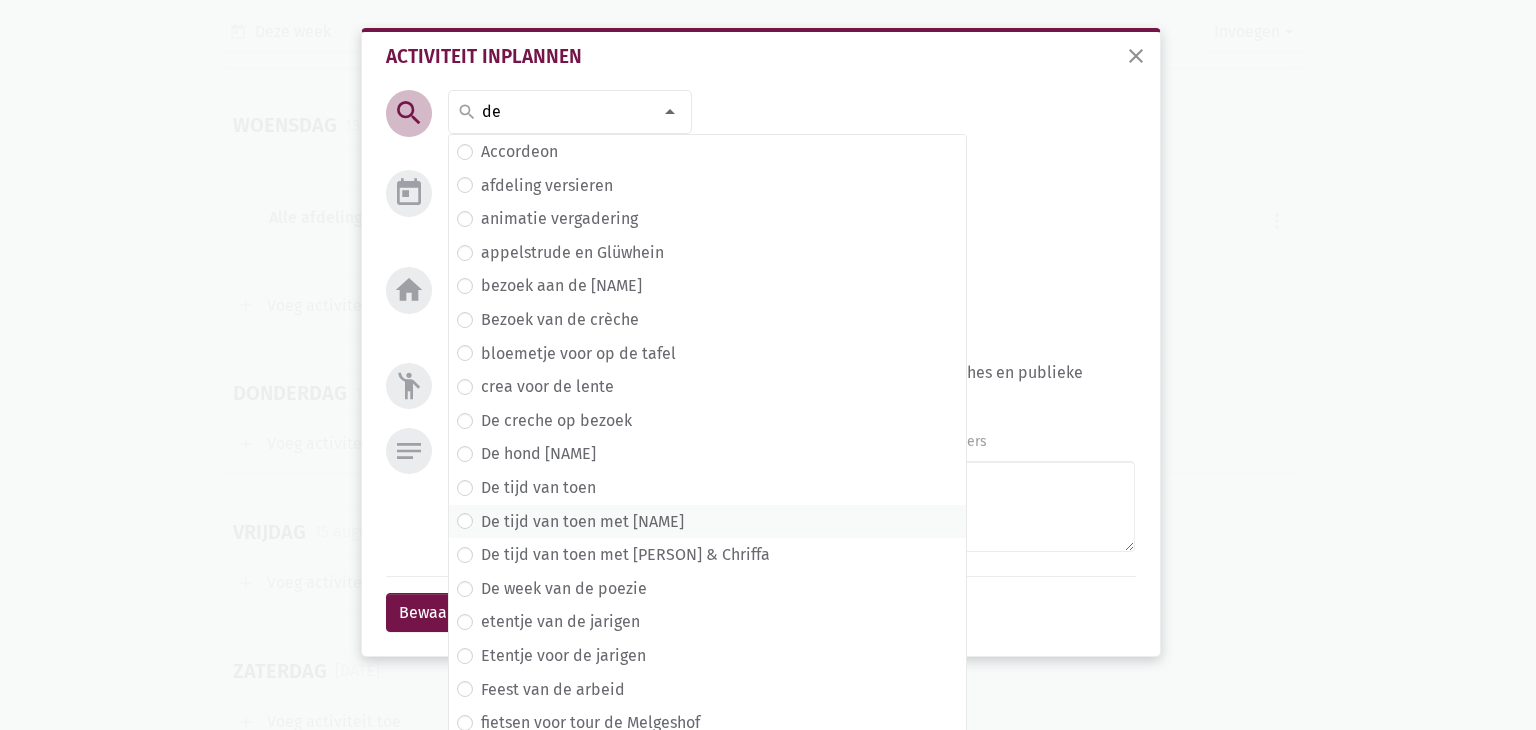 type on "d" 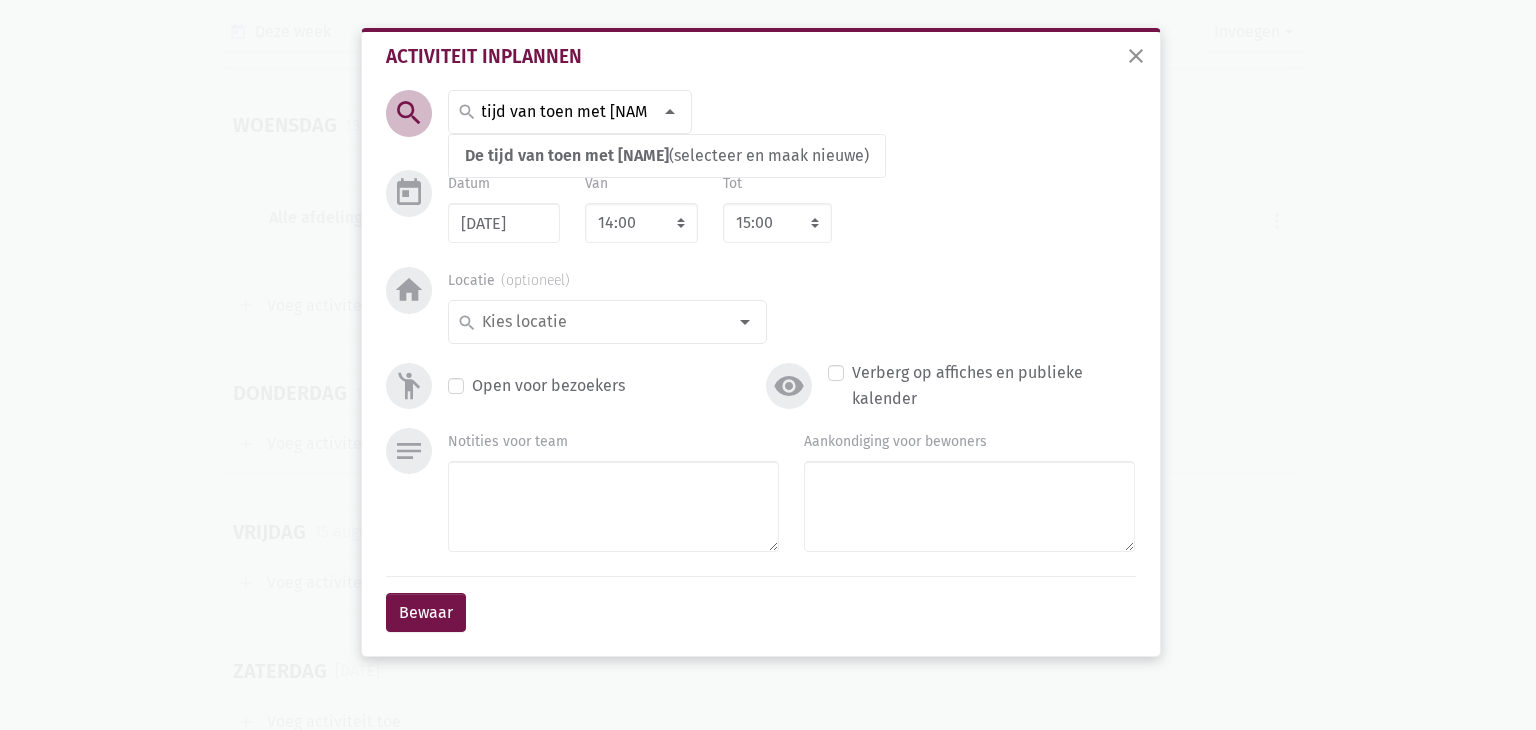 scroll, scrollTop: 0, scrollLeft: 32, axis: horizontal 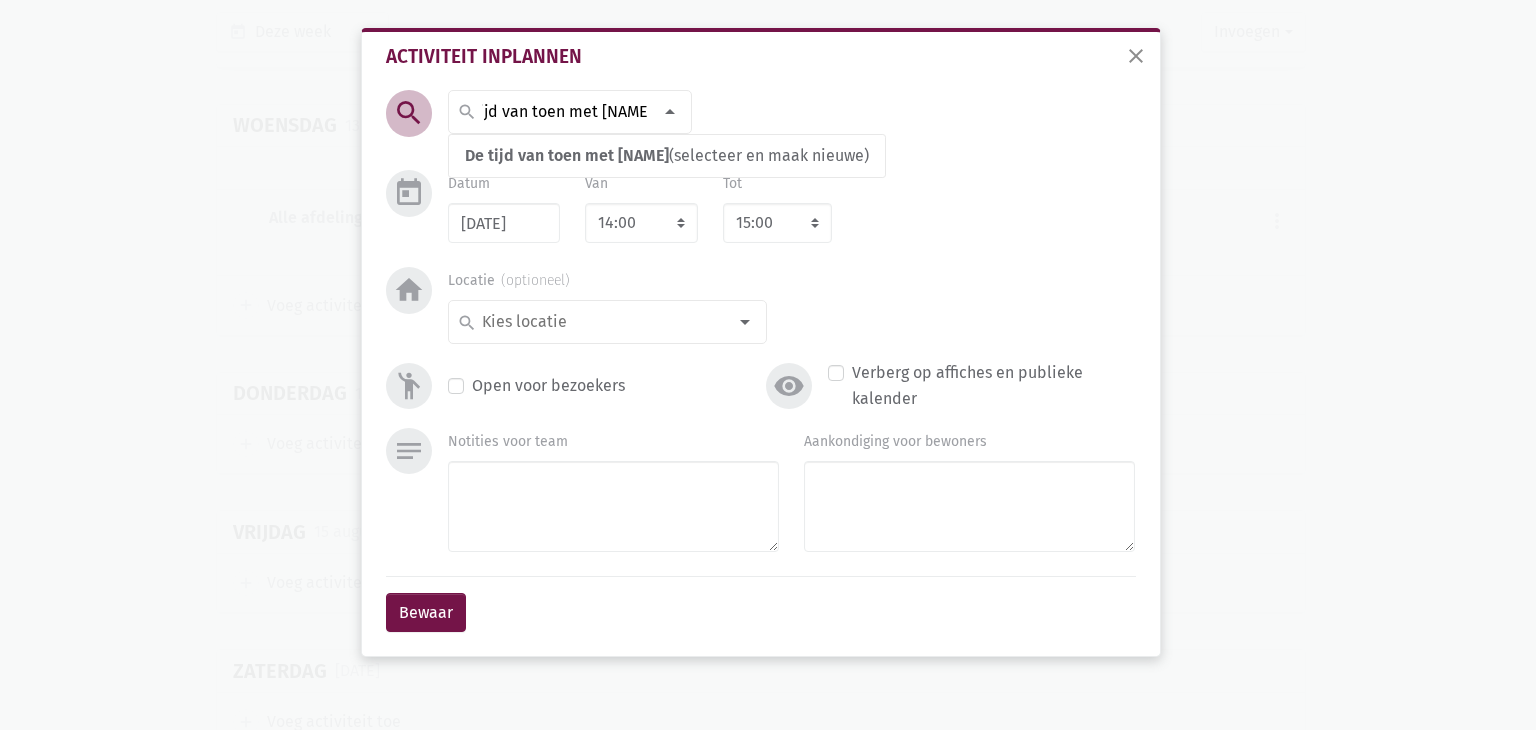 click on "De tijd van toen met [PERSON]" at bounding box center [565, 112] 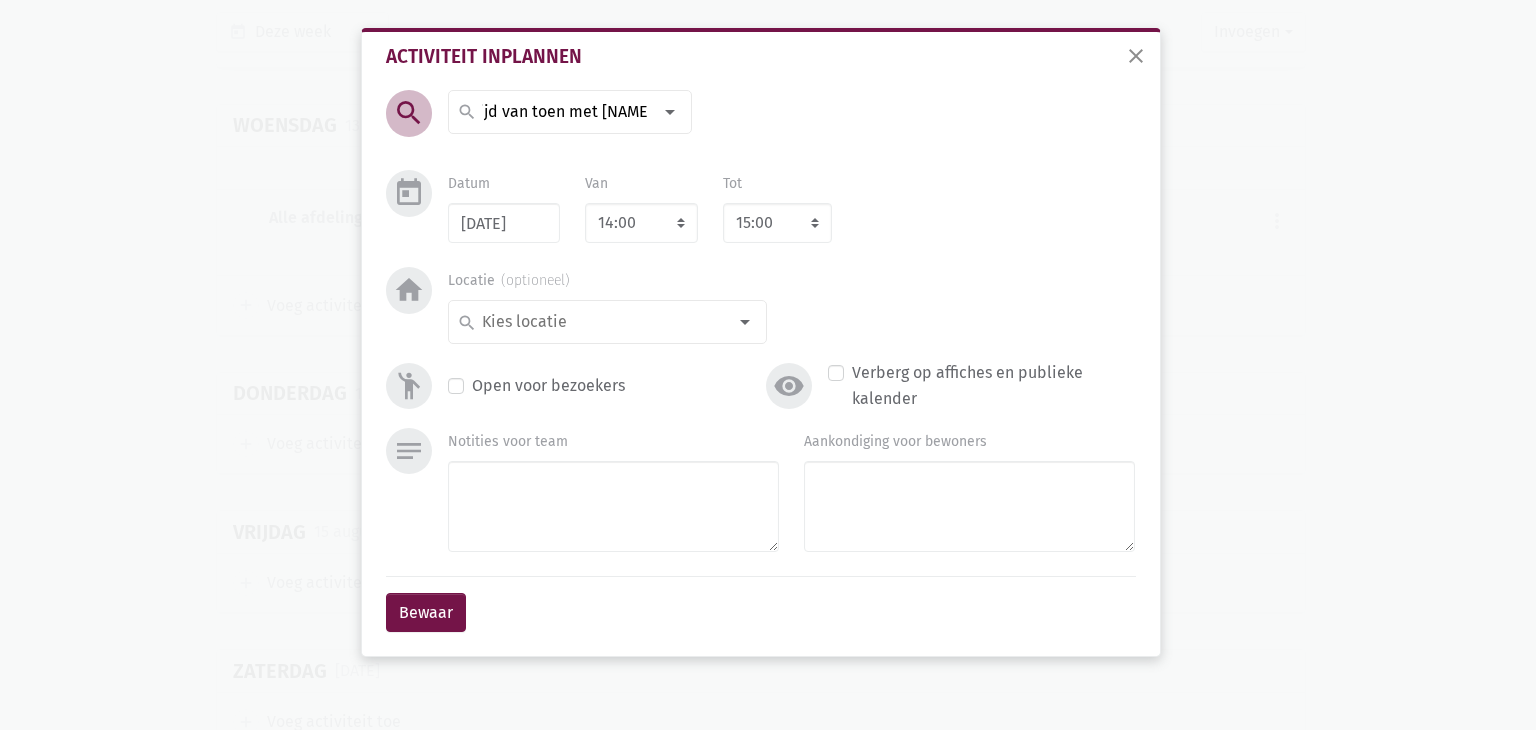 scroll, scrollTop: 0, scrollLeft: 0, axis: both 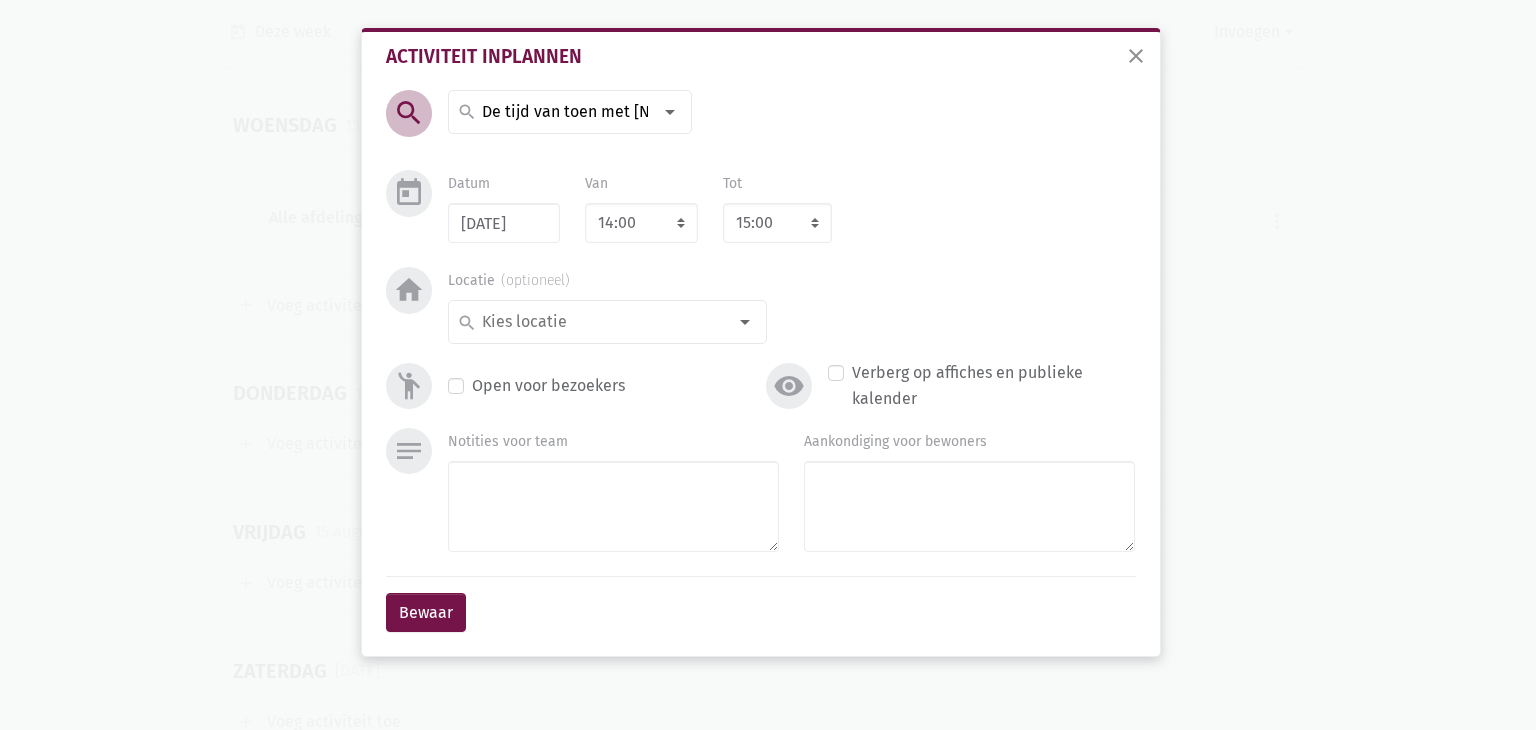 click on "De tijd van toen met [PERSON]" at bounding box center (565, 112) 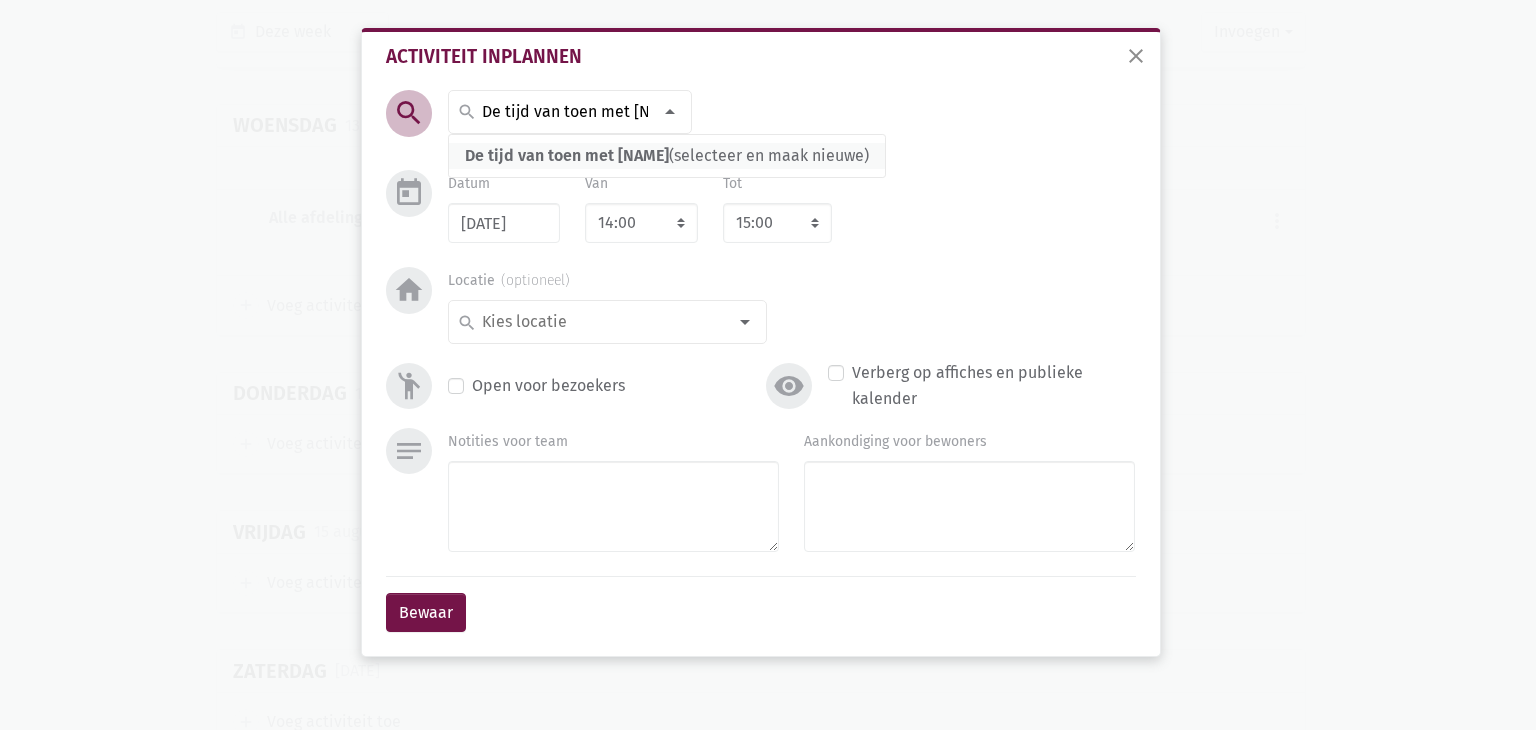 click on "De tijd van toen met [PERSON]" at bounding box center [567, 155] 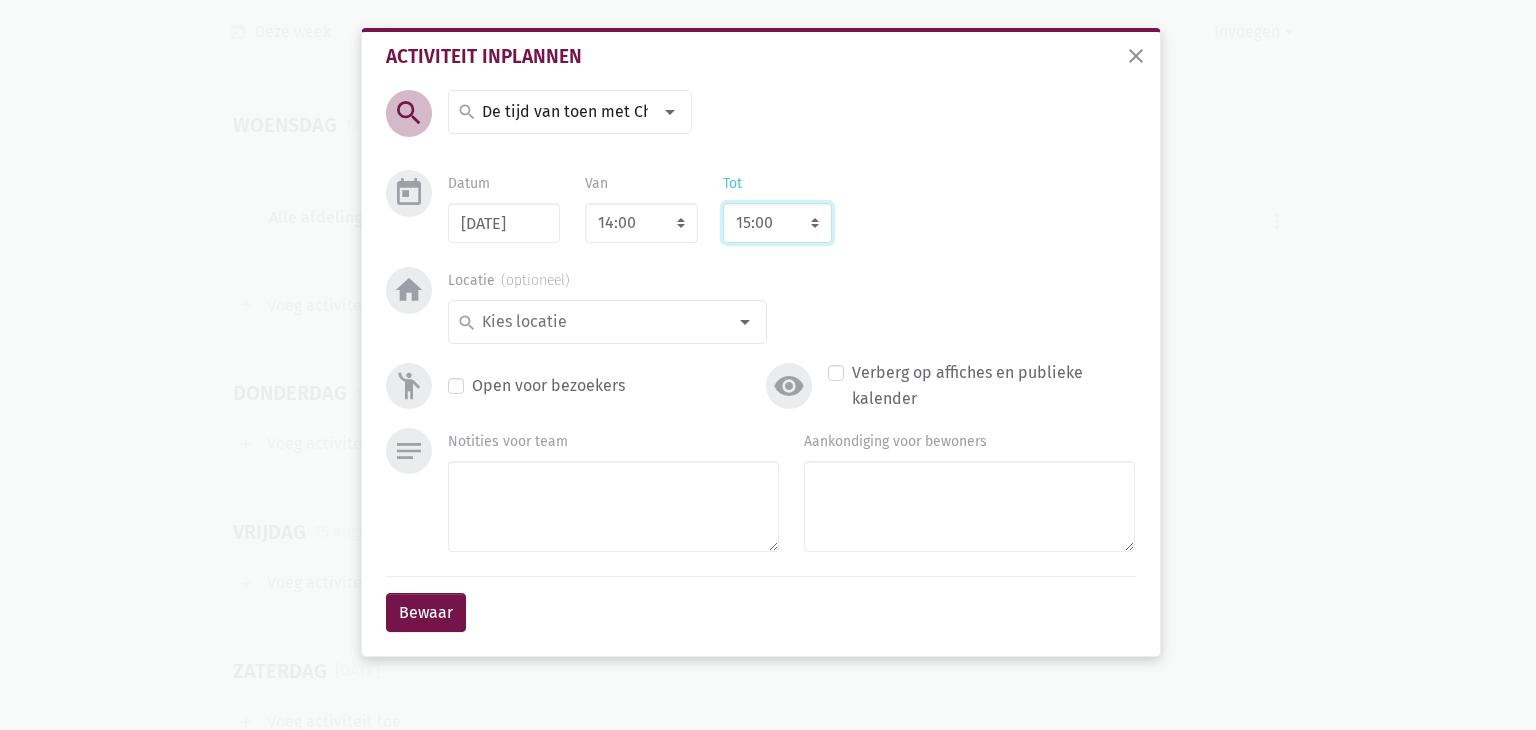click on "8:00
8:15
8:30
8:45
9:00
9:15
9:30
9:45
10:00
10:15
10:30
10:45
11:00
11:15
11:30
11:45
12:00
12:15
12:30
12:45
13:00
13:15
13:30
13:45
14:00
14:15
14:30
14:45
15:00
15:15
15:30
15:45
16:00
16:15
16:30
16:45
17:00
17:15
17:30
17:45
18:00
18:15
18:30
18:45
19:00
19:15
19:30
19:45
20:00
20:15
20:30
20:45
21:00
21:15
21:30
21:45
22:00
22:15
22:30
22:45
23:00" at bounding box center [777, 223] 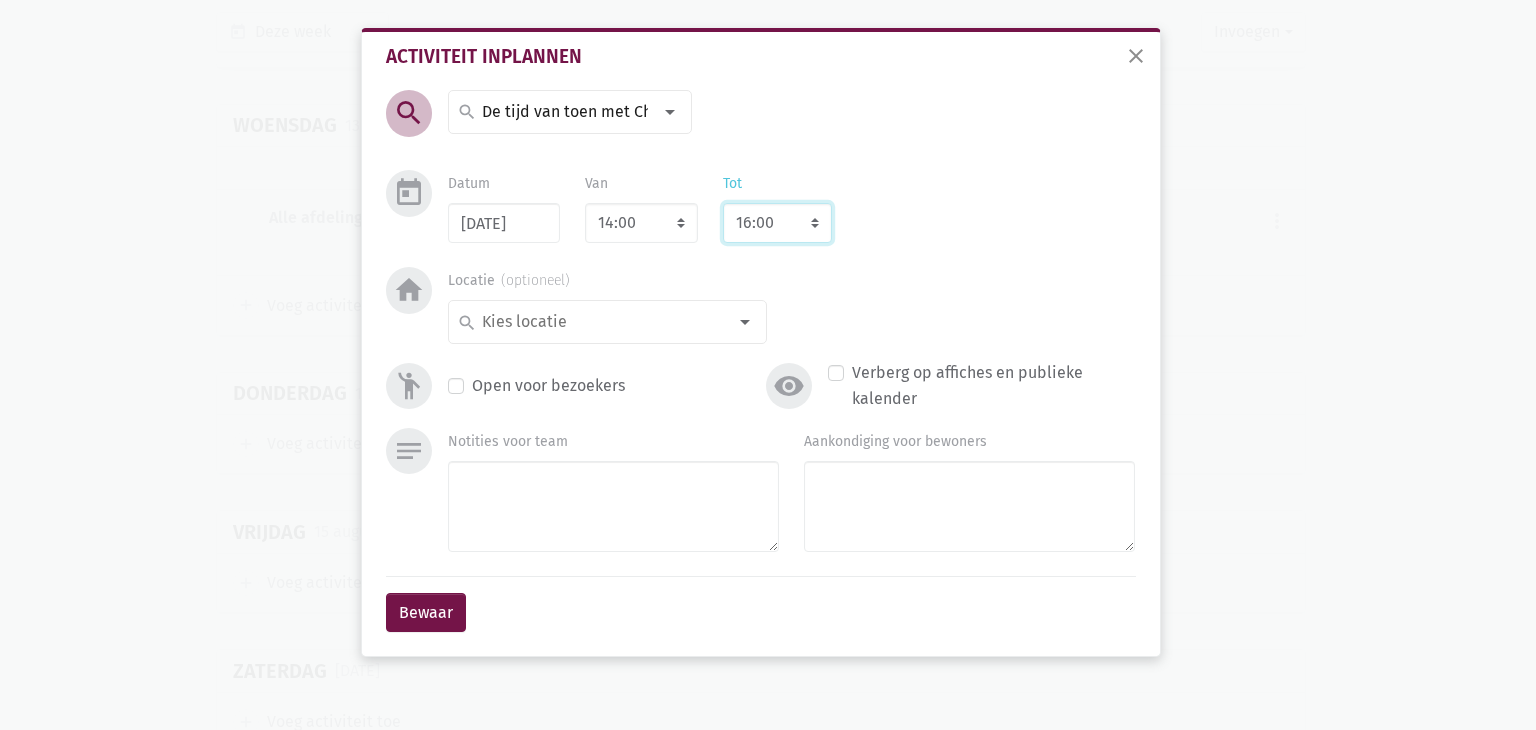 click on "8:00
8:15
8:30
8:45
9:00
9:15
9:30
9:45
10:00
10:15
10:30
10:45
11:00
11:15
11:30
11:45
12:00
12:15
12:30
12:45
13:00
13:15
13:30
13:45
14:00
14:15
14:30
14:45
15:00
15:15
15:30
15:45
16:00
16:15
16:30
16:45
17:00
17:15
17:30
17:45
18:00
18:15
18:30
18:45
19:00
19:15
19:30
19:45
20:00
20:15
20:30
20:45
21:00
21:15
21:30
21:45
22:00
22:15
22:30
22:45
23:00" at bounding box center (777, 223) 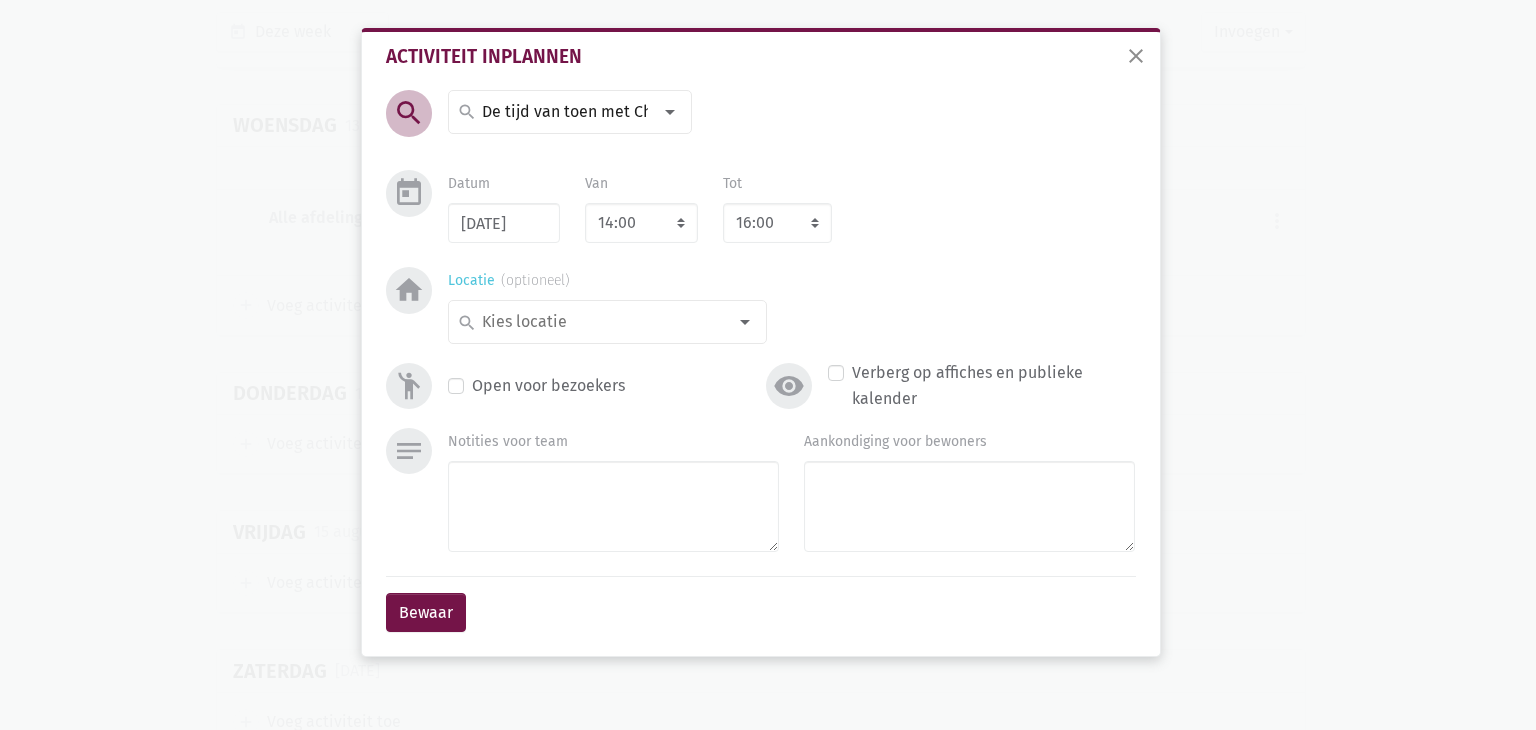 click at bounding box center (602, 322) 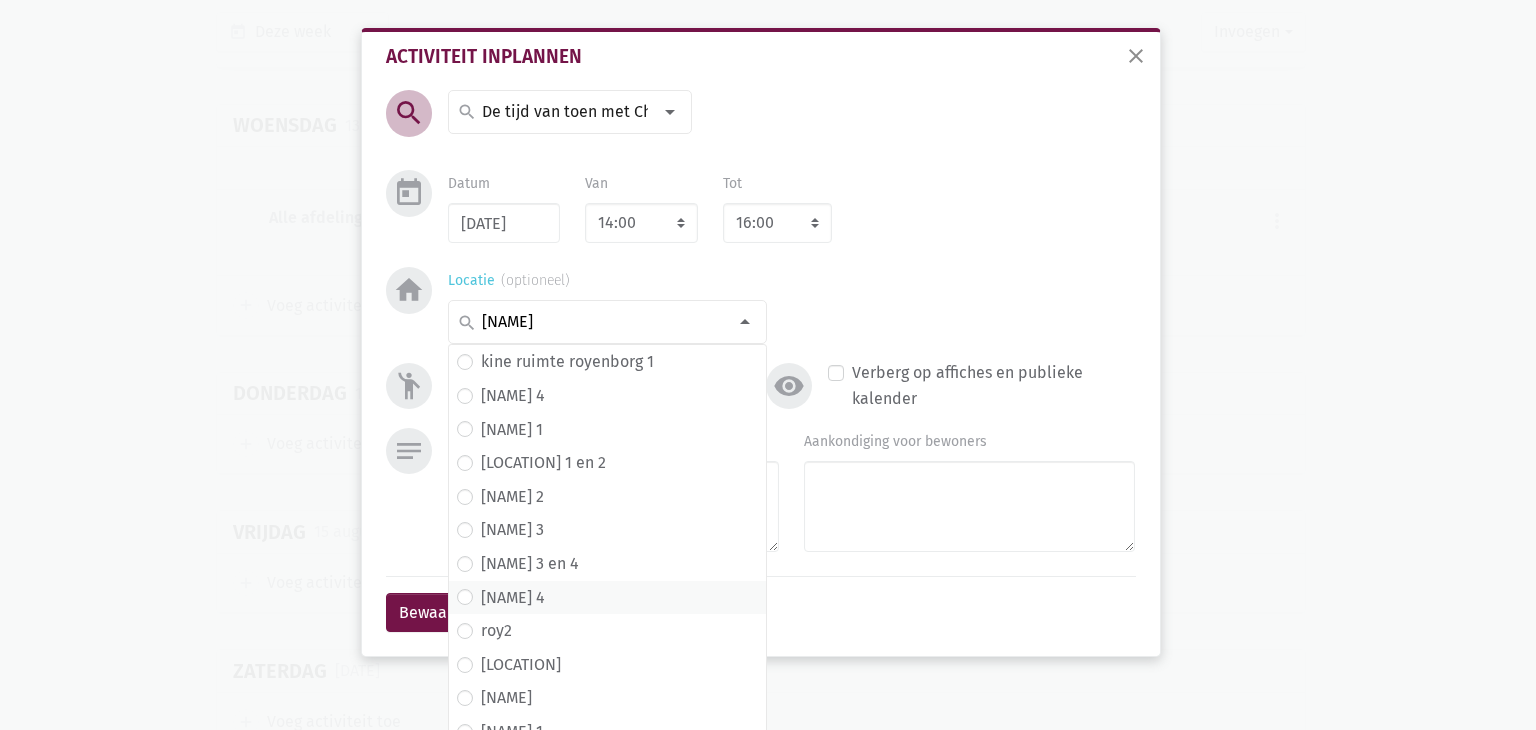 type on "roy" 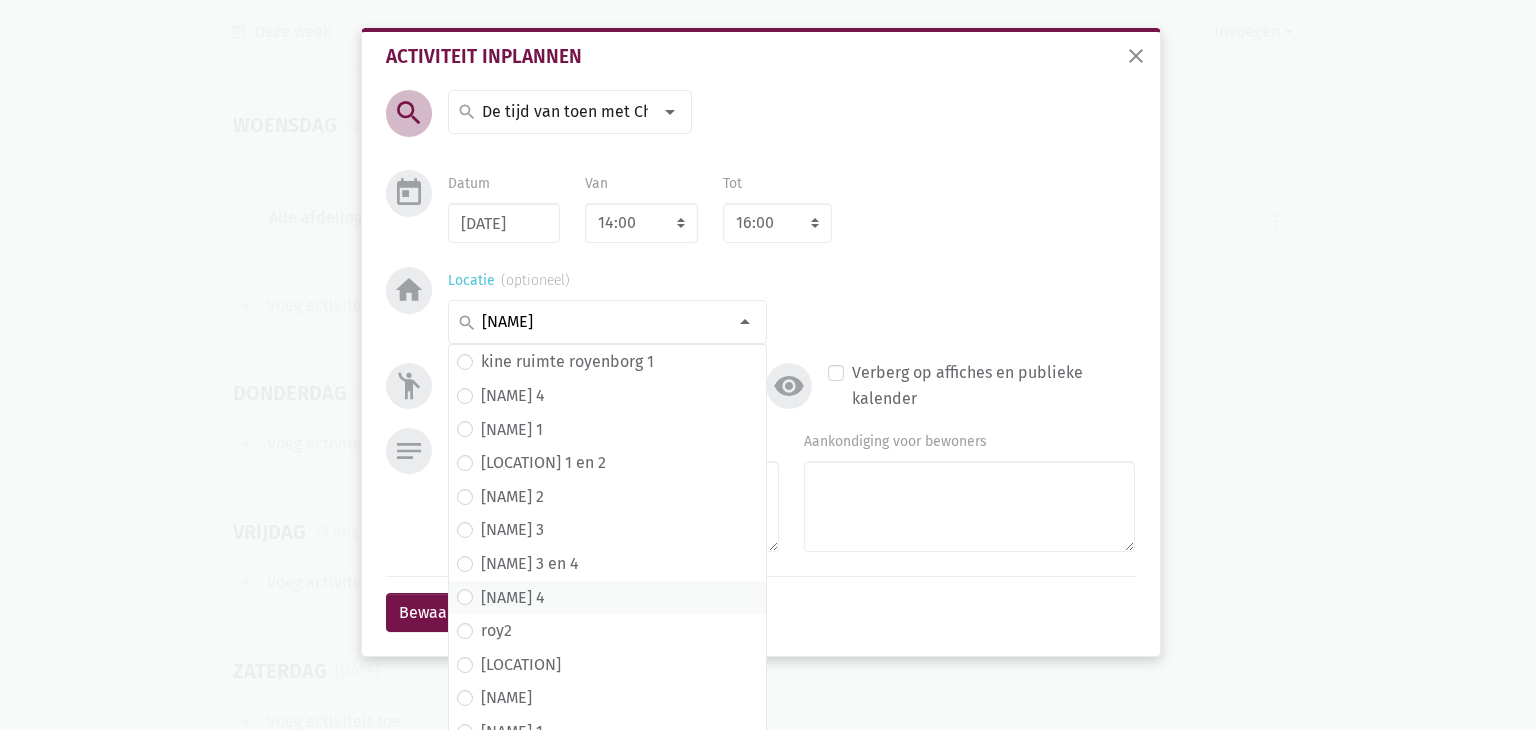 click on "roy 4" at bounding box center (513, 598) 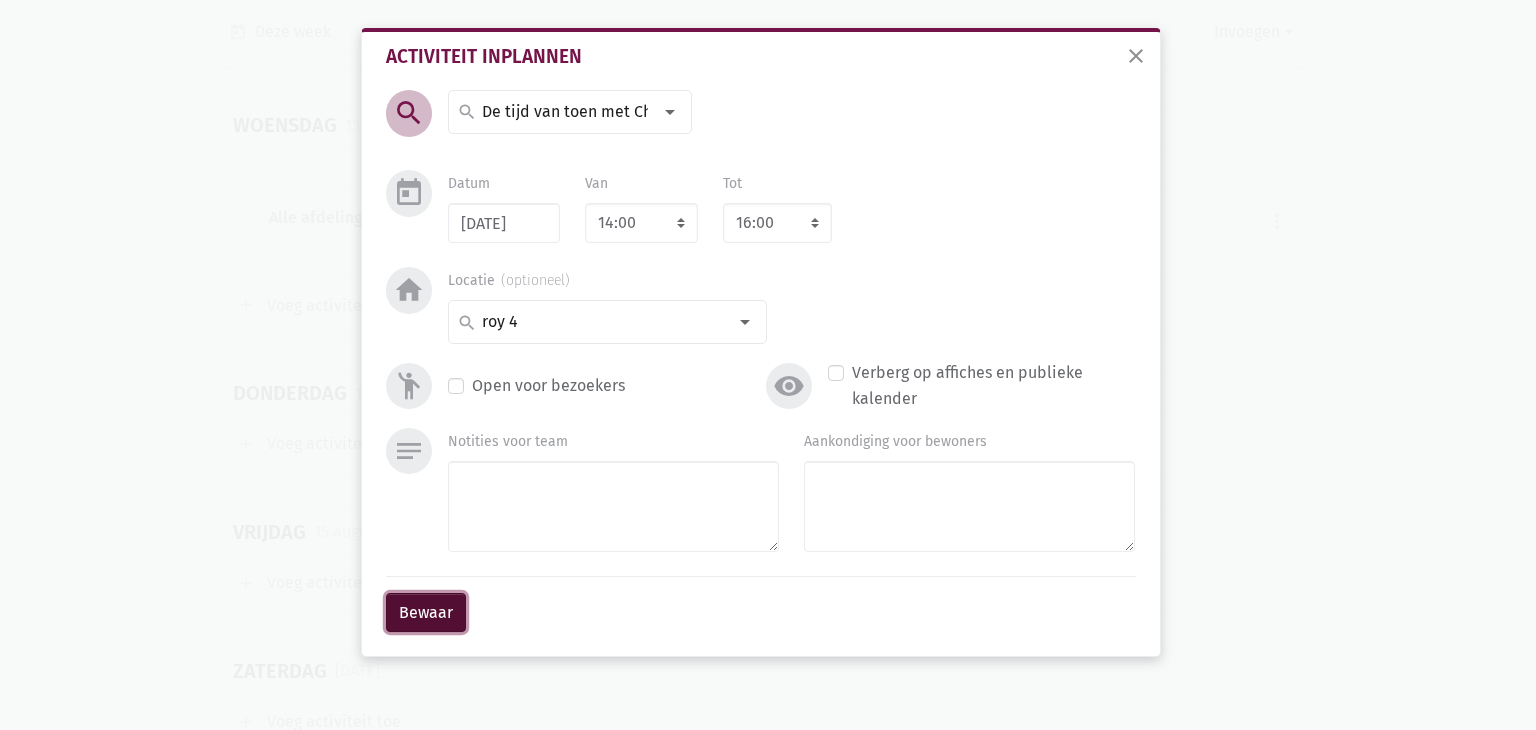 click on "Bewaar" at bounding box center [426, 613] 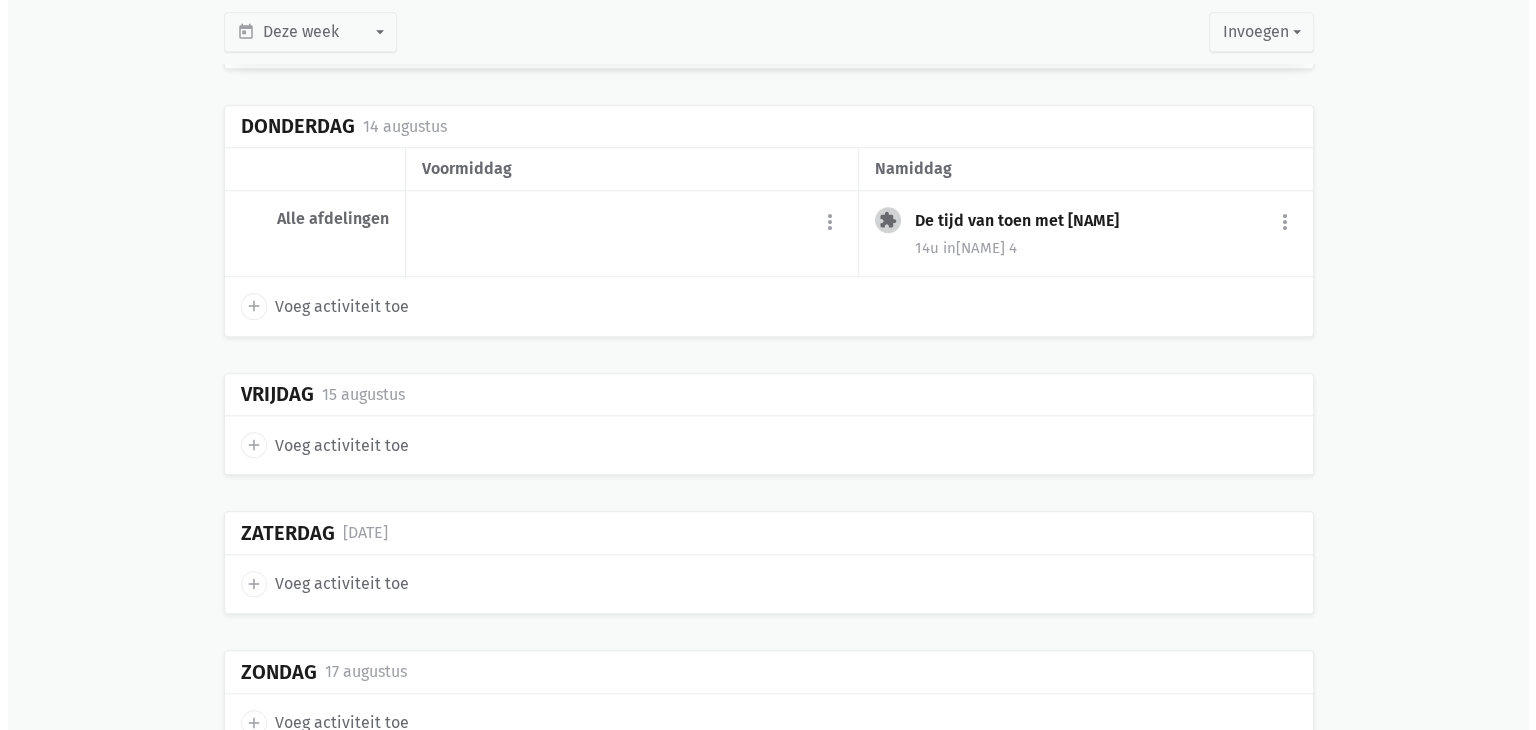 scroll, scrollTop: 1892, scrollLeft: 0, axis: vertical 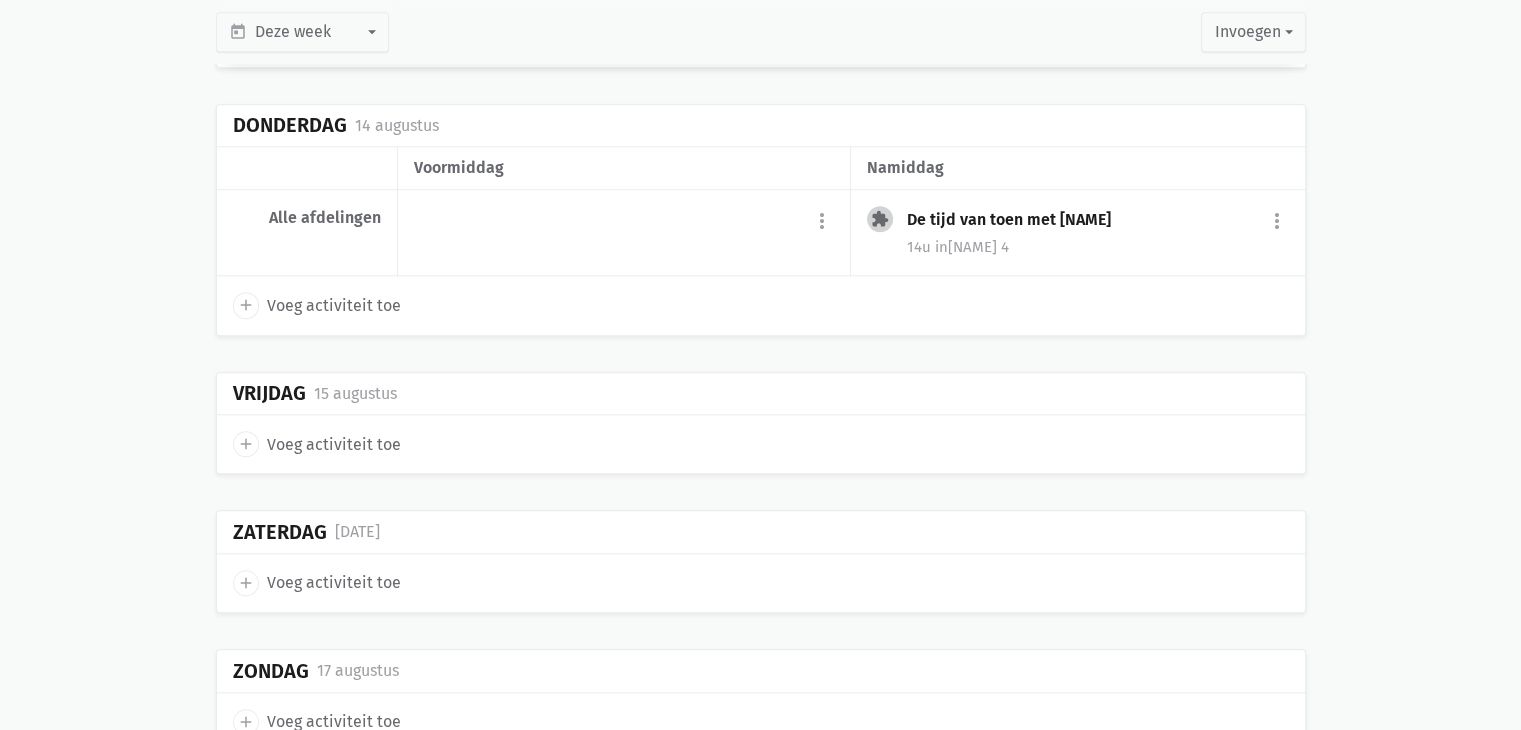 click on "add
Voeg activiteit toe" at bounding box center (317, 444) 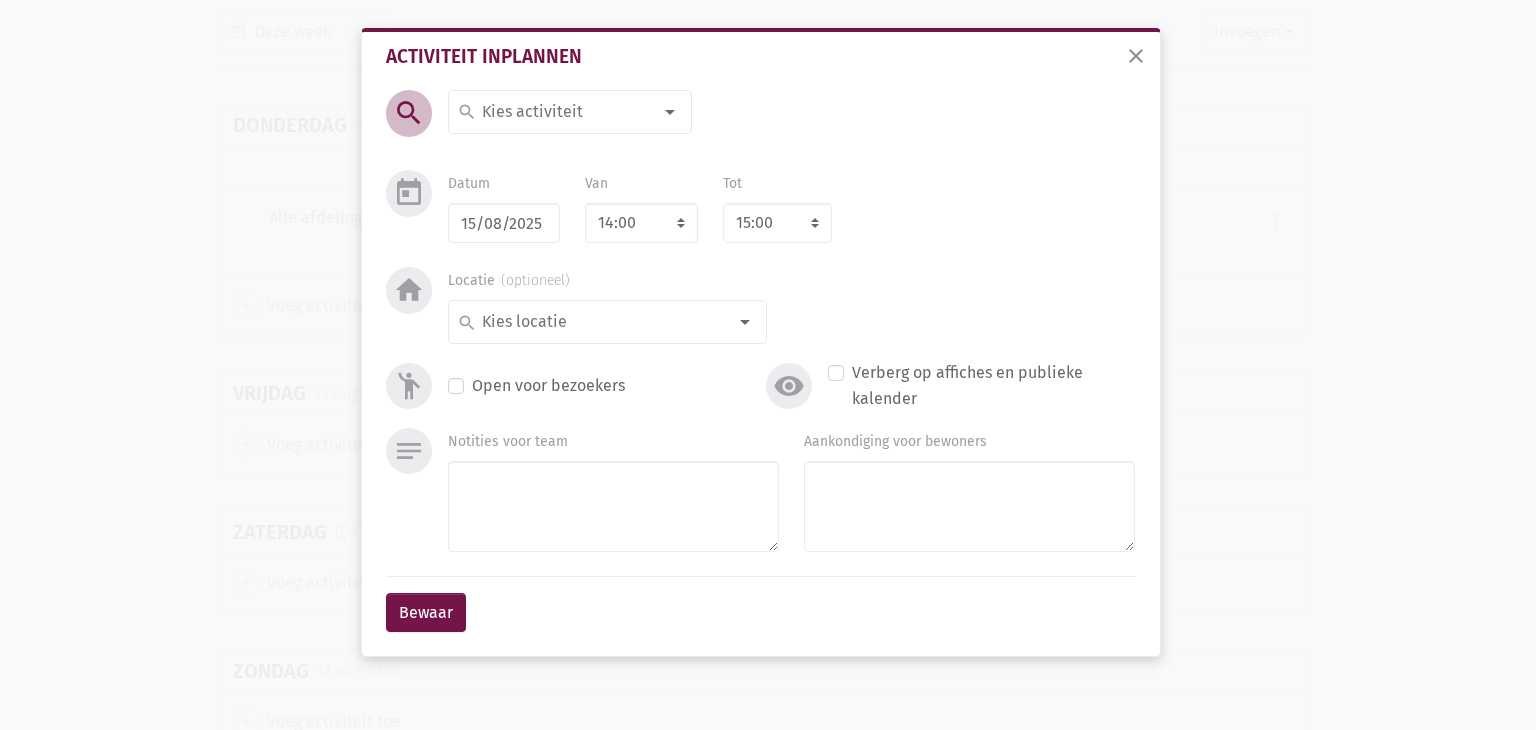 click at bounding box center (670, 112) 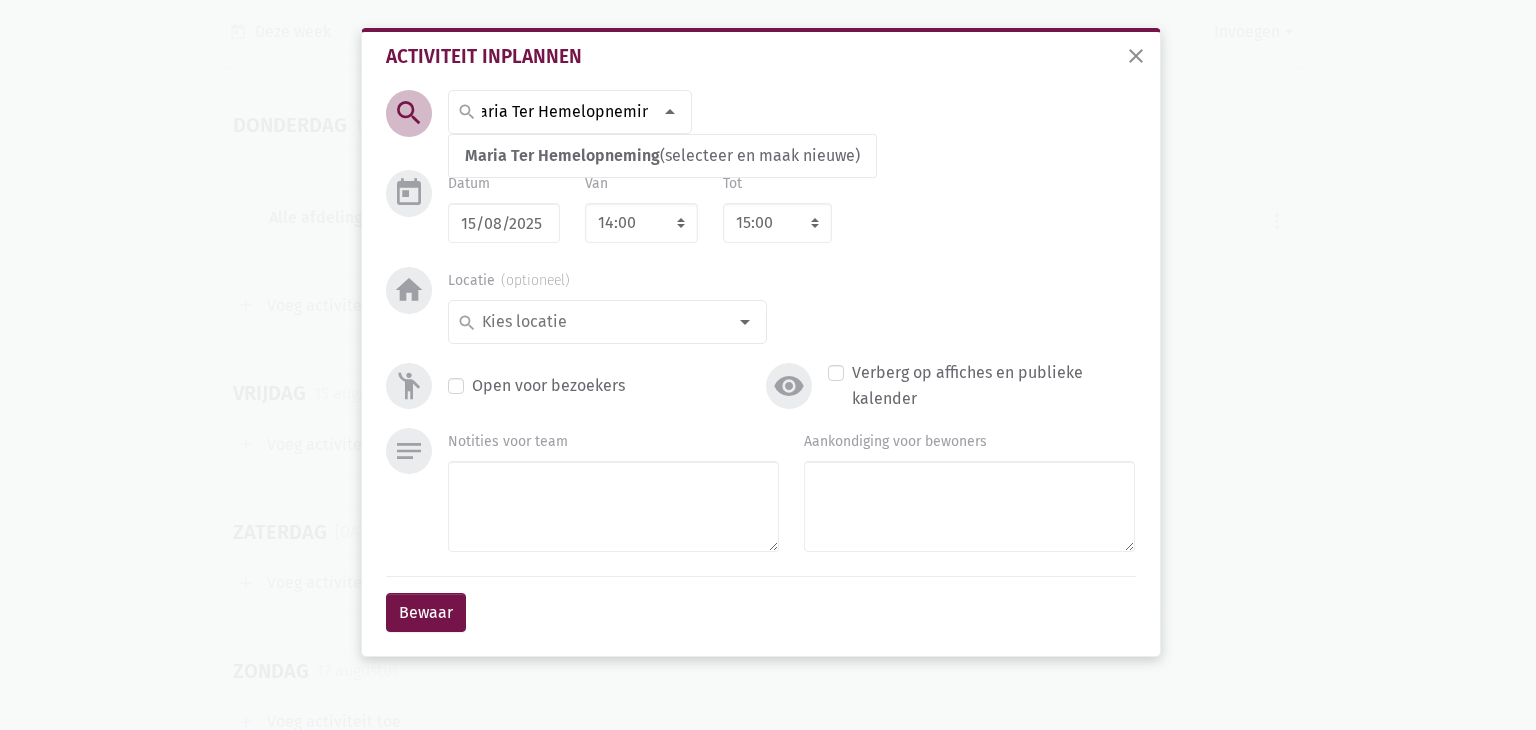 scroll, scrollTop: 0, scrollLeft: 24, axis: horizontal 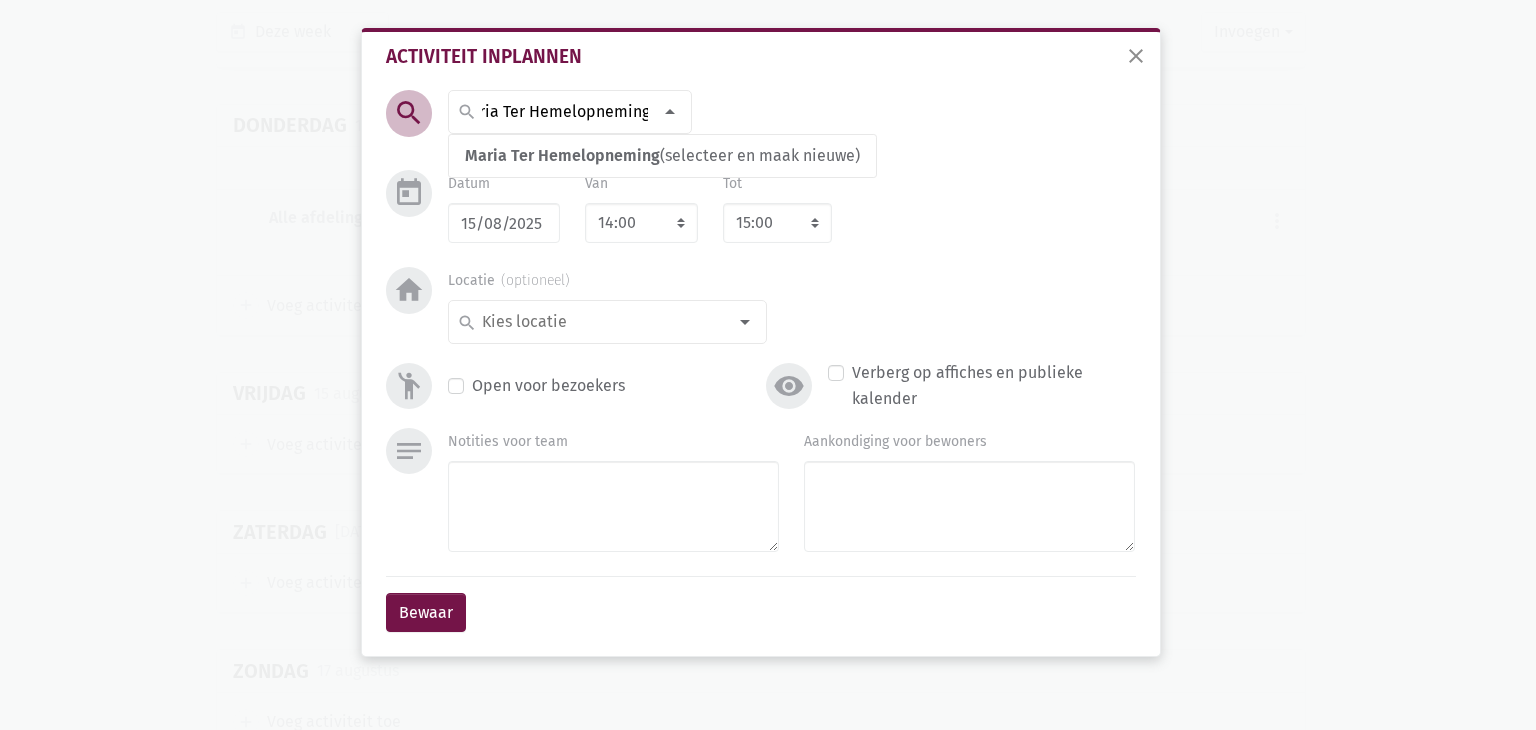 type on "Maria Ter Hemelopneming" 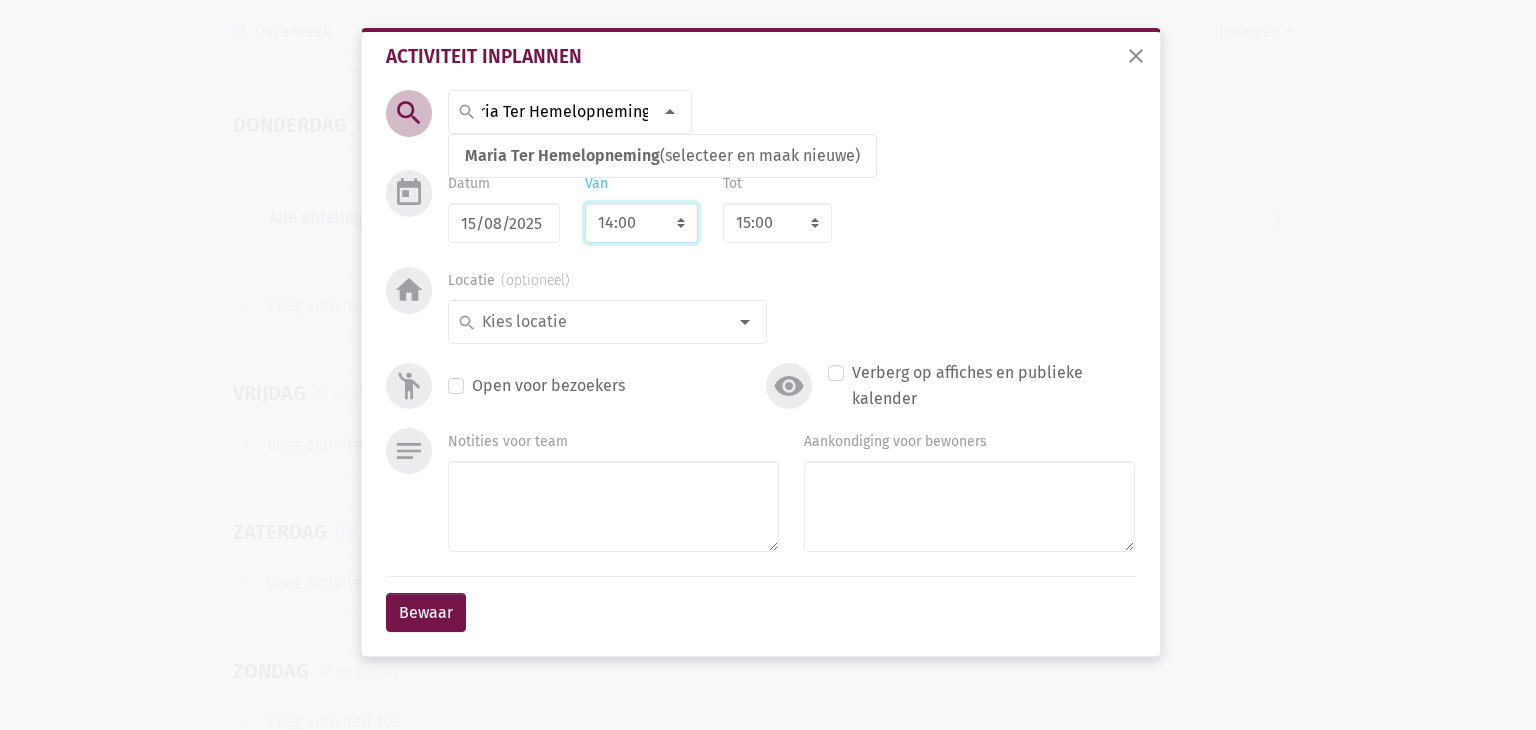 click on "7:00
7:15
7:30
7:45
8:00
8:15
8:30
8:45
9:00
9:15
9:30
9:45
10:00
10:15
10:30
10:45
11:00
11:15
11:30
11:45
12:00
12:15
12:30
12:45
13:00
13:15
13:30
13:45
14:00
14:15
14:30
14:45
15:00
15:15
15:30
15:45
16:00
16:15
16:30
16:45
17:00
17:15
17:30
17:45
18:00
18:15
18:30
18:45
19:00
19:15
19:30
19:45
20:00
20:15
20:30
20:45
21:00
21:15
21:30
21:45
22:00" at bounding box center [641, 223] 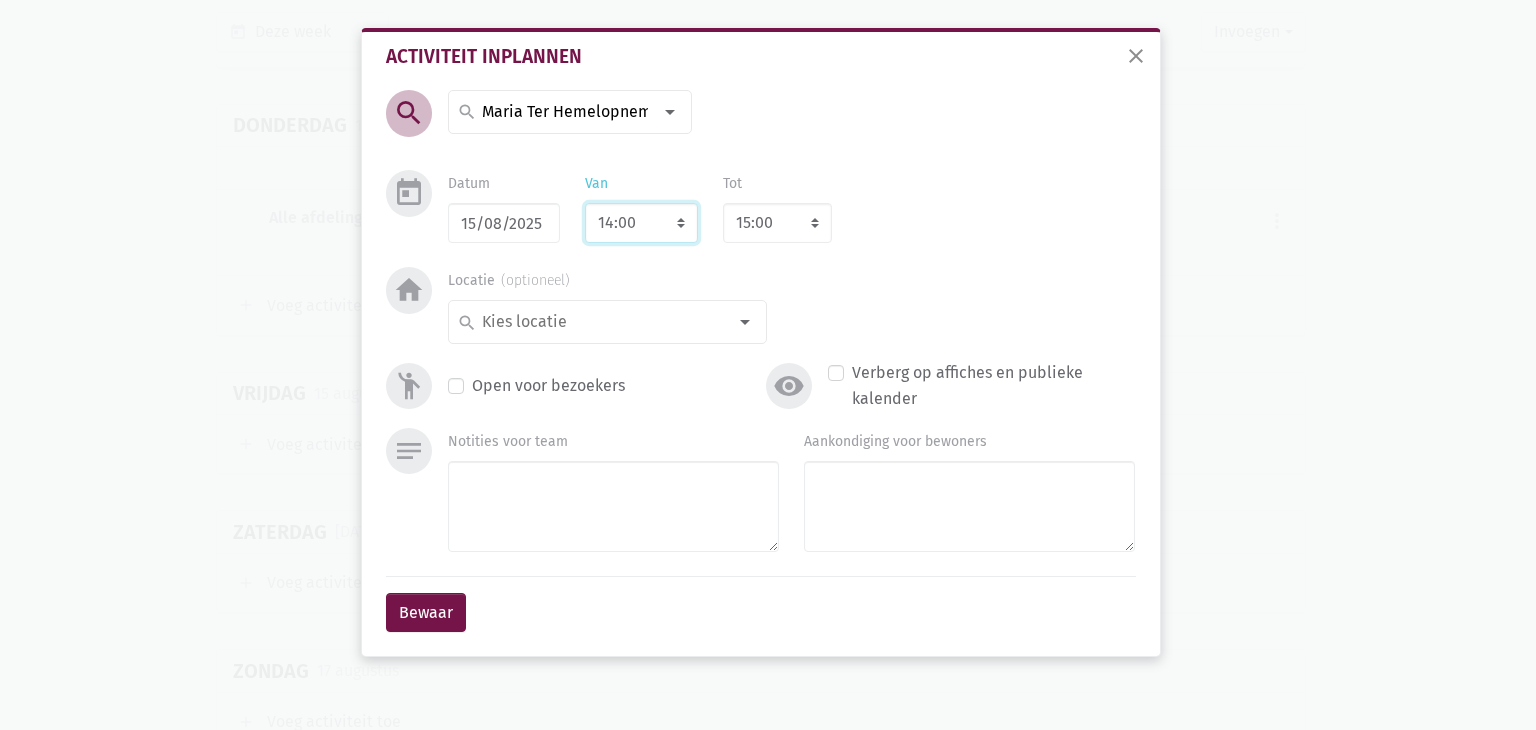 select on "8:00" 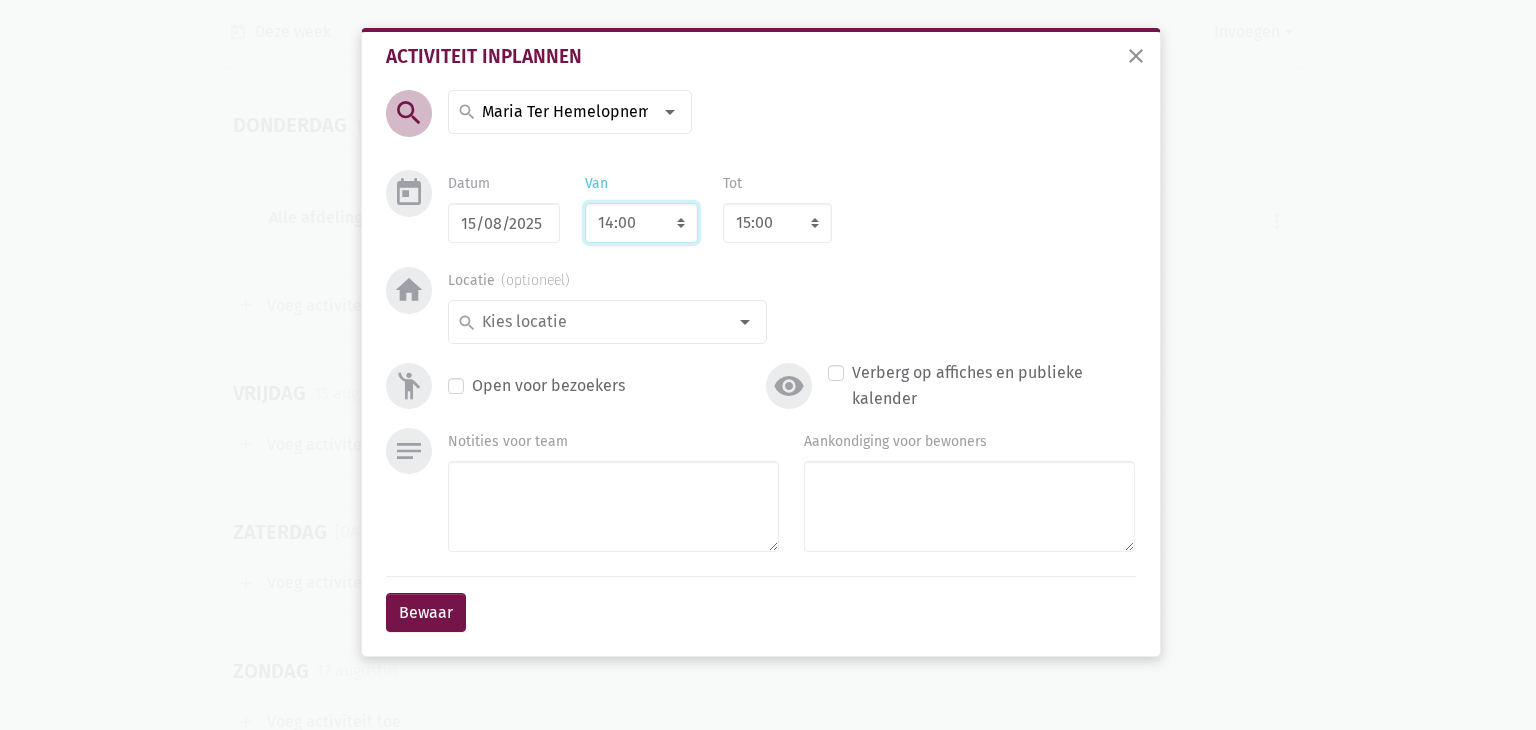 click on "7:00
7:15
7:30
7:45
8:00
8:15
8:30
8:45
9:00
9:15
9:30
9:45
10:00
10:15
10:30
10:45
11:00
11:15
11:30
11:45
12:00
12:15
12:30
12:45
13:00
13:15
13:30
13:45
14:00
14:15
14:30
14:45
15:00
15:15
15:30
15:45
16:00
16:15
16:30
16:45
17:00
17:15
17:30
17:45
18:00
18:15
18:30
18:45
19:00
19:15
19:30
19:45
20:00
20:15
20:30
20:45
21:00
21:15
21:30
21:45
22:00" at bounding box center [641, 223] 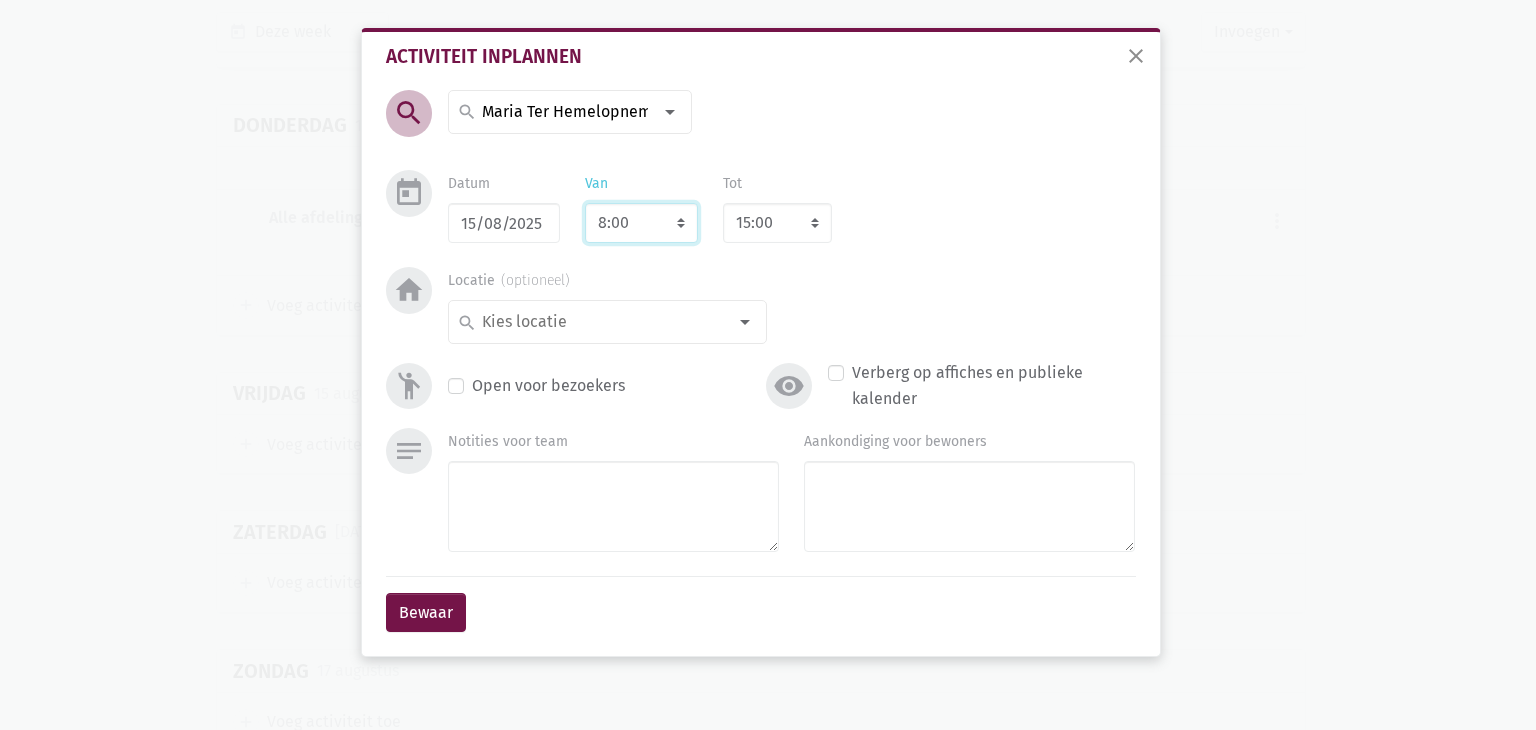 type 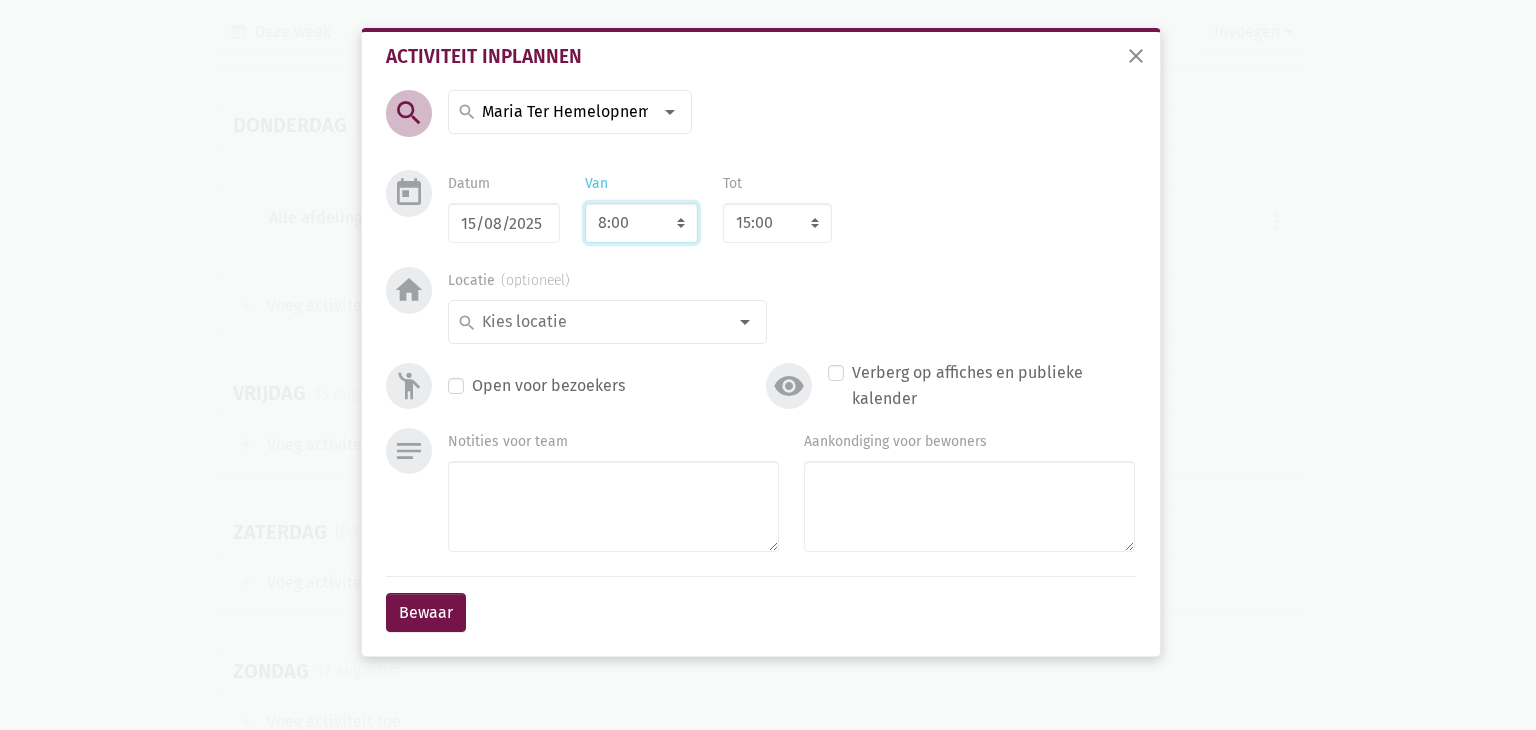 type 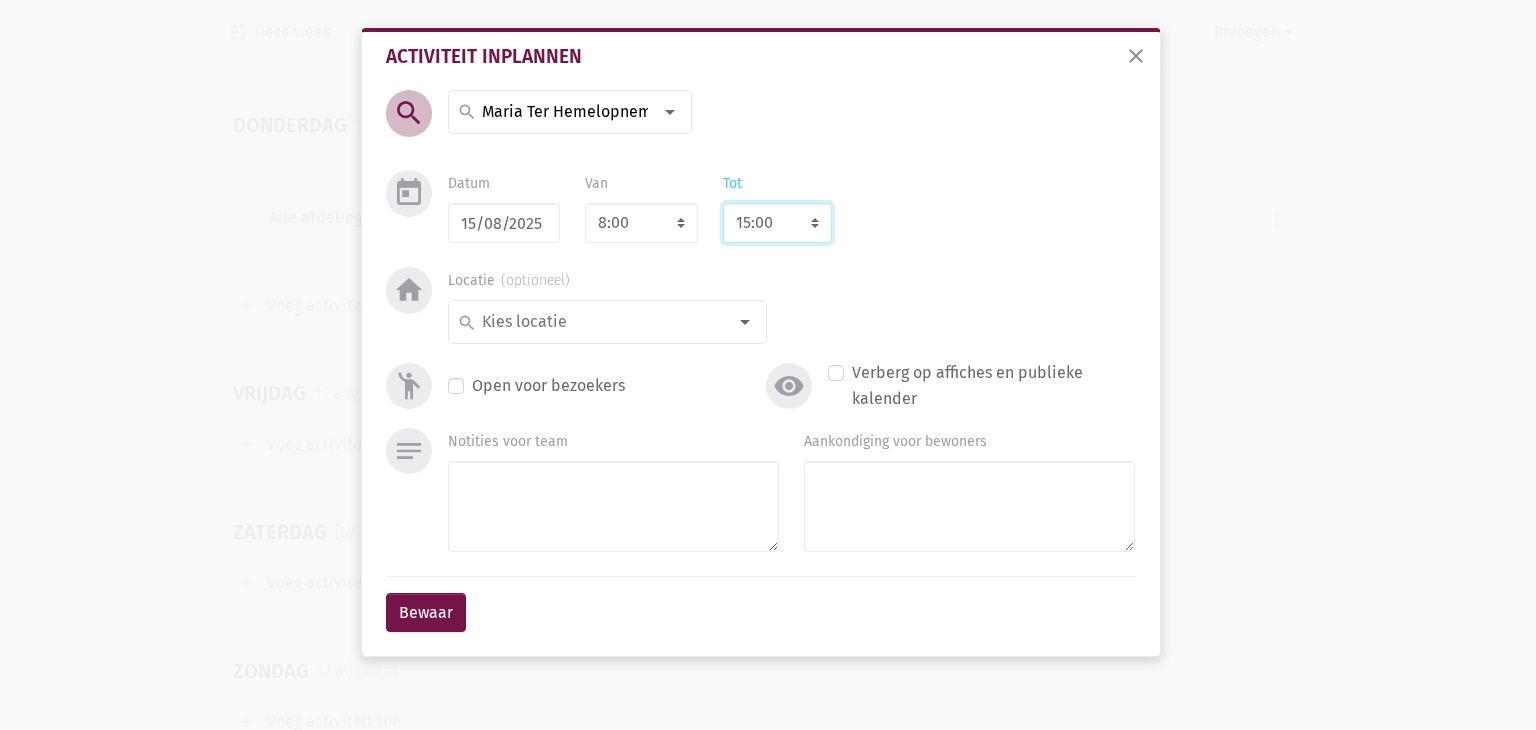 click on "8:00
8:15
8:30
8:45
9:00
9:15
9:30
9:45
10:00
10:15
10:30
10:45
11:00
11:15
11:30
11:45
12:00
12:15
12:30
12:45
13:00
13:15
13:30
13:45
14:00
14:15
14:30
14:45
15:00
15:15
15:30
15:45
16:00
16:15
16:30
16:45
17:00
17:15
17:30
17:45
18:00
18:15
18:30
18:45
19:00
19:15
19:30
19:45
20:00
20:15
20:30
20:45
21:00
21:15
21:30
21:45
22:00
22:15
22:30
22:45
23:00" at bounding box center (777, 223) 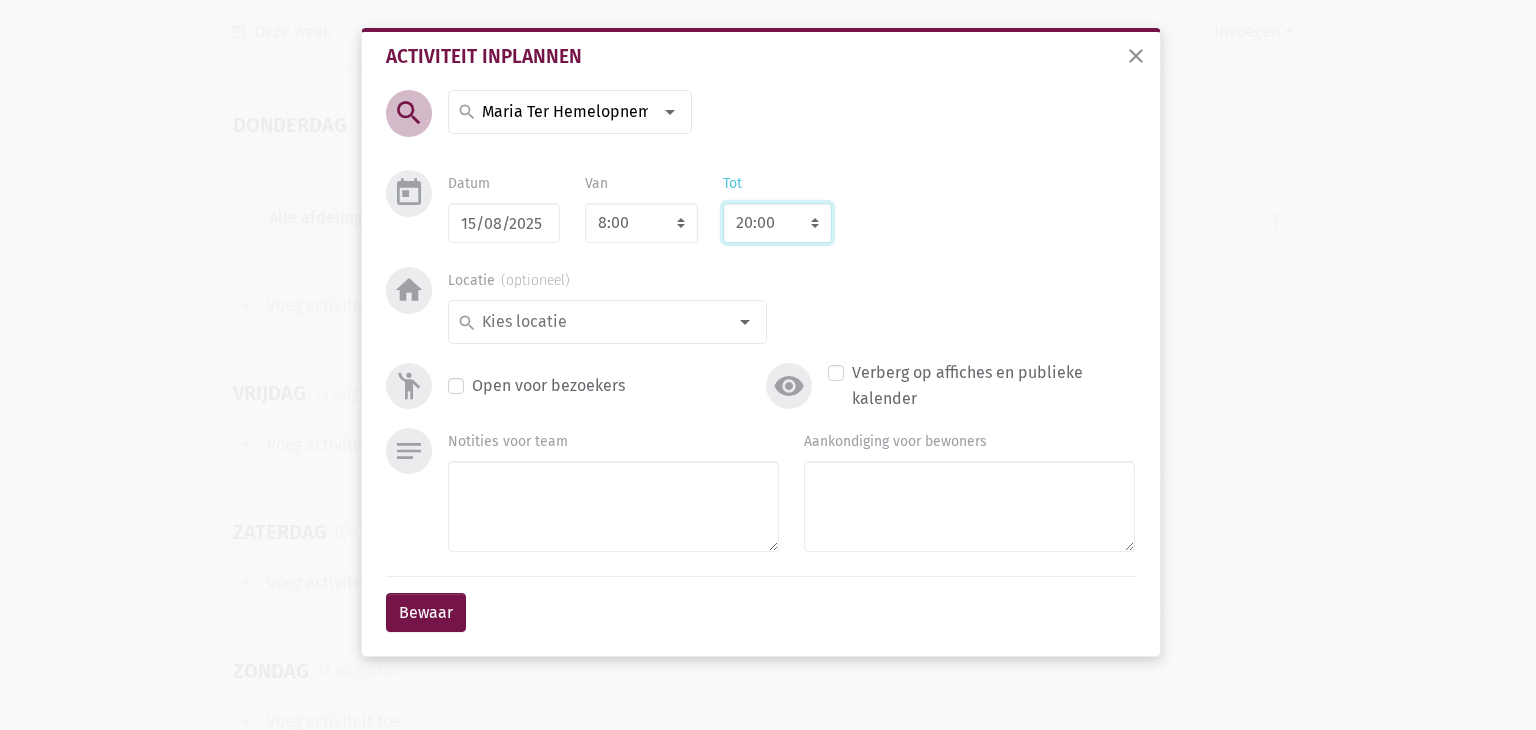 type 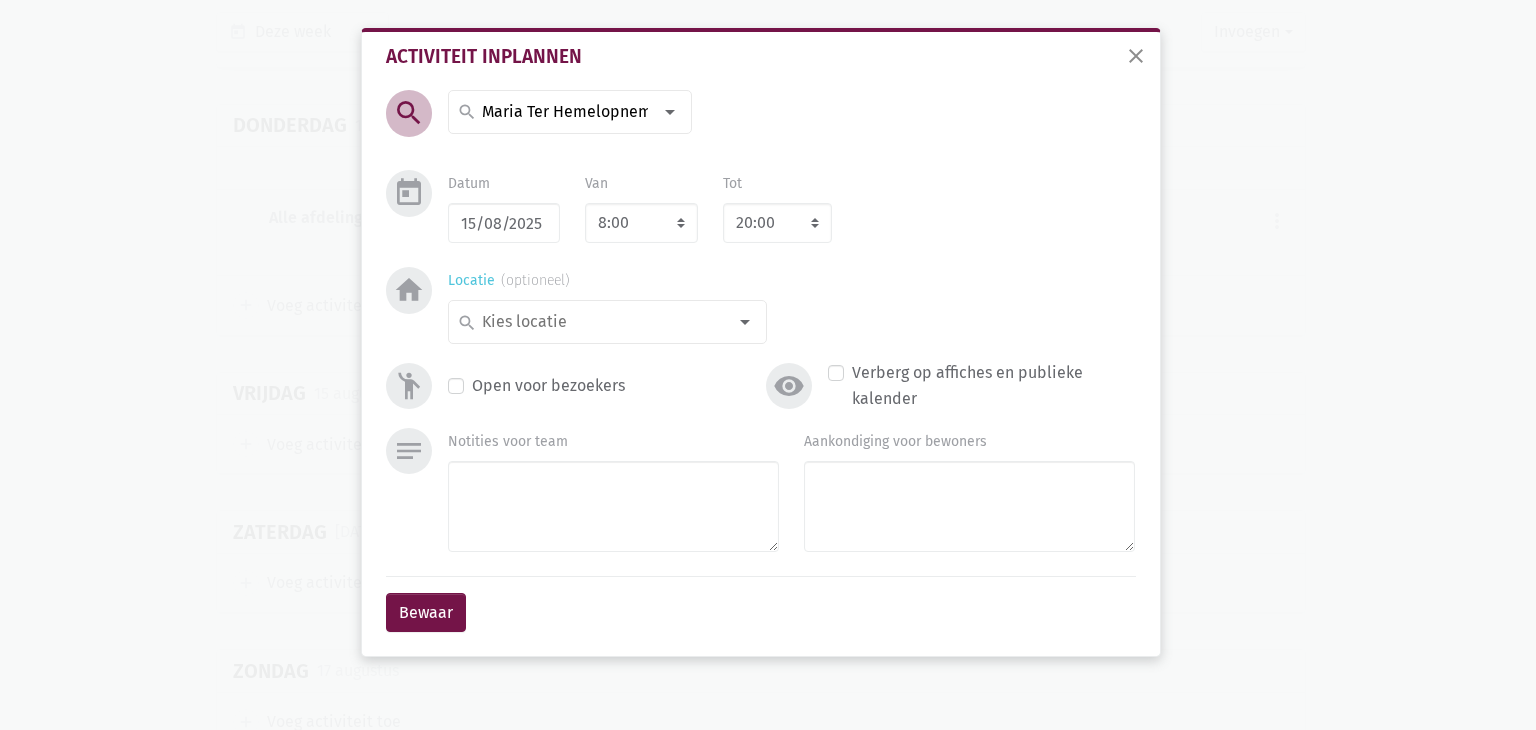 click at bounding box center (602, 322) 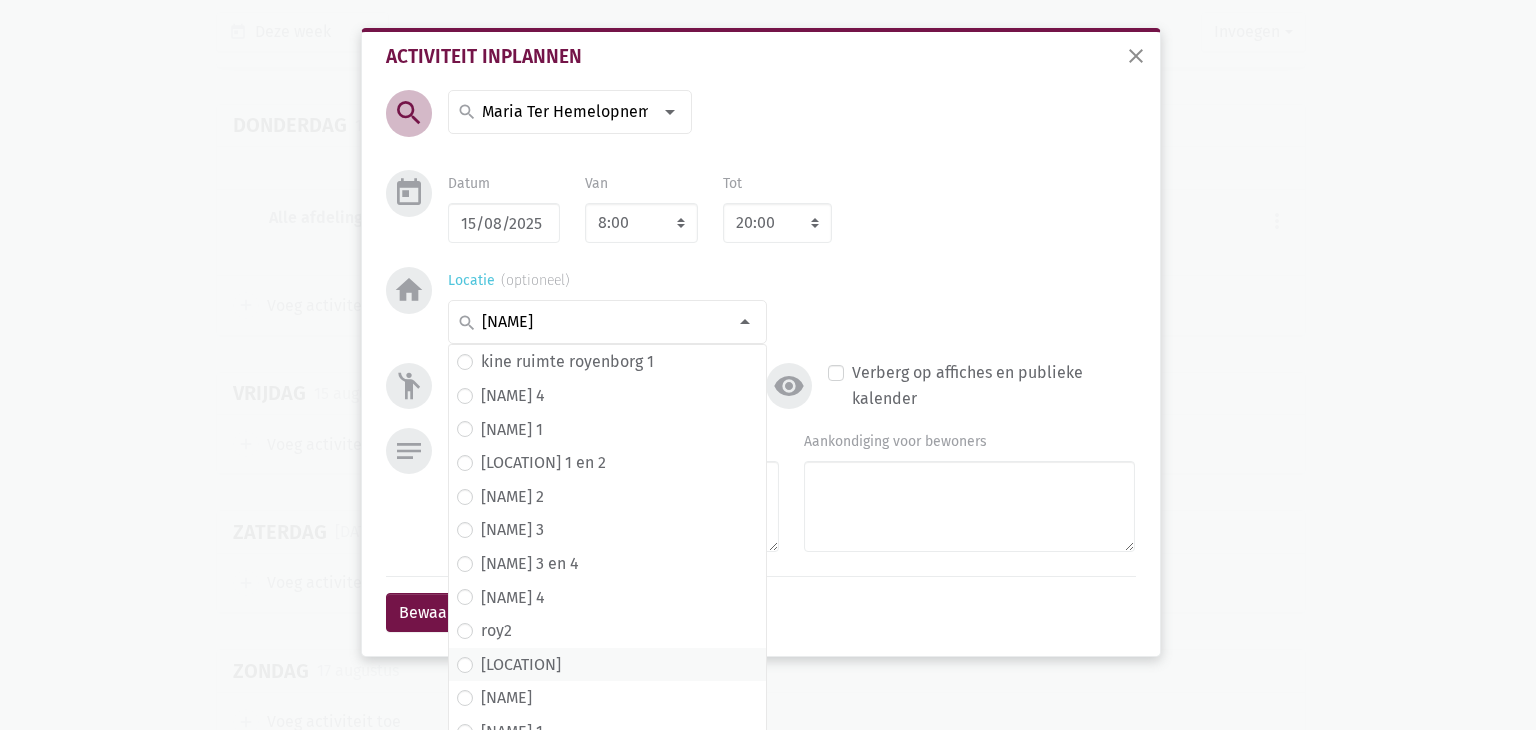 type on "roy" 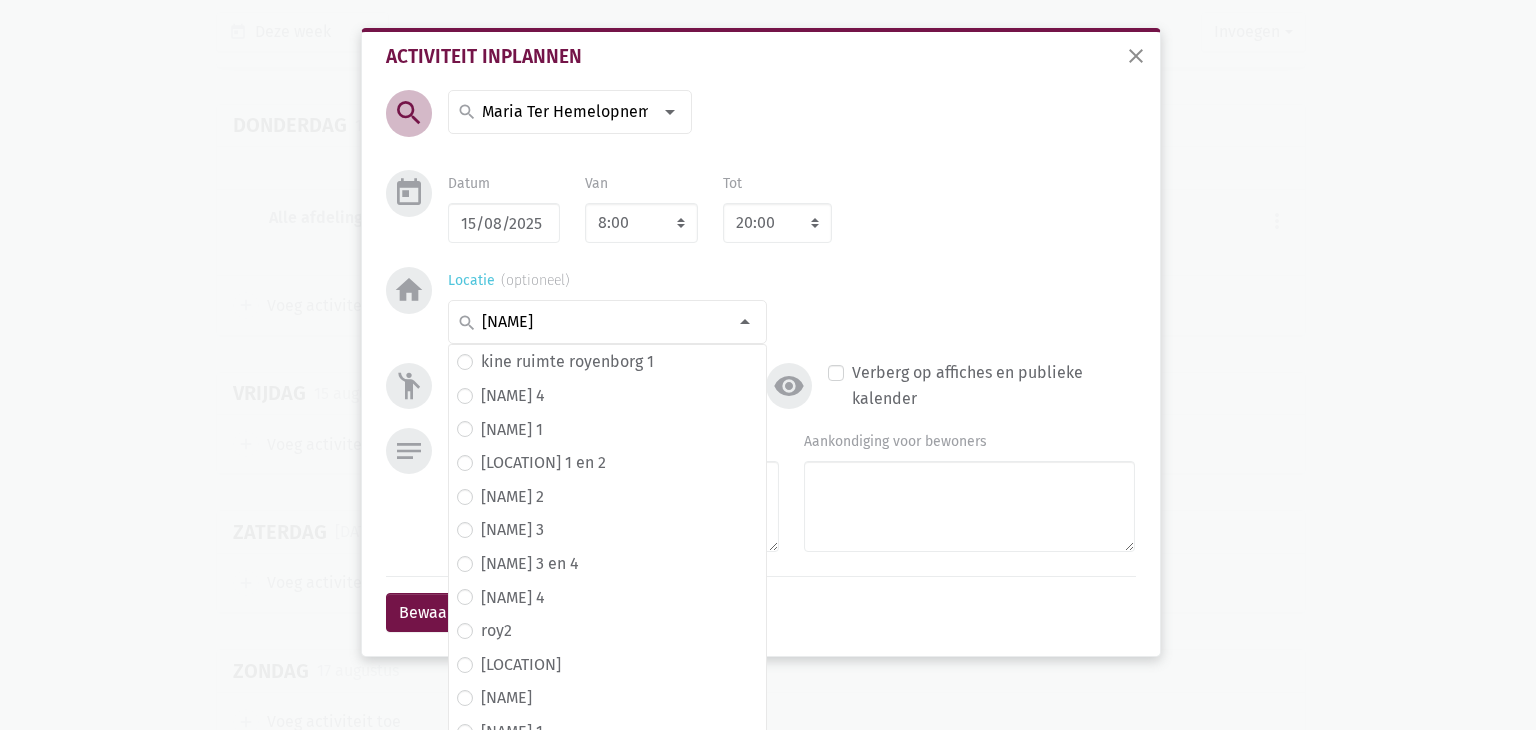 type 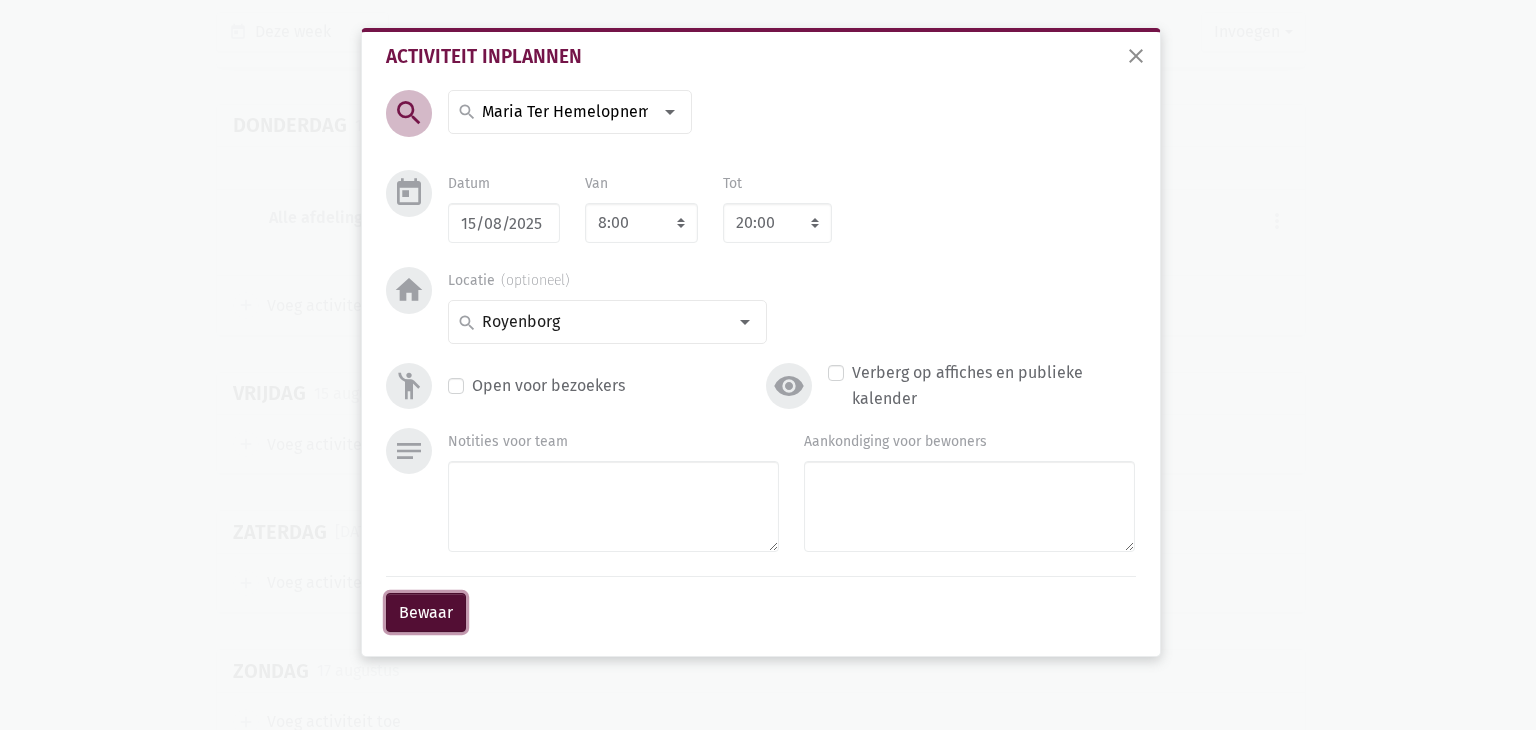 click on "Bewaar" at bounding box center [426, 613] 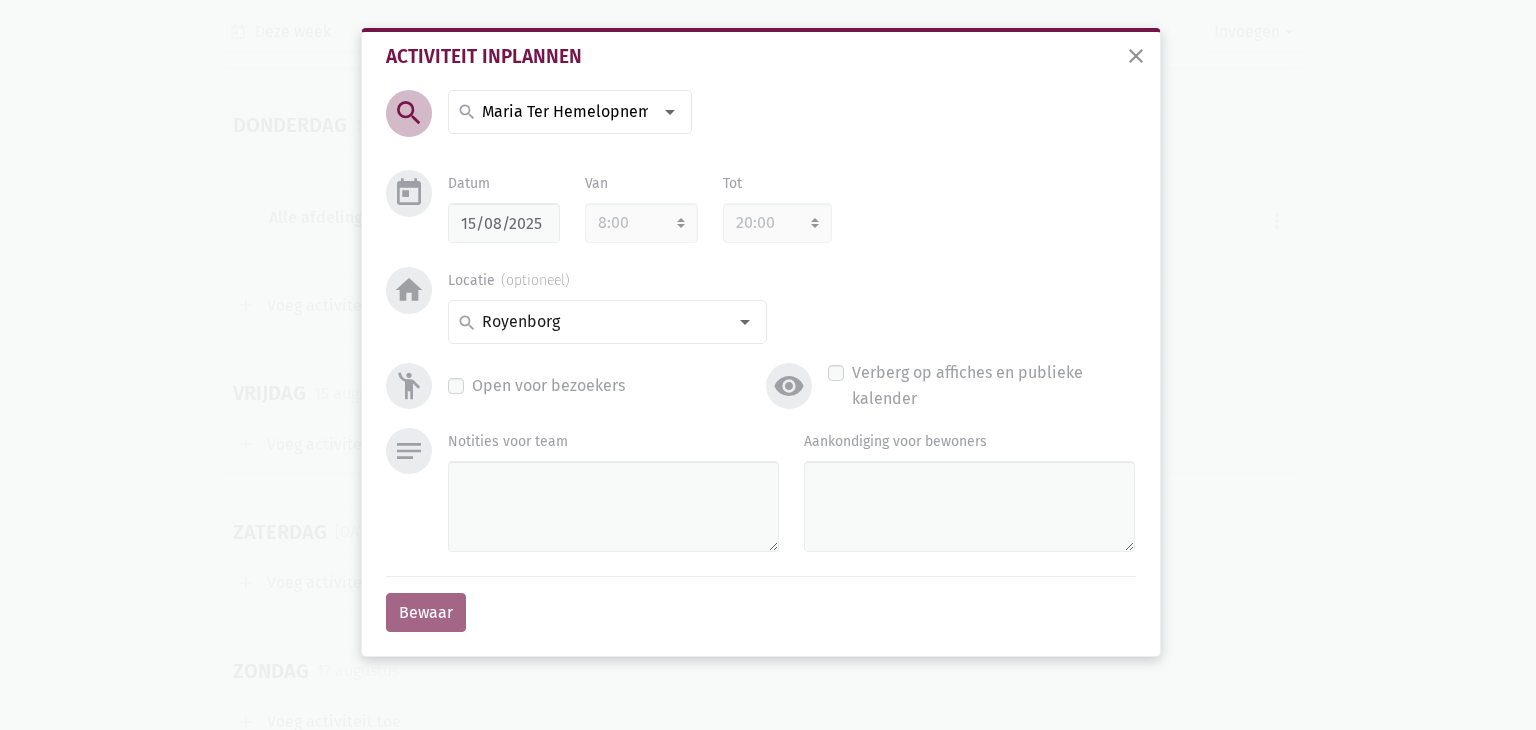 type 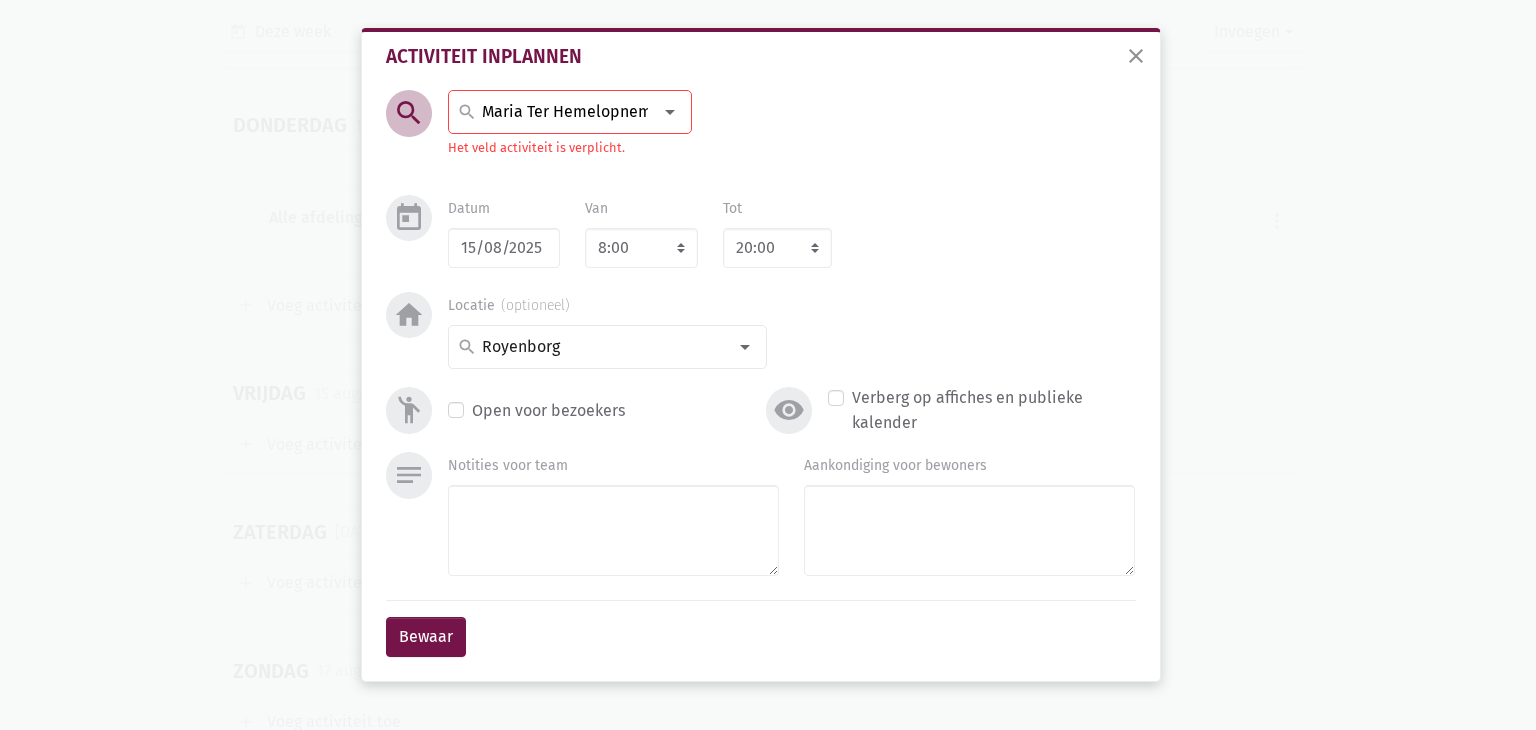 click on "Het veld activiteit is verplicht." at bounding box center [570, 148] 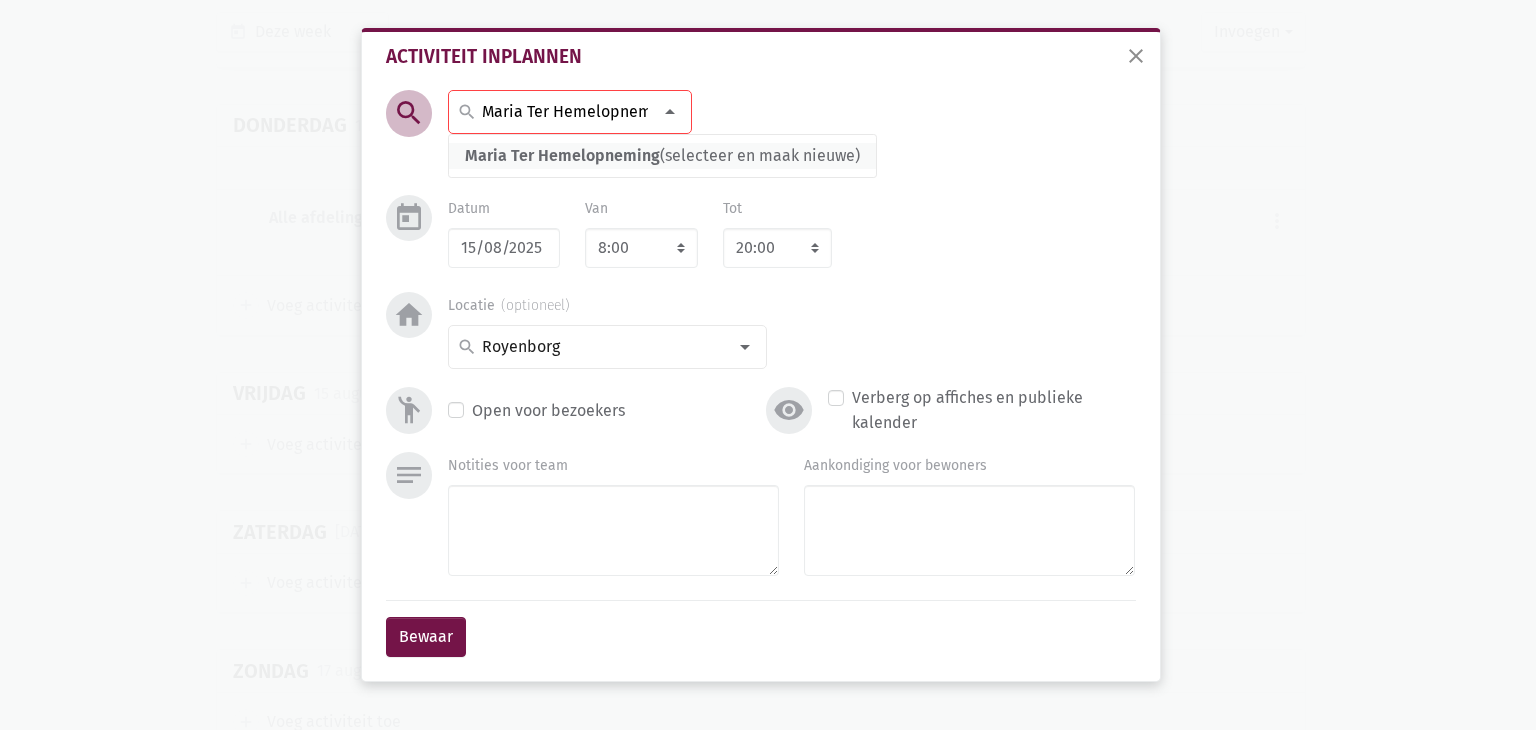click on "Maria Ter Hemelopneming
(selecteer en maak nieuwe)" at bounding box center (662, 156) 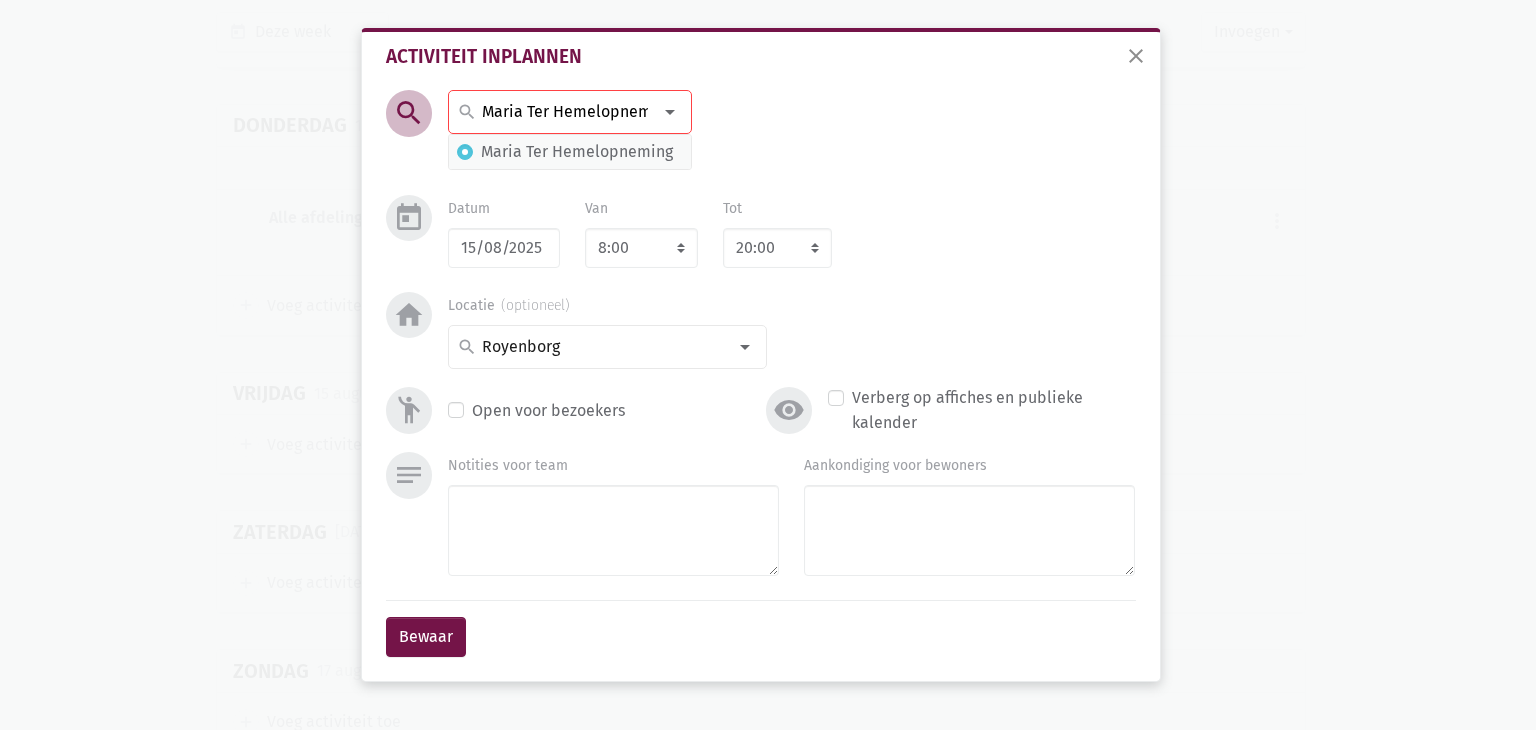 type 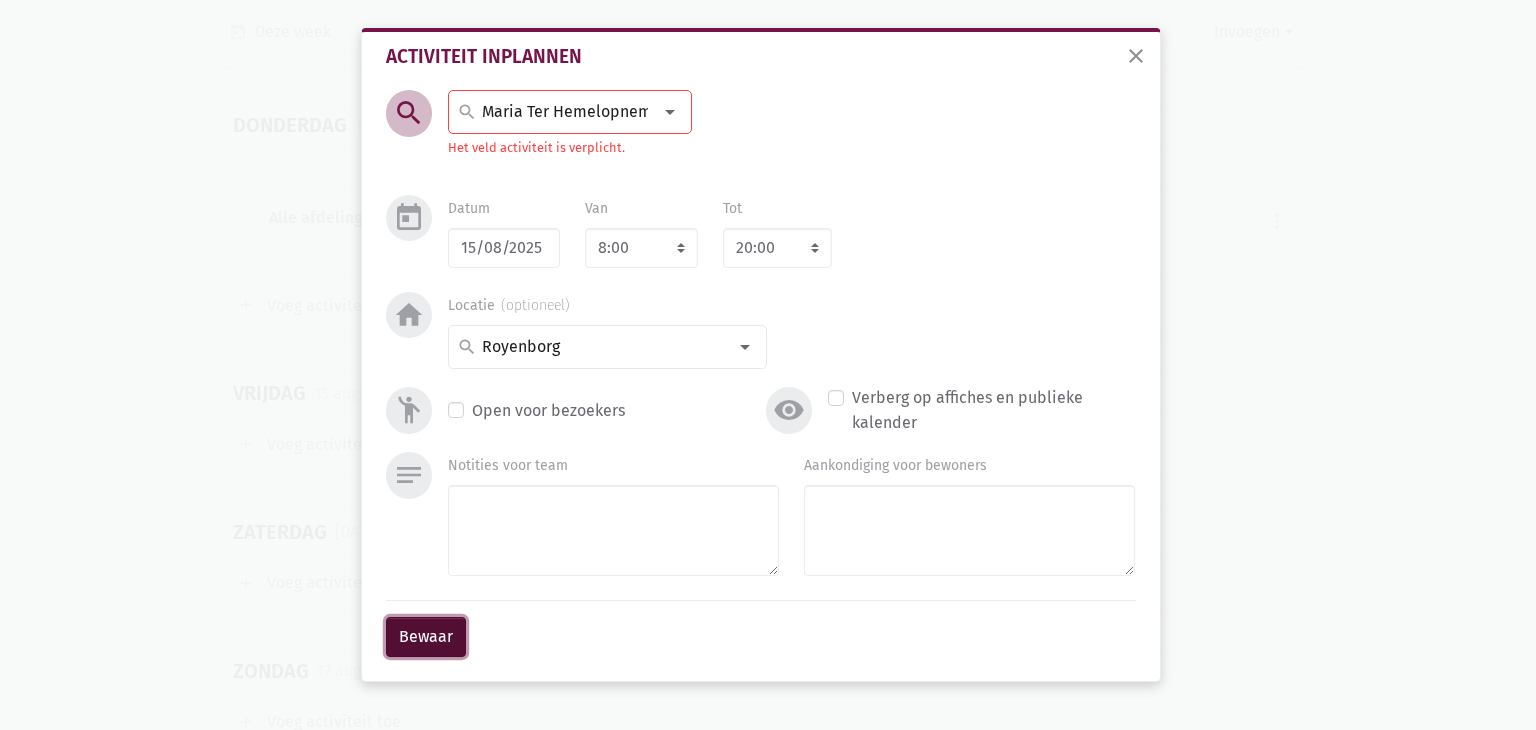 click on "Bewaar" at bounding box center [426, 637] 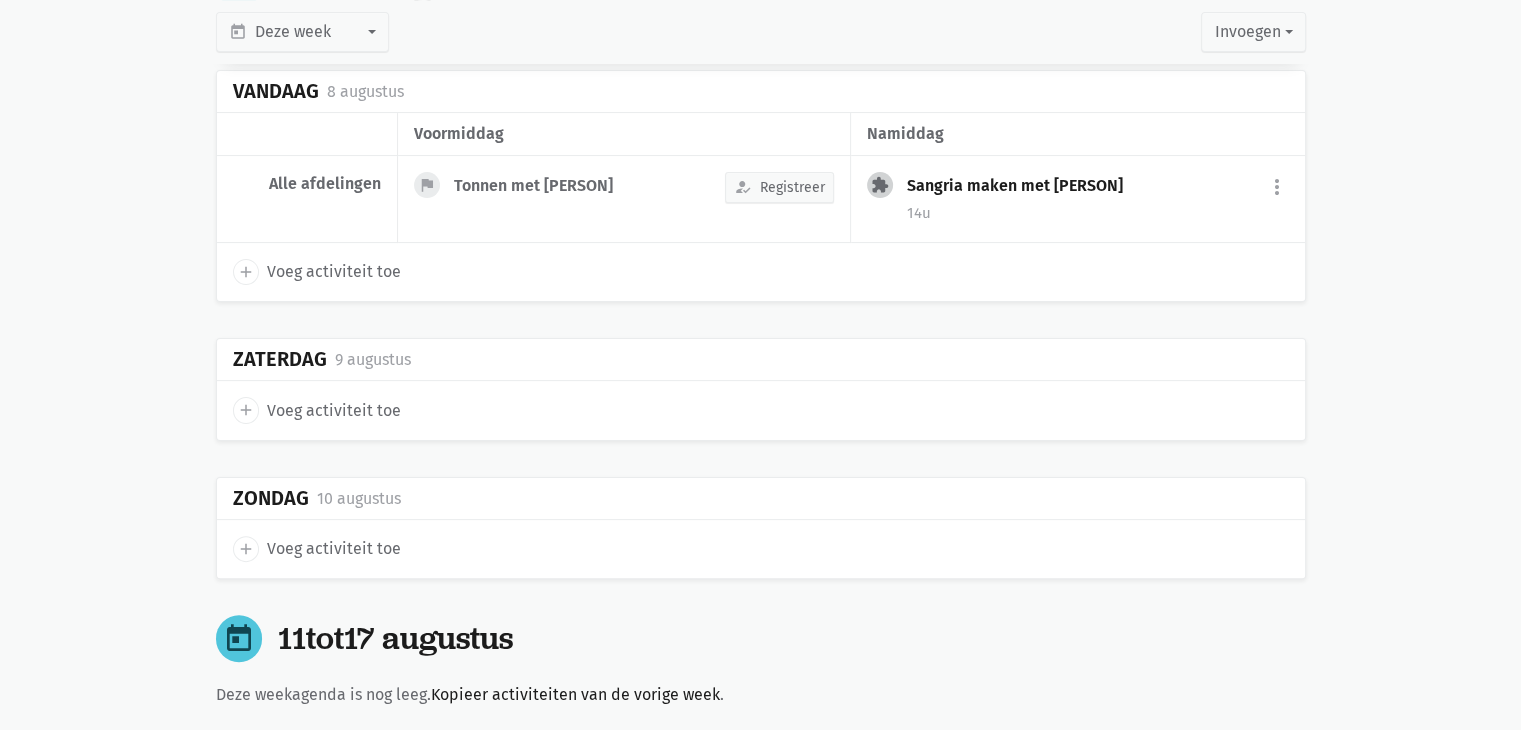 scroll, scrollTop: 456, scrollLeft: 0, axis: vertical 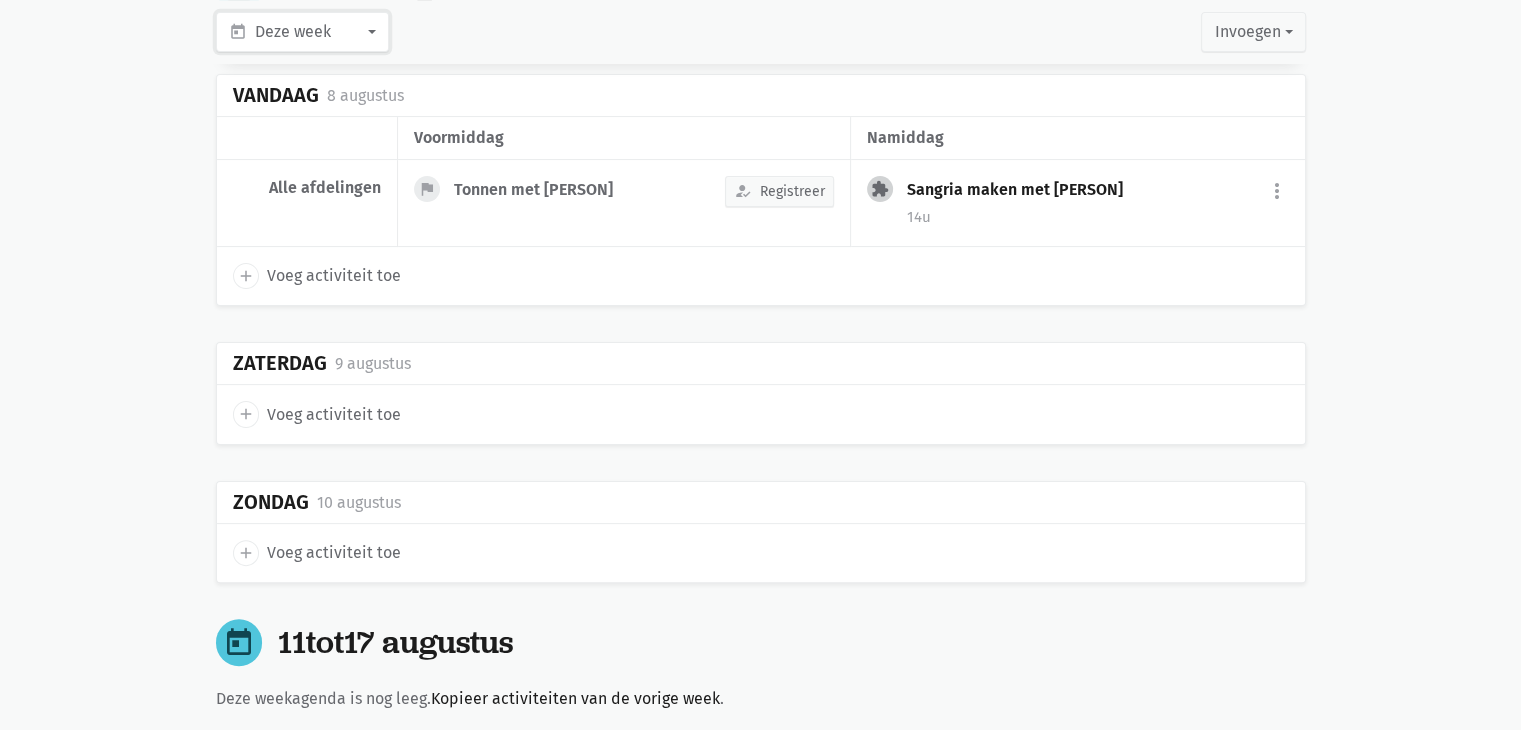 click on "today
Deze week" at bounding box center (302, 32) 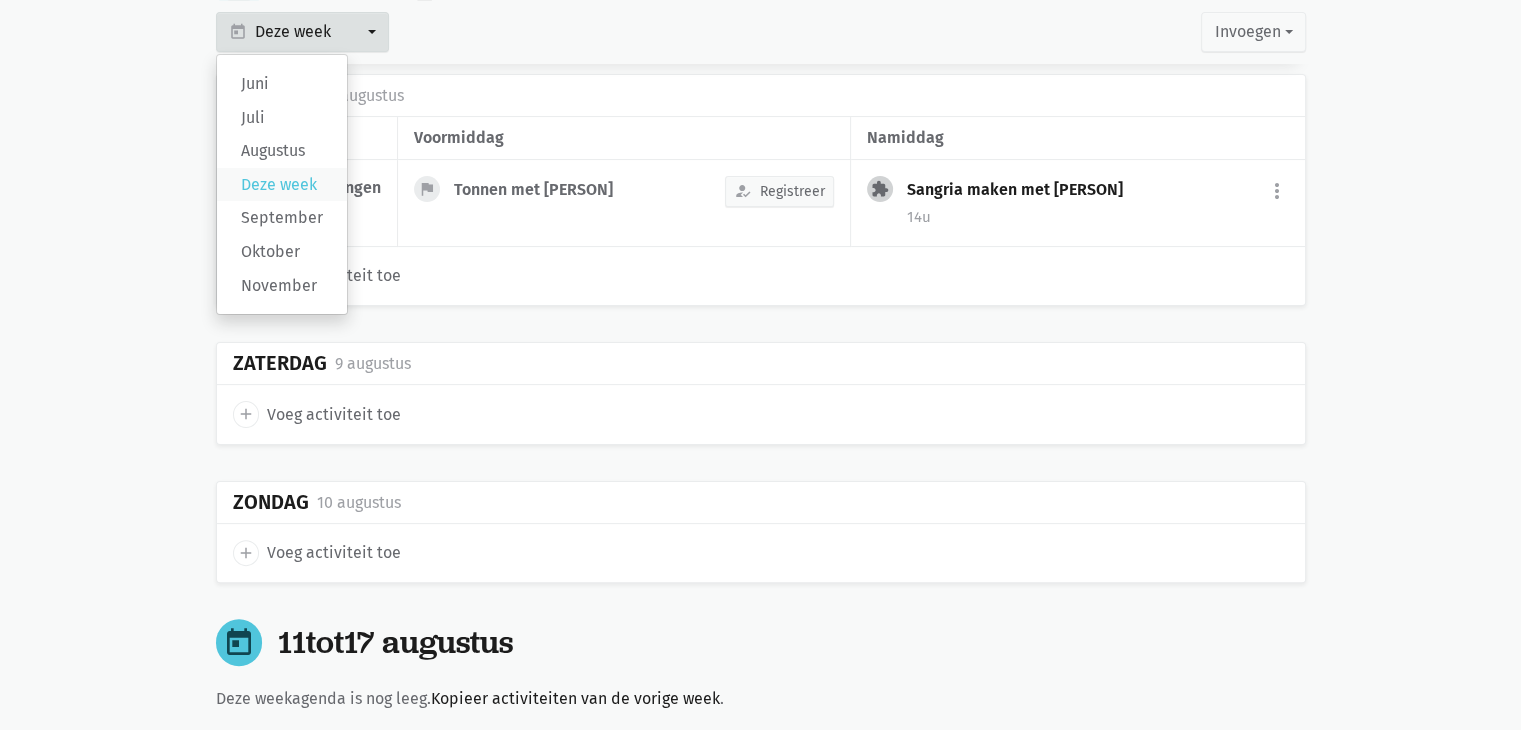 click on "Deze week" at bounding box center (282, 185) 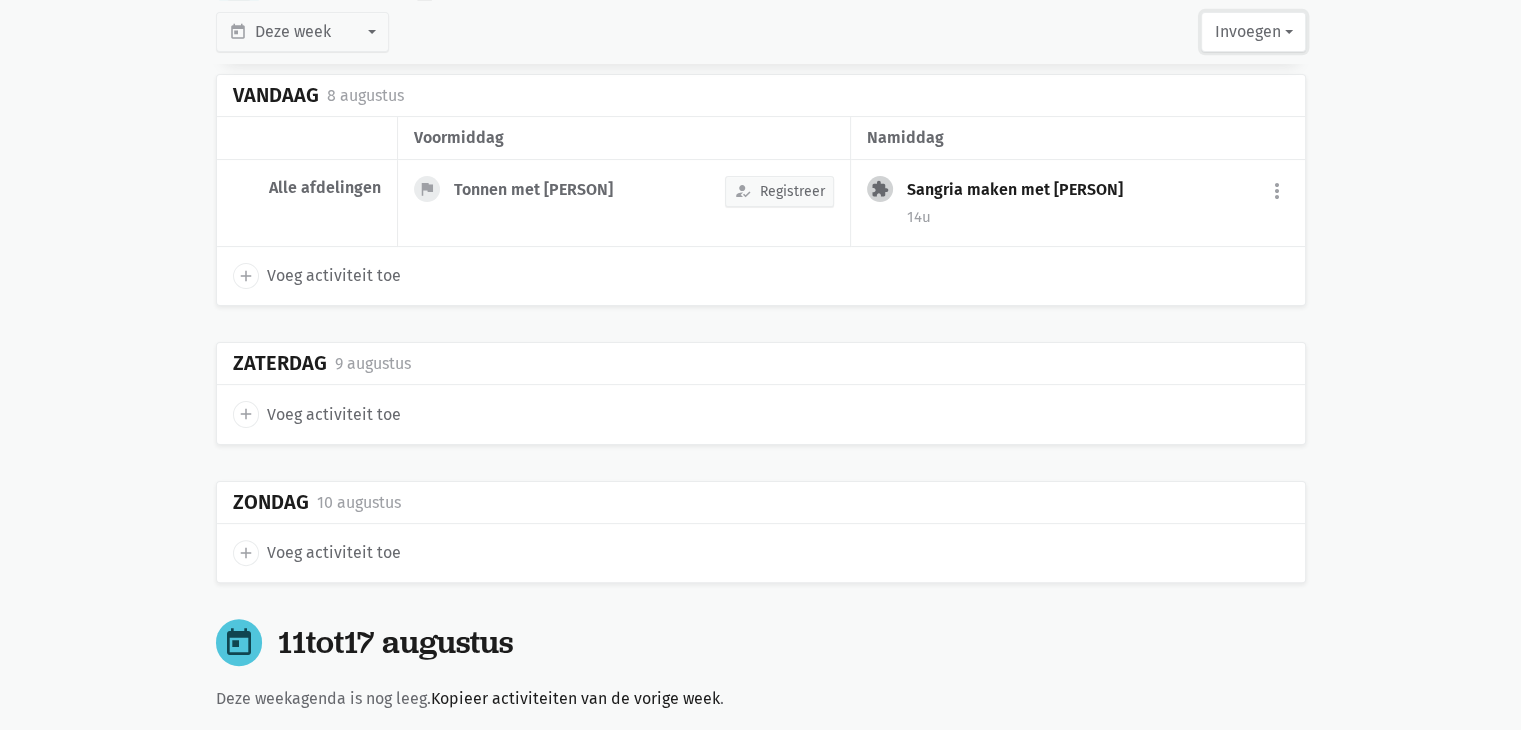 click on "Invoegen" at bounding box center (1253, 32) 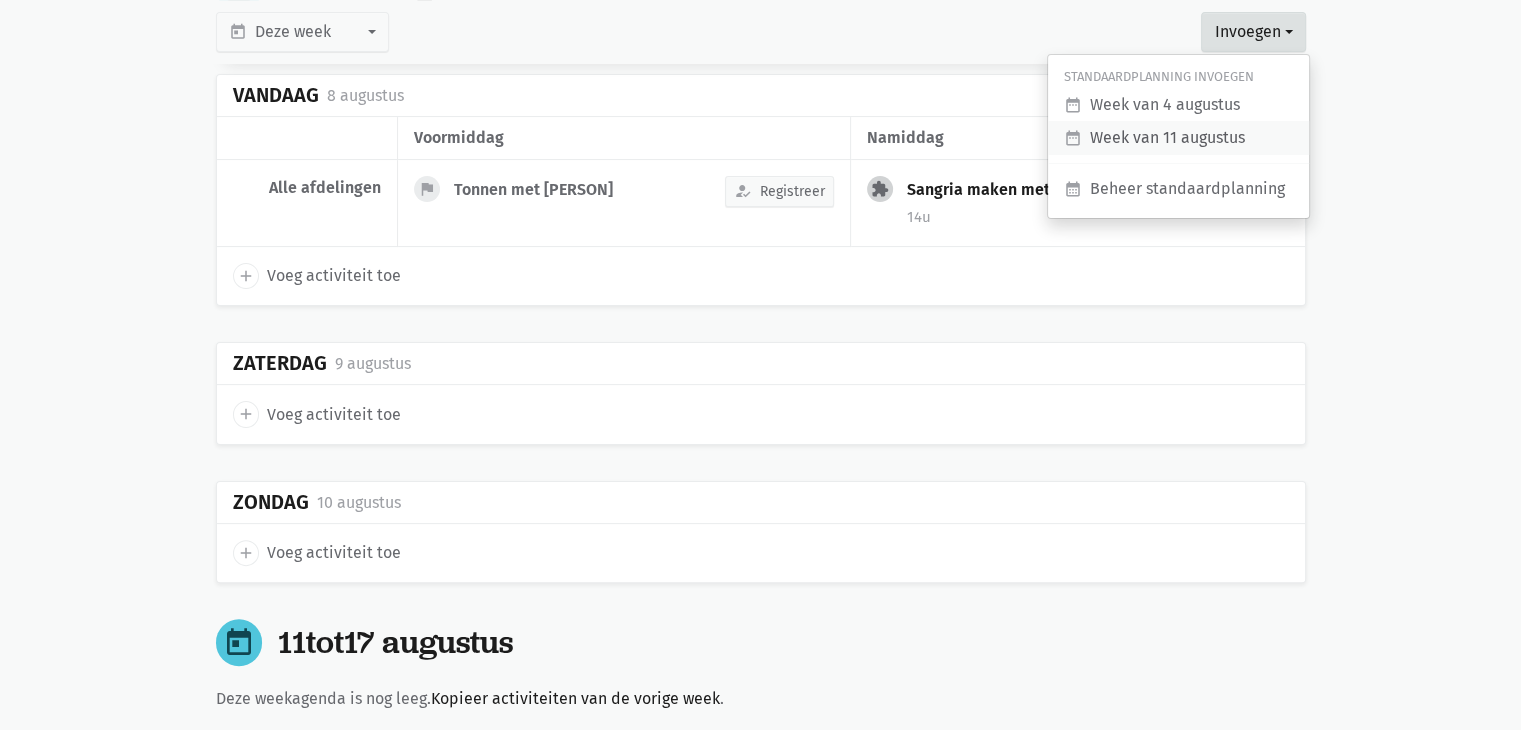 click on "date_range
Week van 11 augustus" at bounding box center [1178, 138] 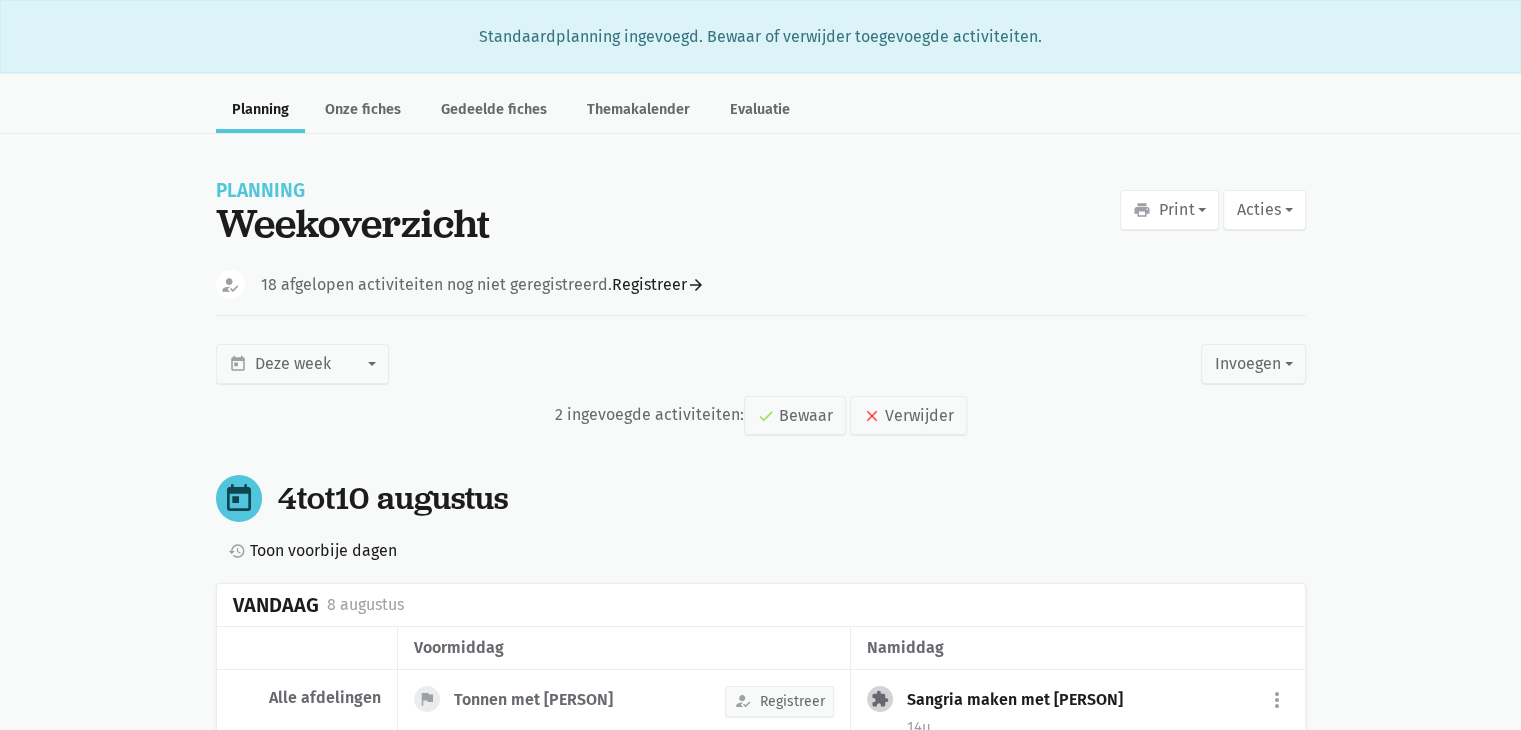 scroll, scrollTop: 0, scrollLeft: 0, axis: both 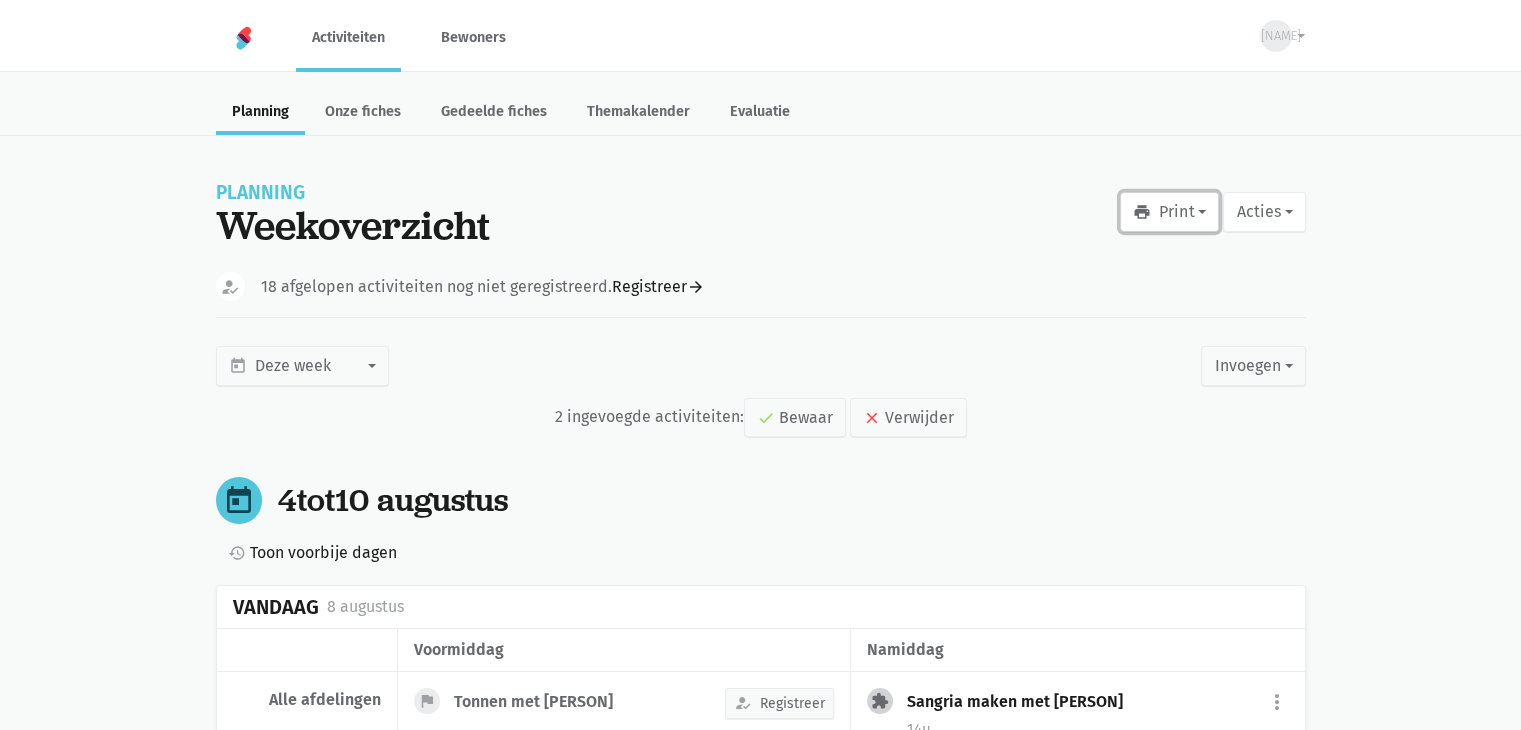 click on "print
Print" at bounding box center (1169, 212) 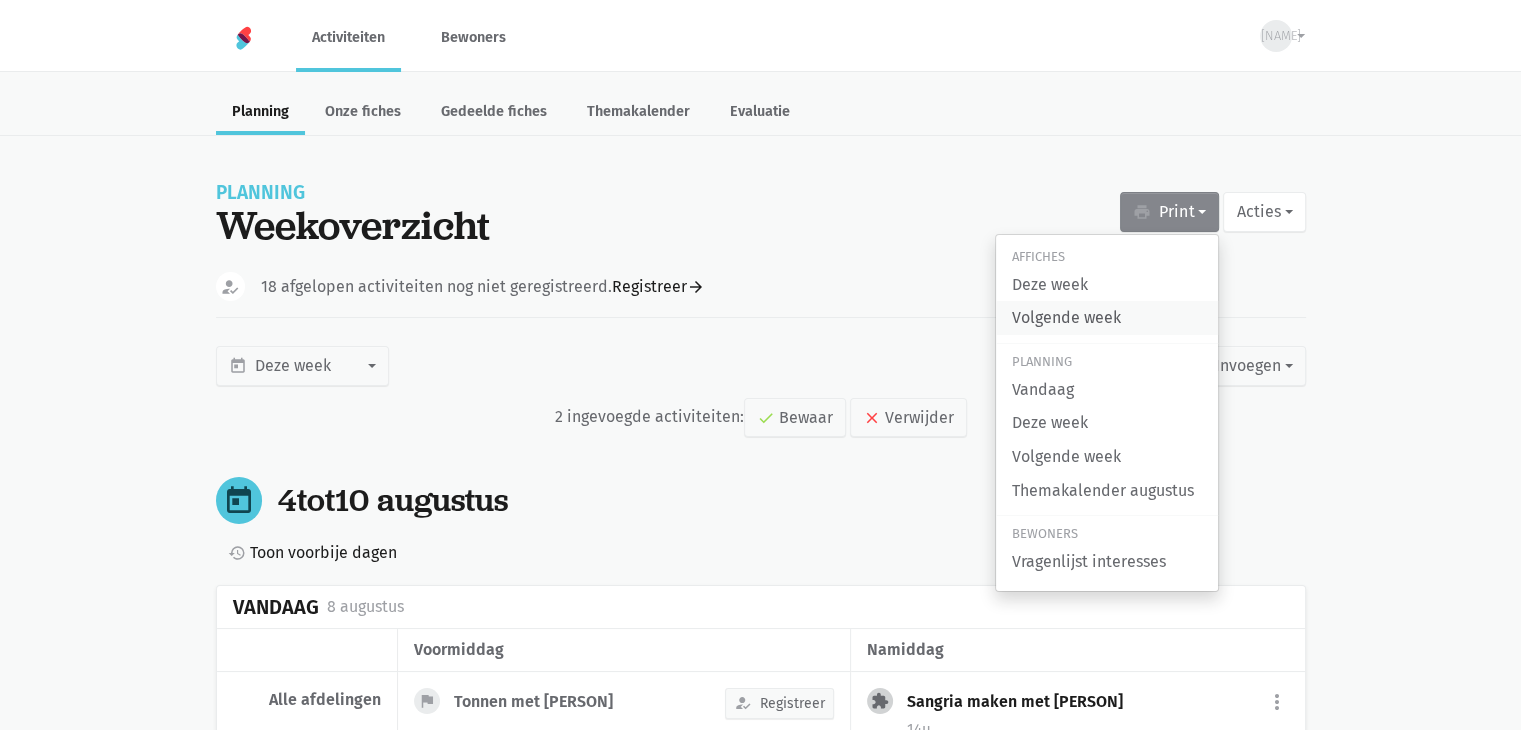 click on "Volgende week" at bounding box center [1107, 318] 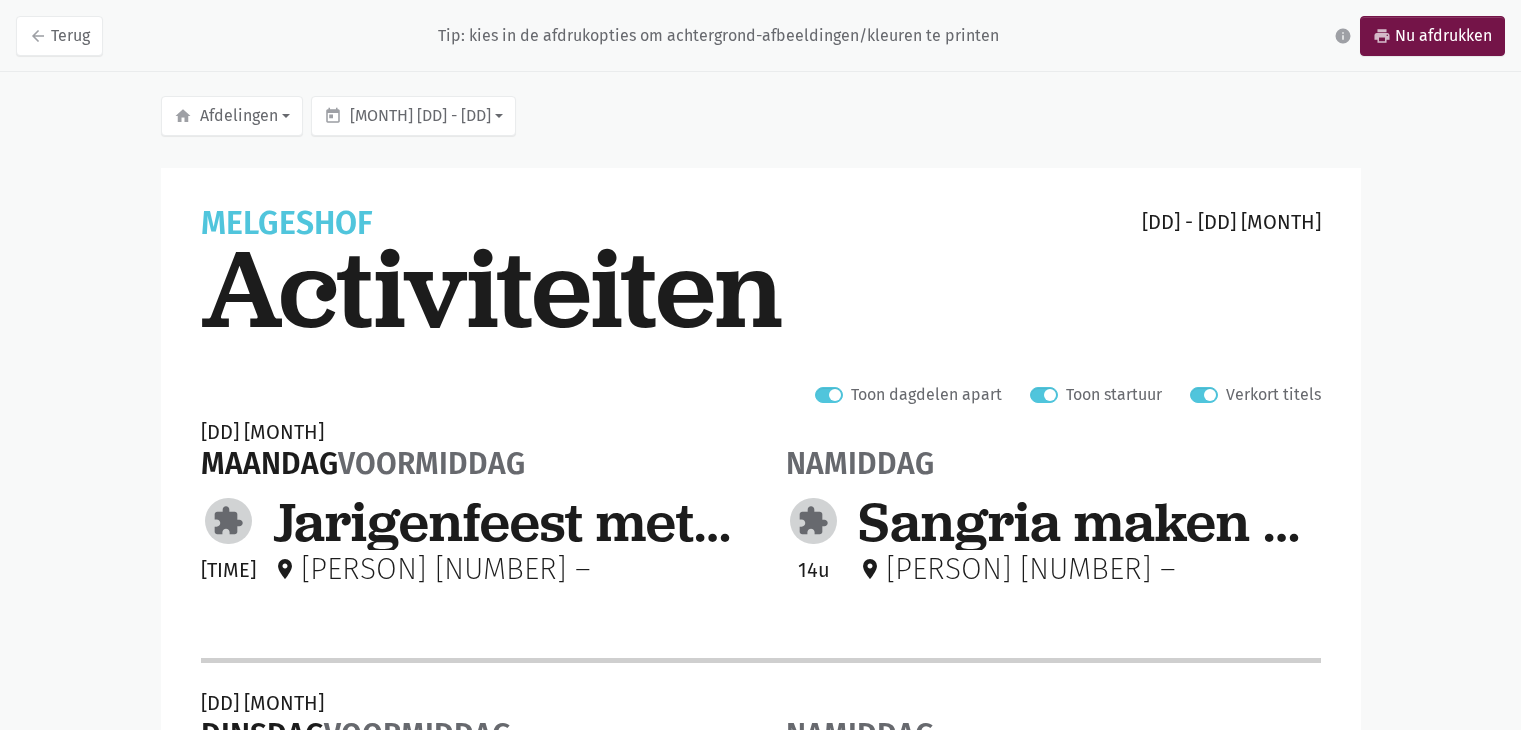 scroll, scrollTop: 0, scrollLeft: 0, axis: both 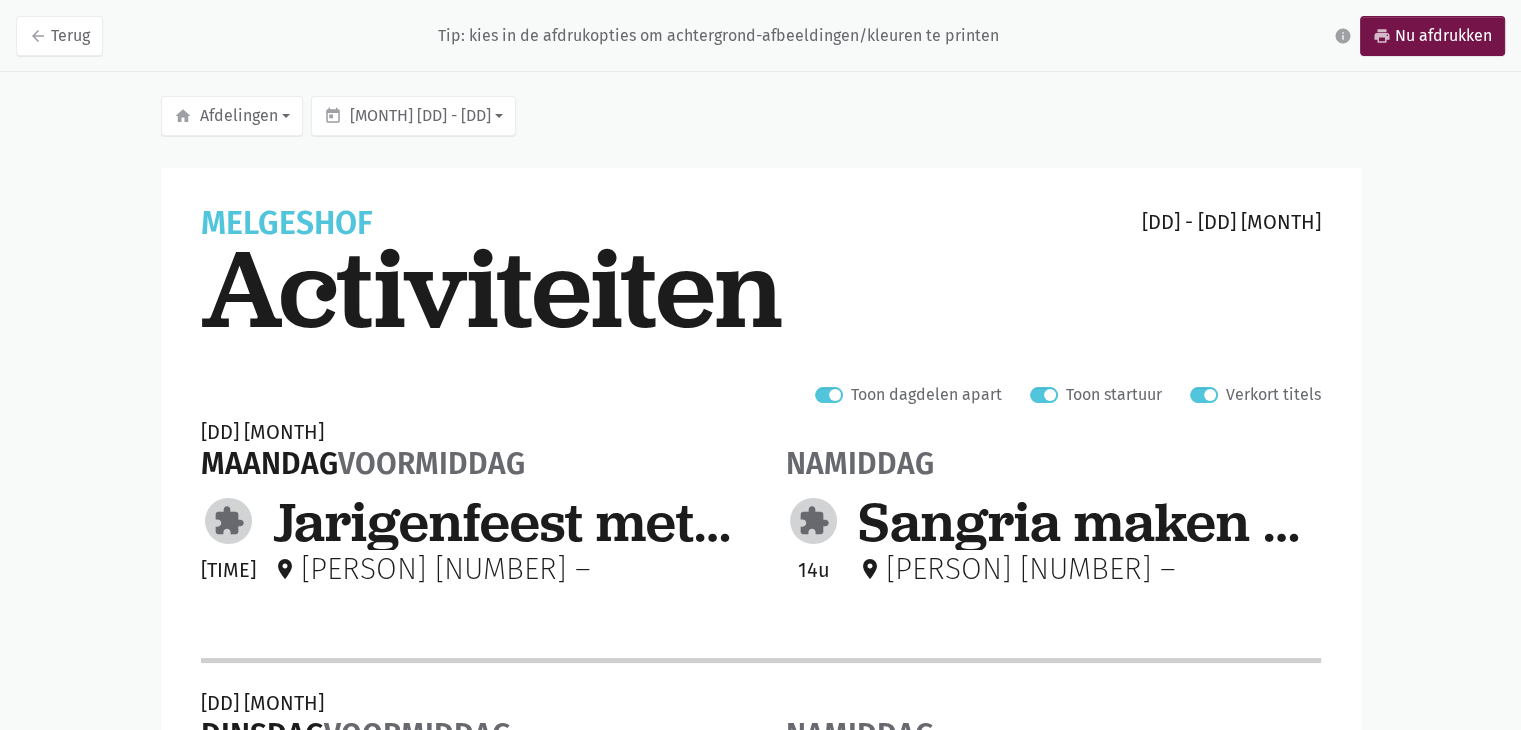 click on "Verkort titels" at bounding box center (1273, 395) 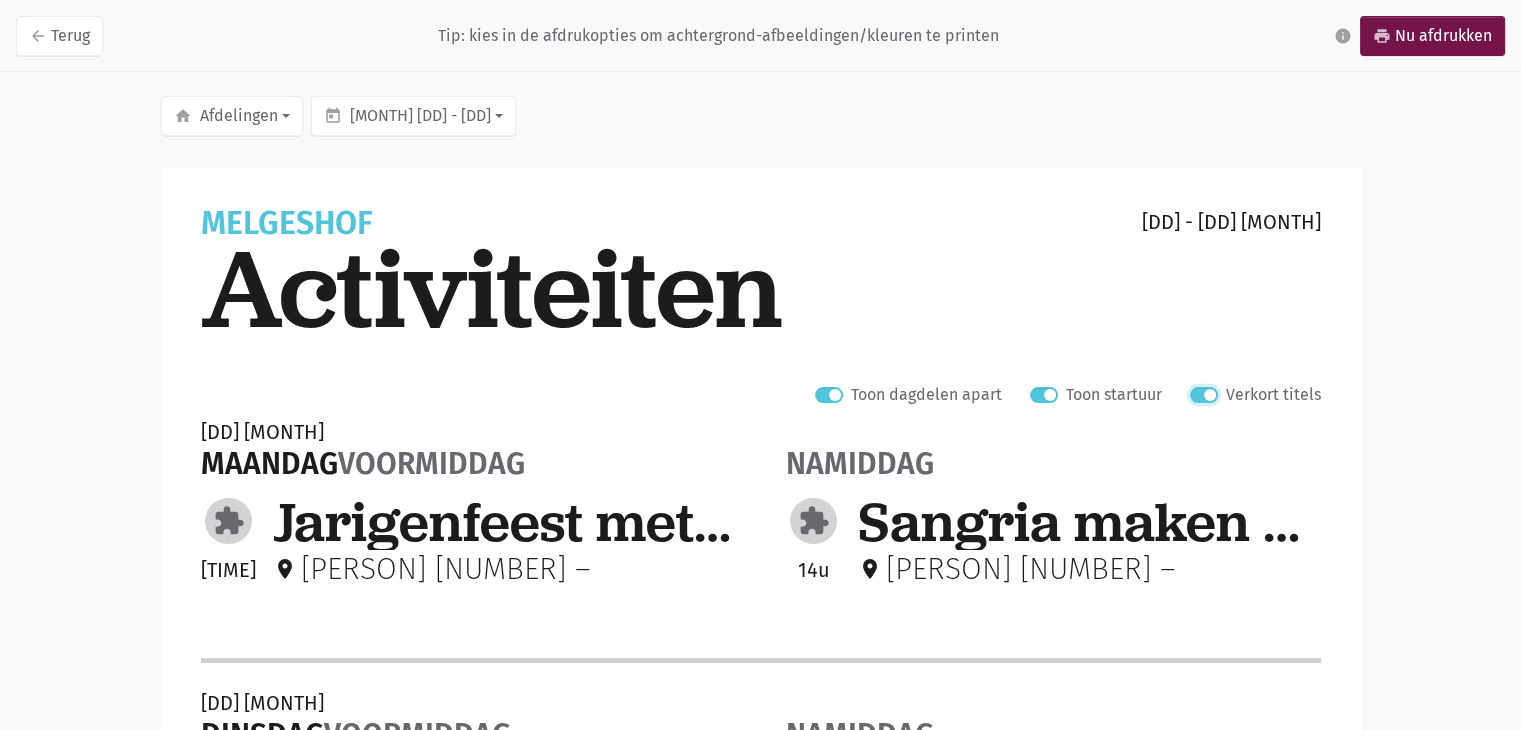 click on "Verkort titels" at bounding box center [1198, 392] 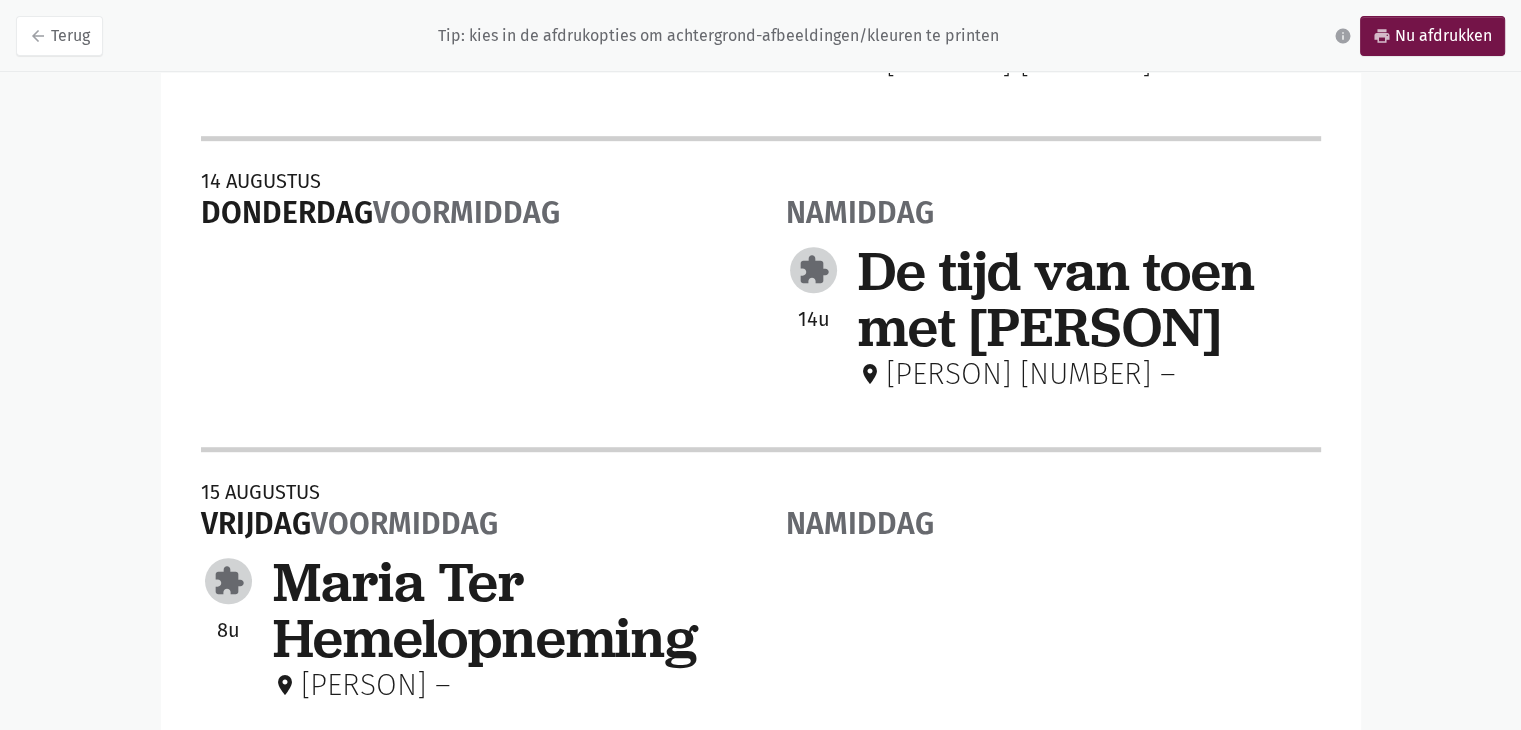 scroll, scrollTop: 1277, scrollLeft: 0, axis: vertical 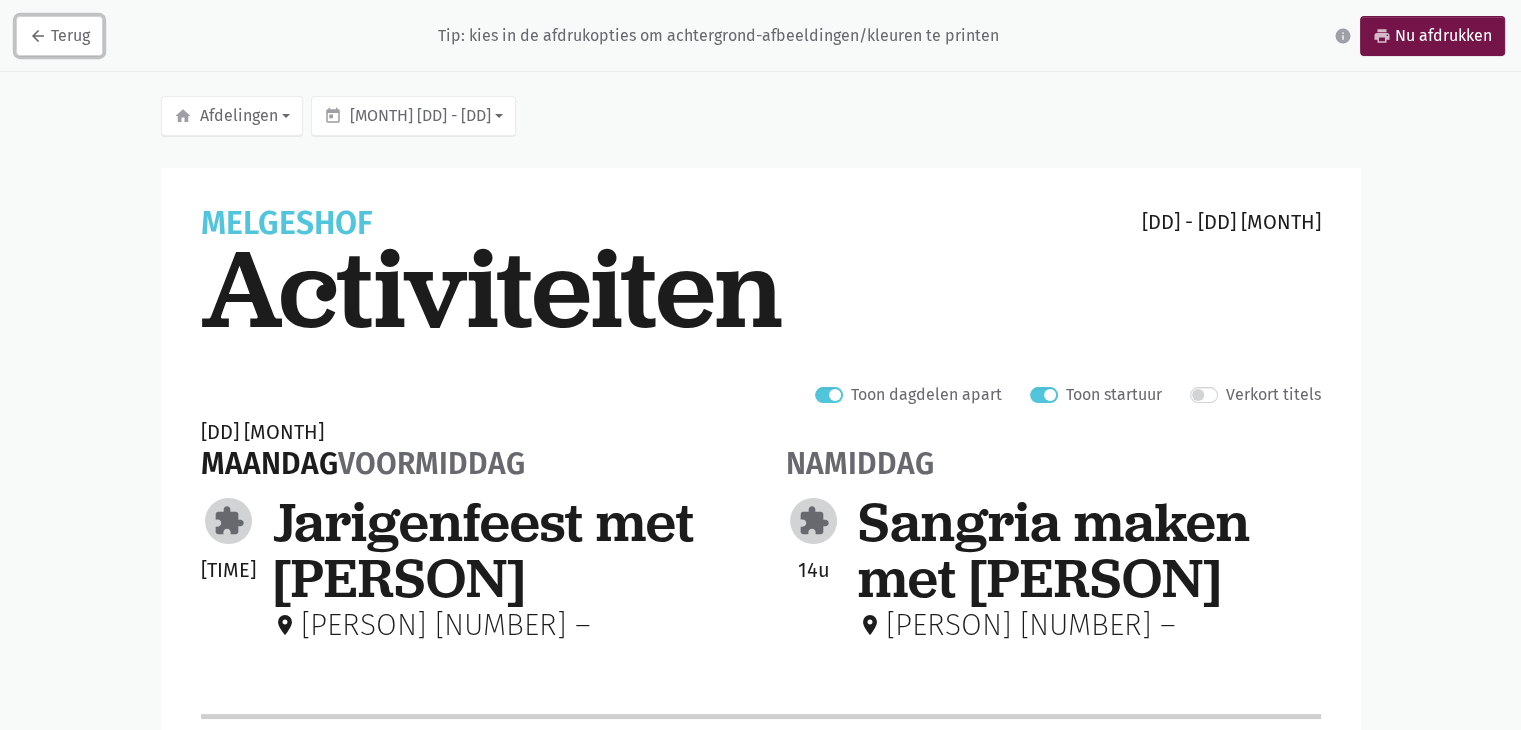 click on "arrow_back
Terug" at bounding box center [59, 36] 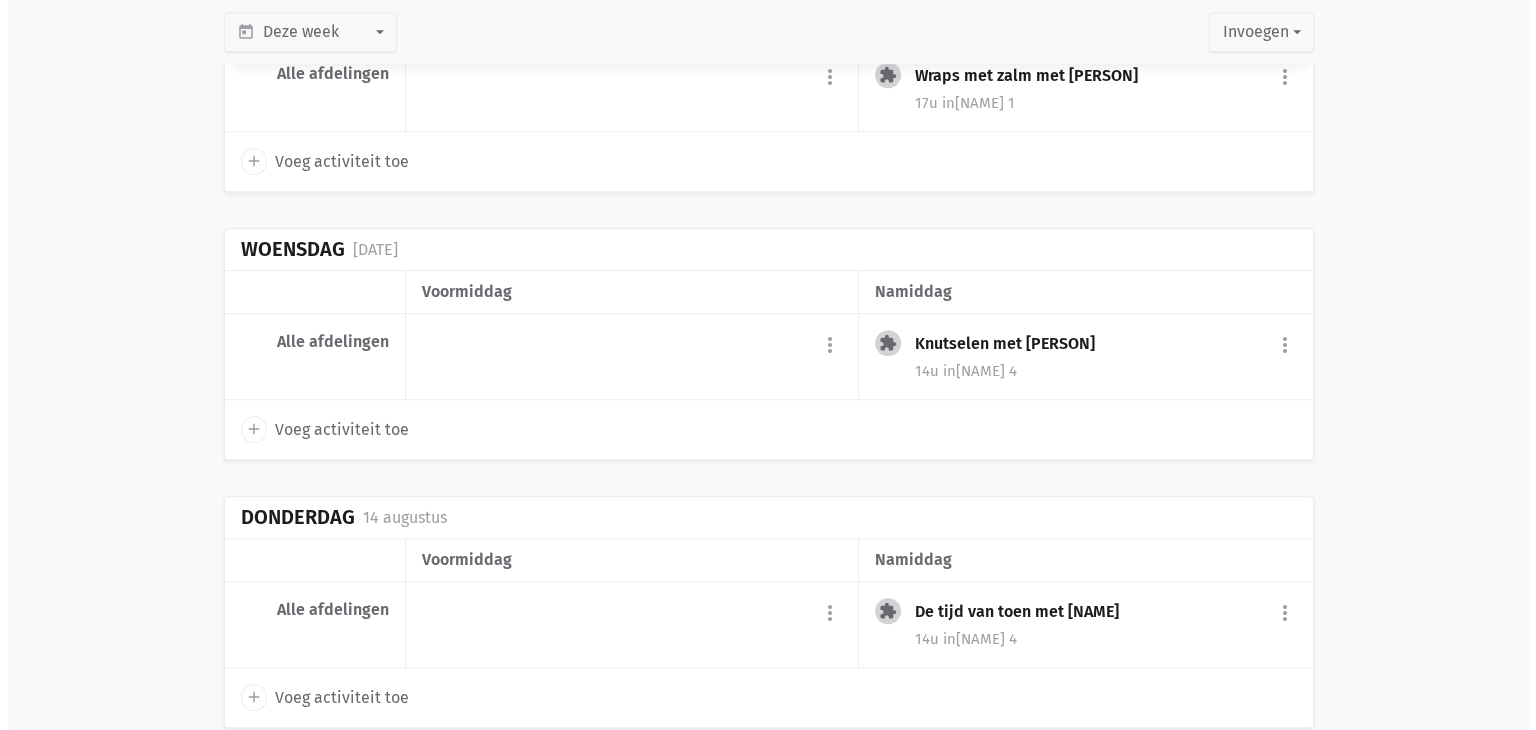 scroll, scrollTop: 2000, scrollLeft: 0, axis: vertical 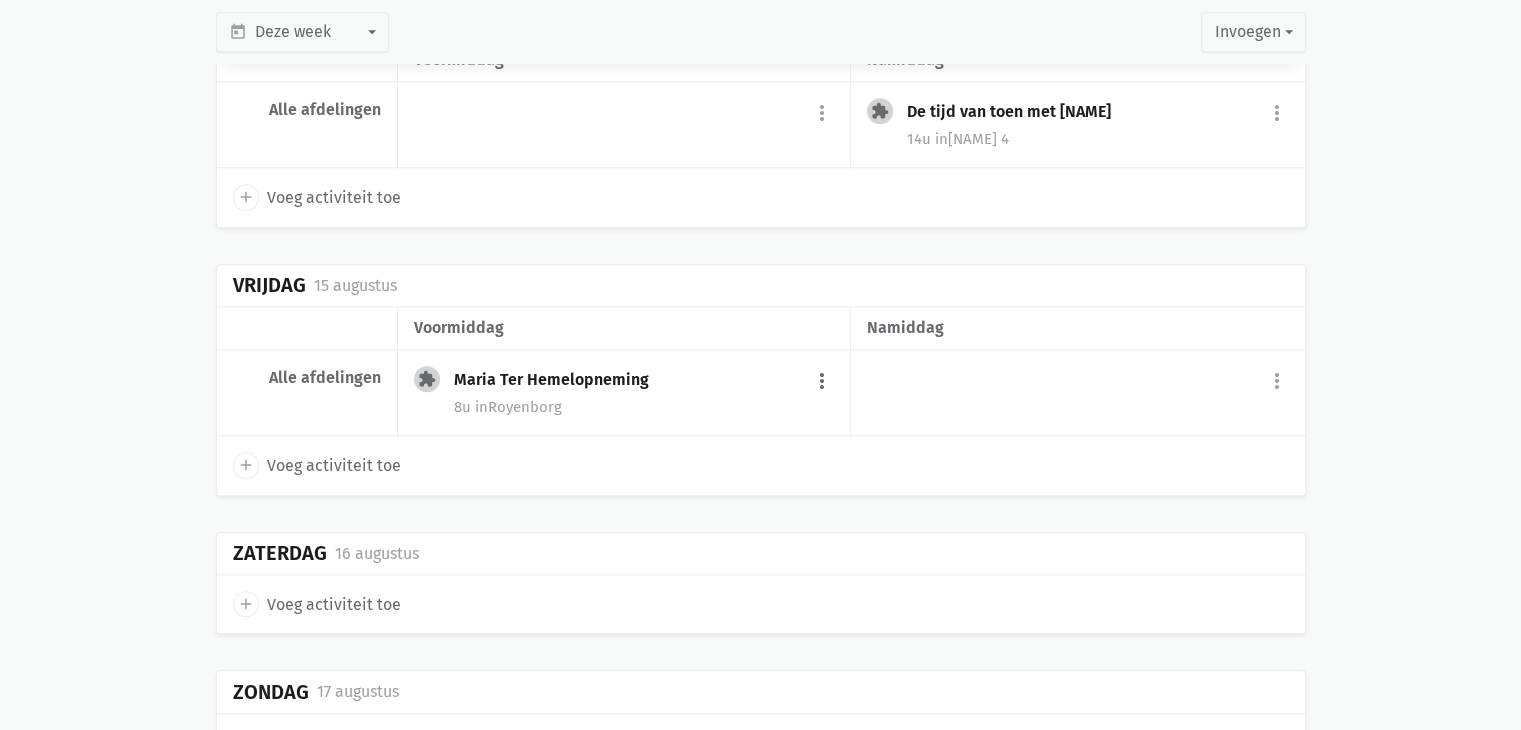 click on "more_vert" at bounding box center [822, 381] 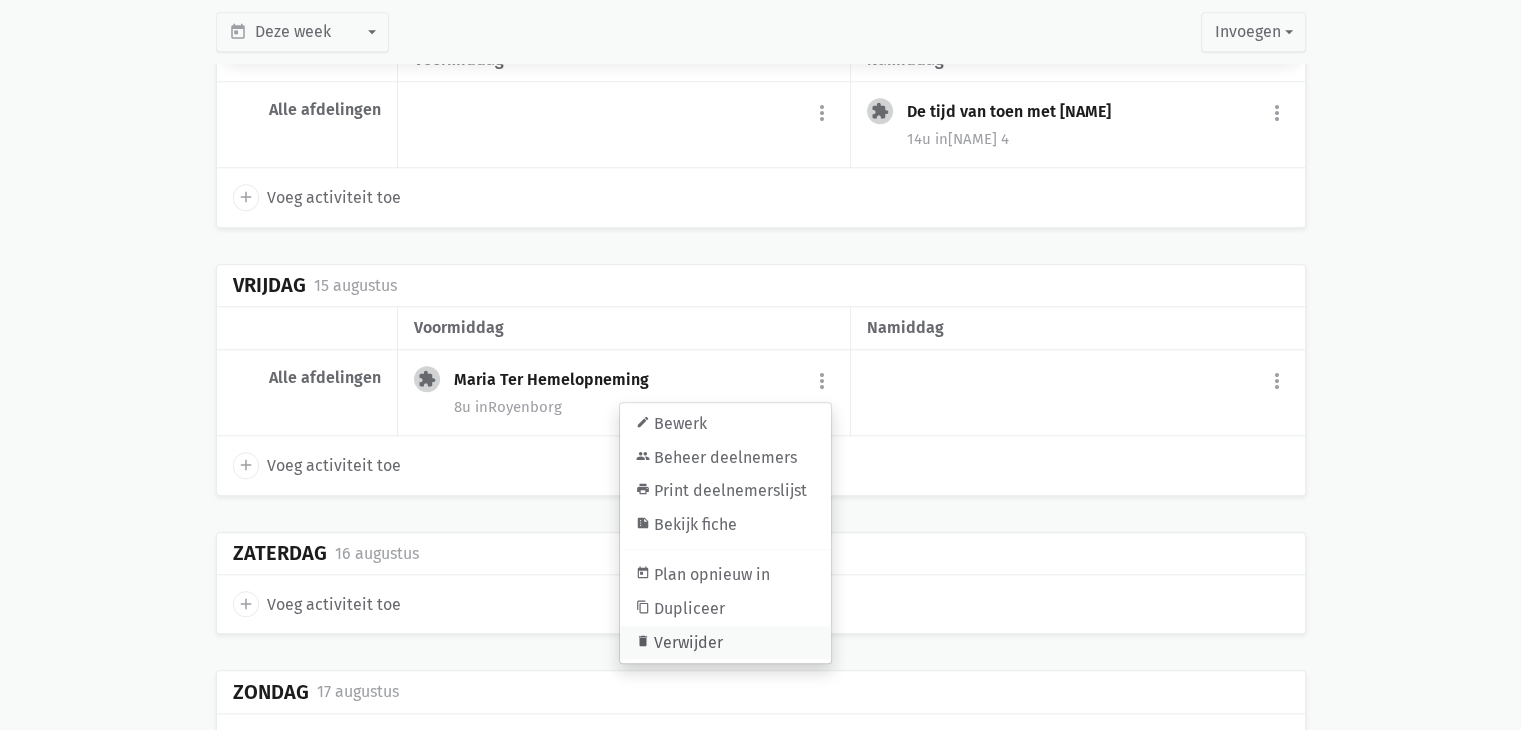 drag, startPoint x: 668, startPoint y: 632, endPoint x: 840, endPoint y: 97, distance: 561.9689 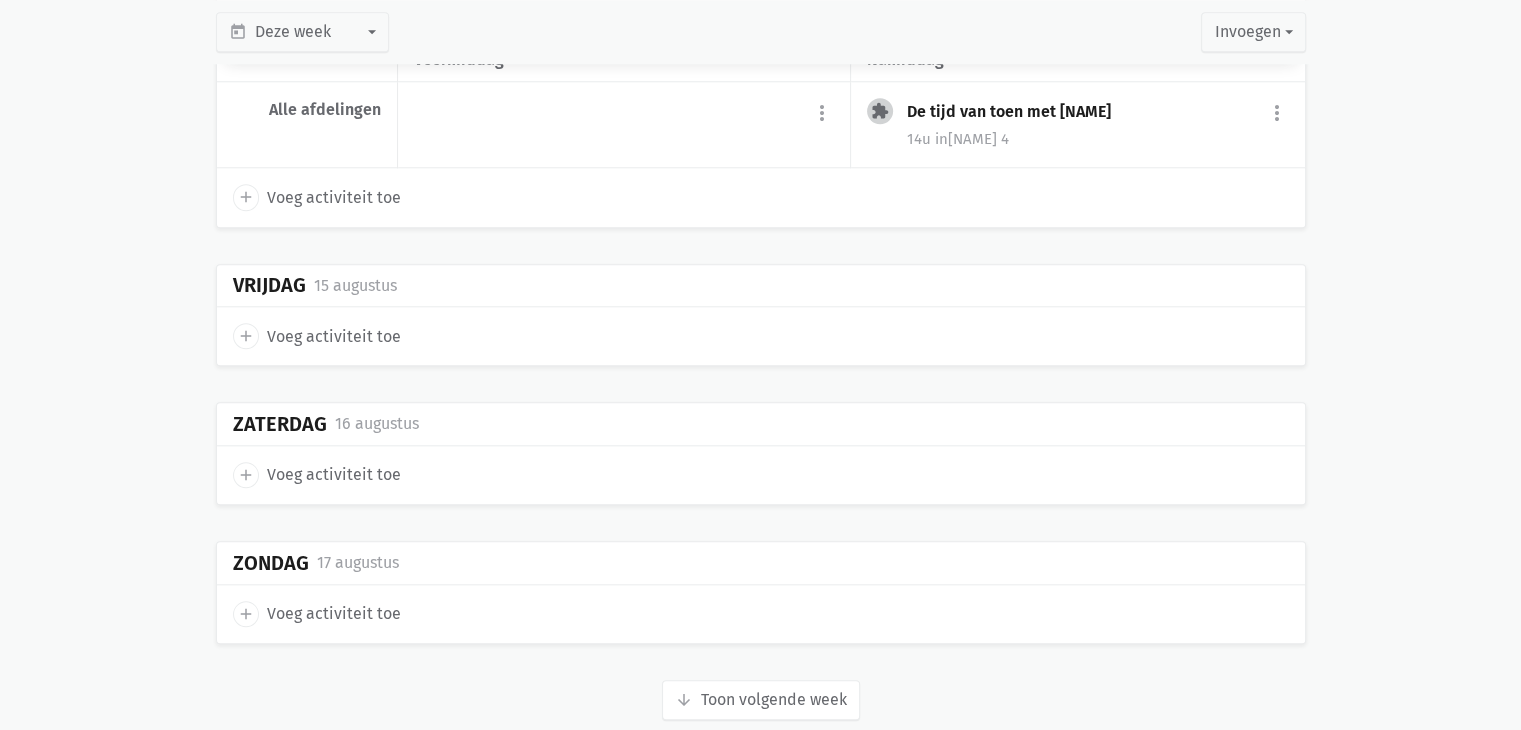 click on "add" at bounding box center (246, 336) 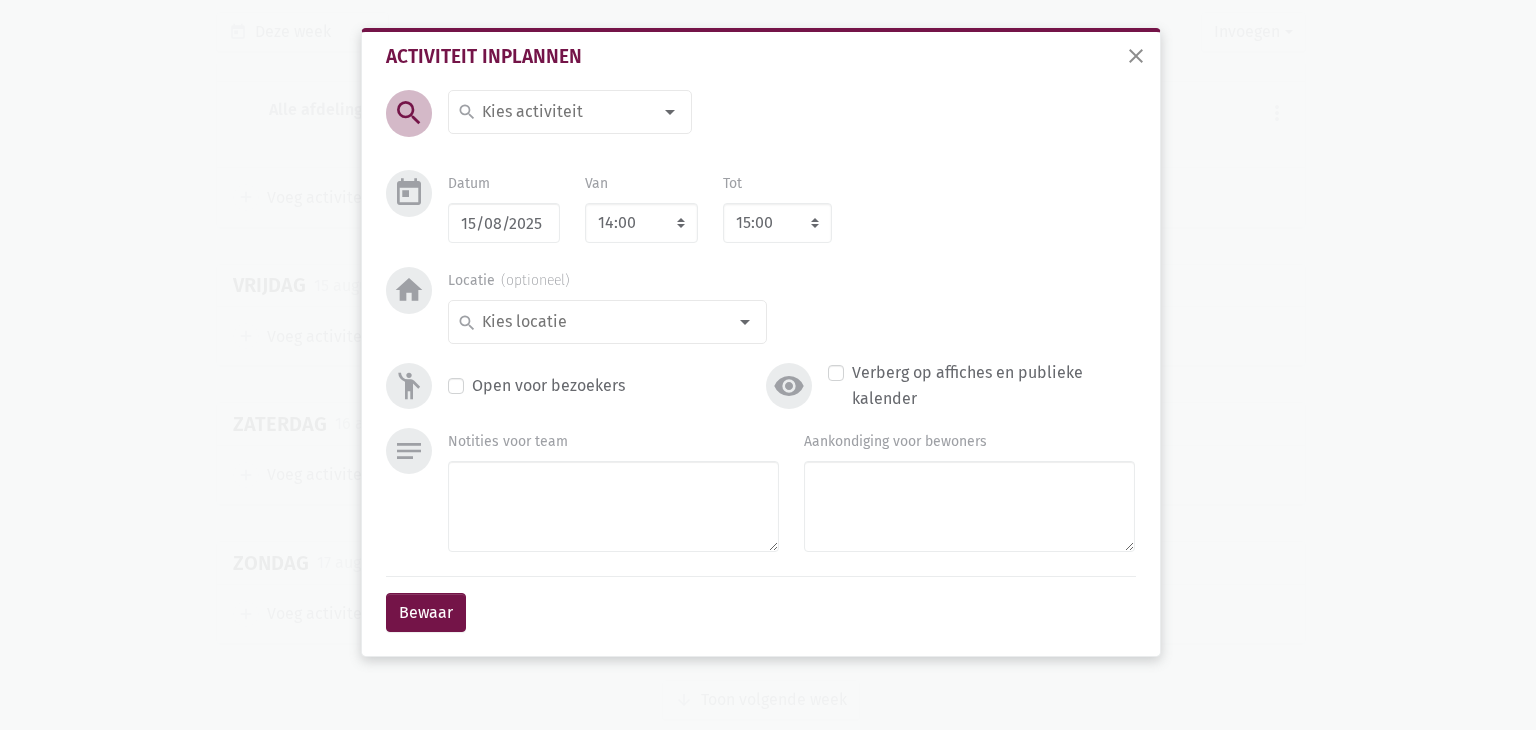click at bounding box center [670, 112] 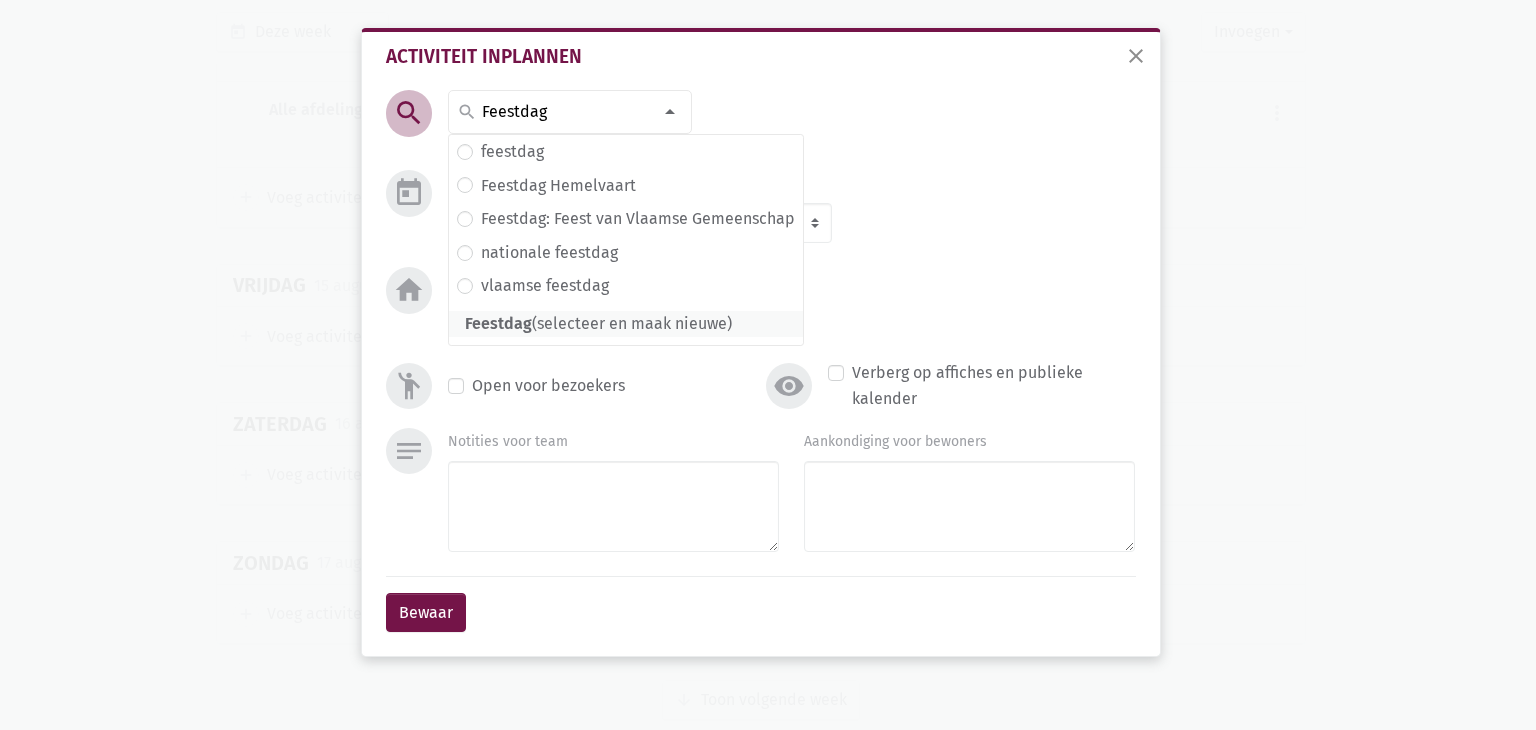 type on "Feestdag" 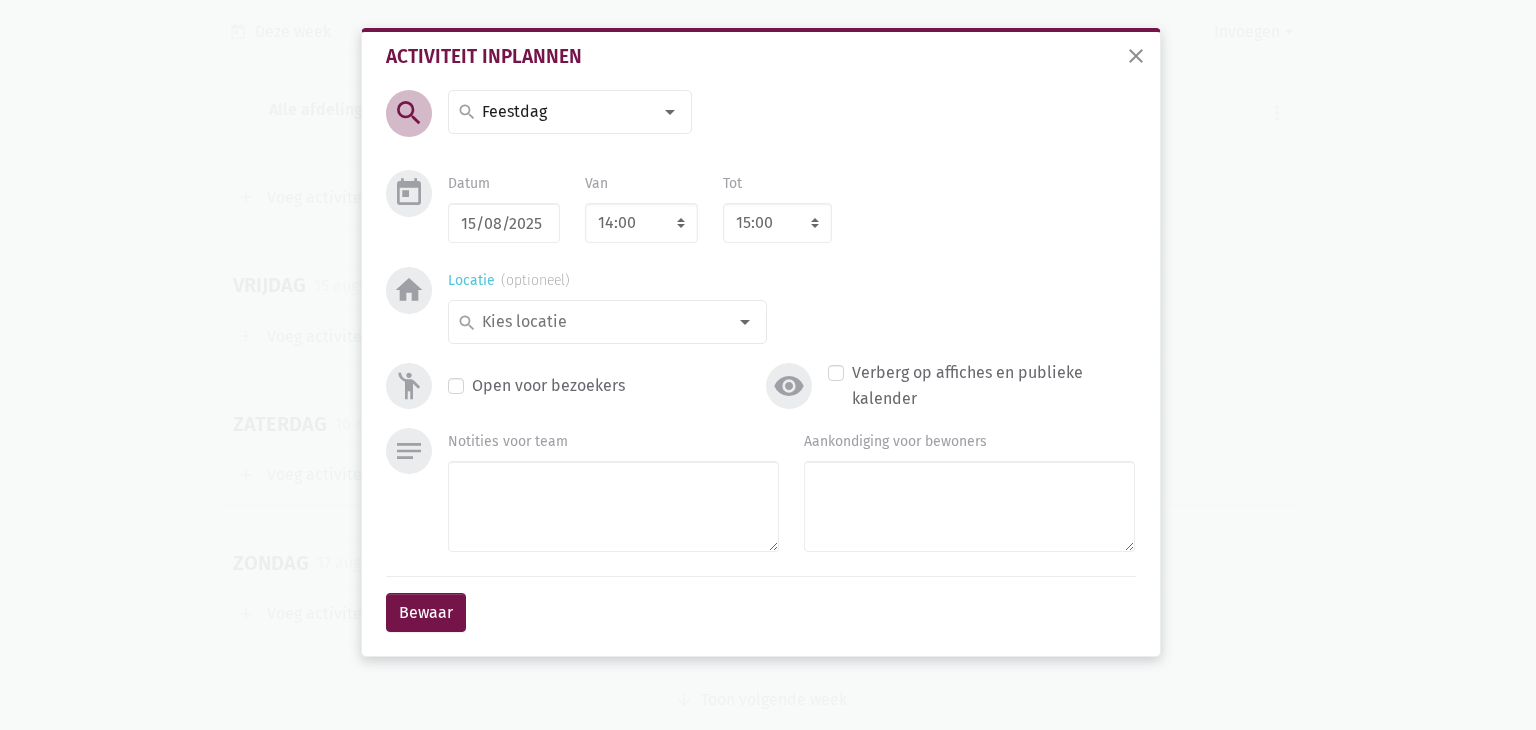 click at bounding box center [602, 322] 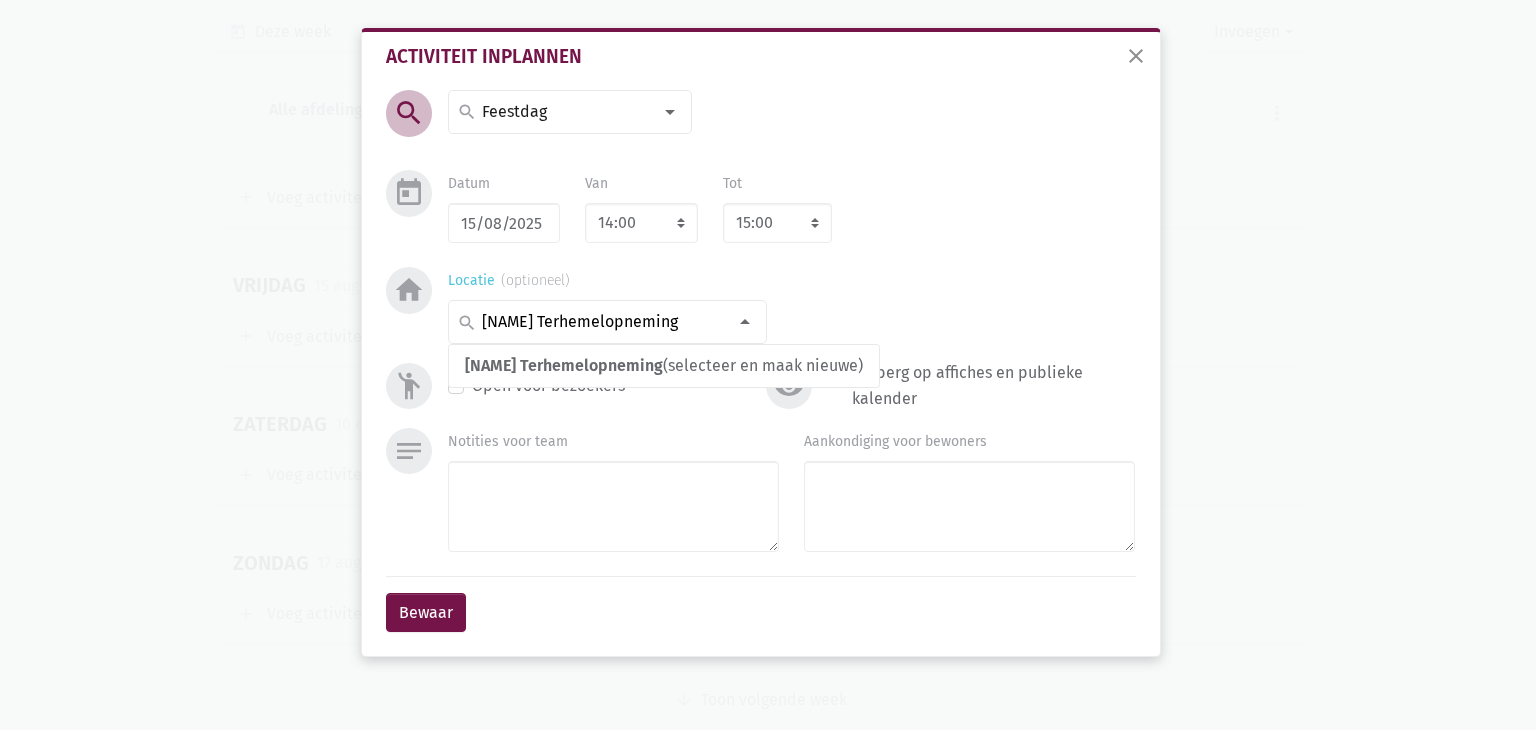 drag, startPoint x: 639, startPoint y: 325, endPoint x: 544, endPoint y: 323, distance: 95.02105 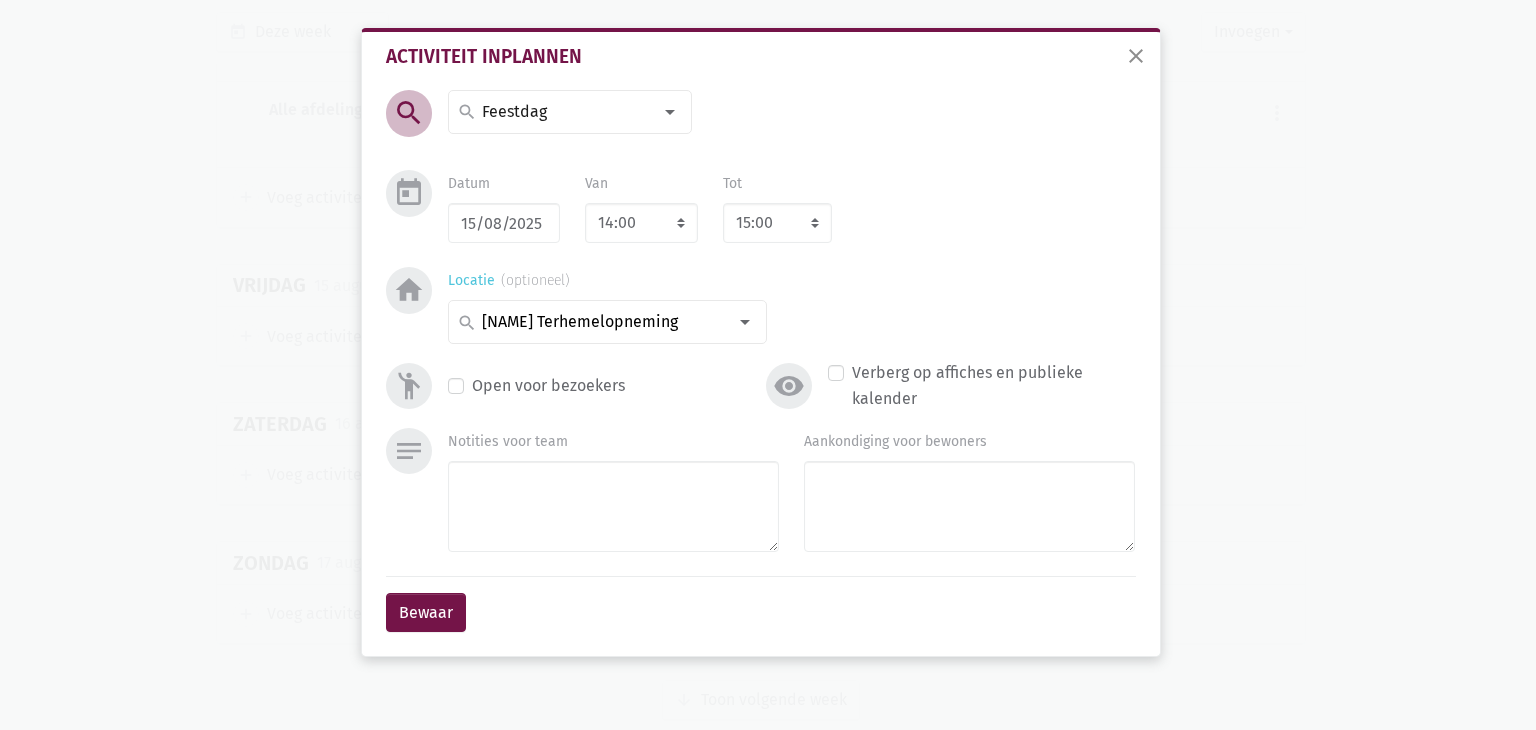 click on "Maria Terhemelopneming" at bounding box center [602, 322] 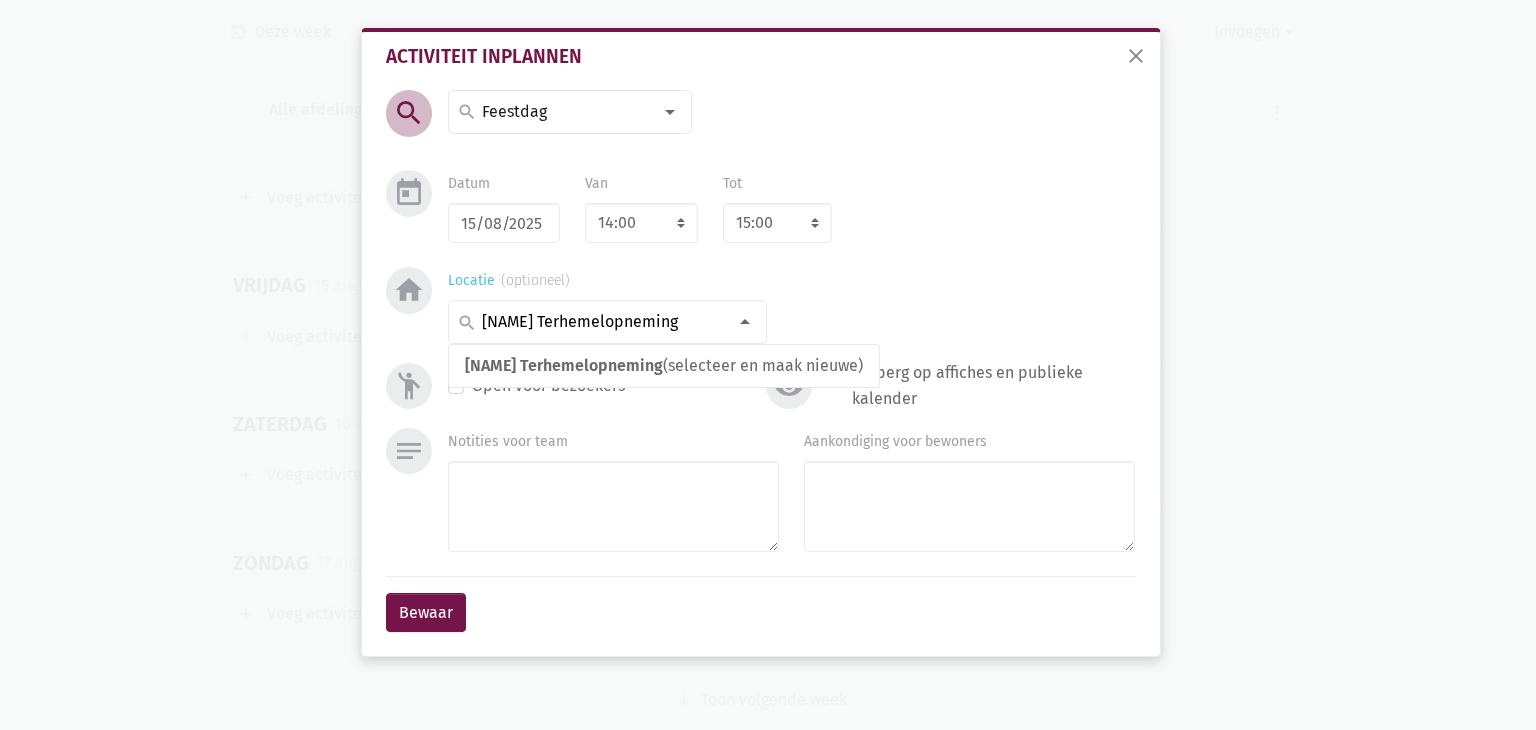 click on "Maria Terhemelopneming" at bounding box center (602, 322) 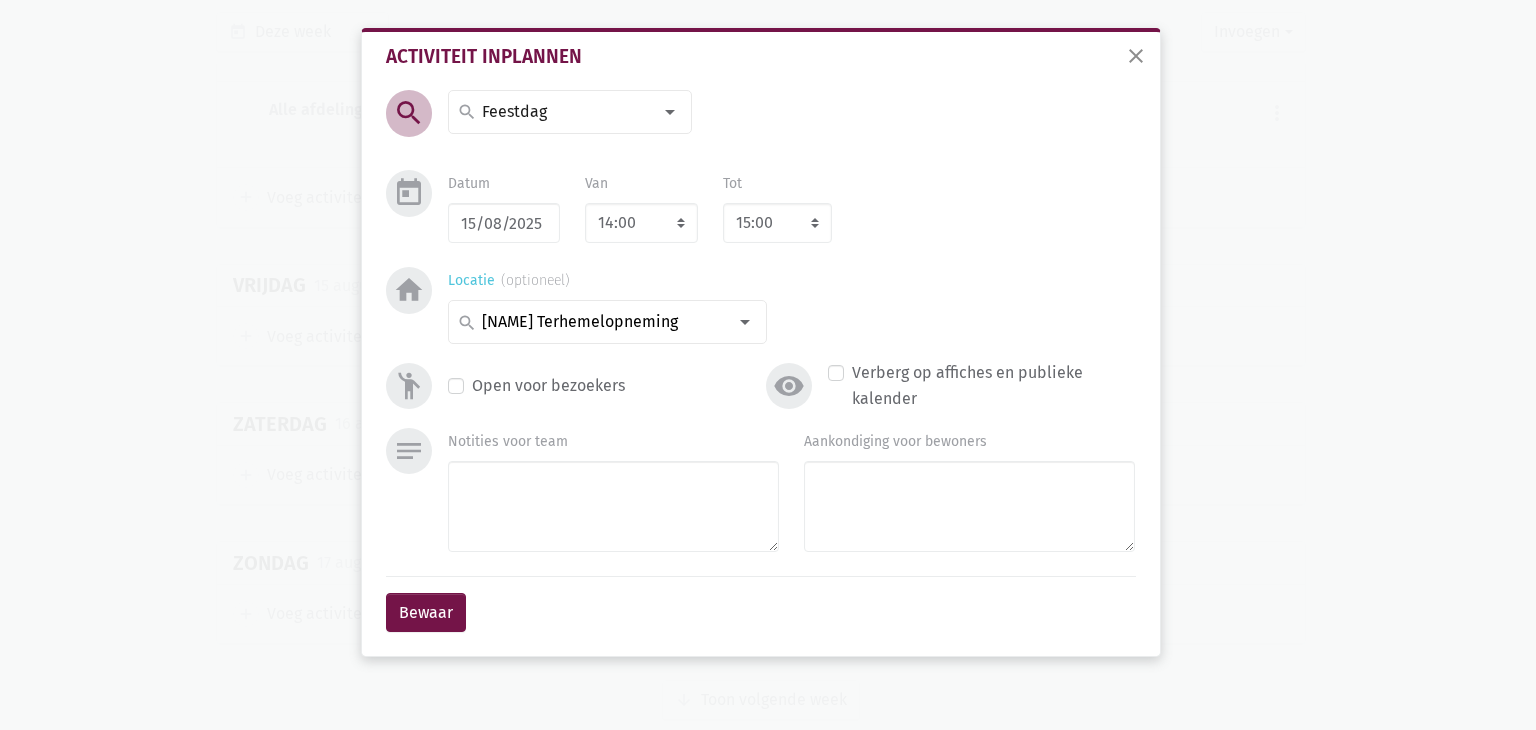 click on "Maria Terhemelopneming" at bounding box center (602, 322) 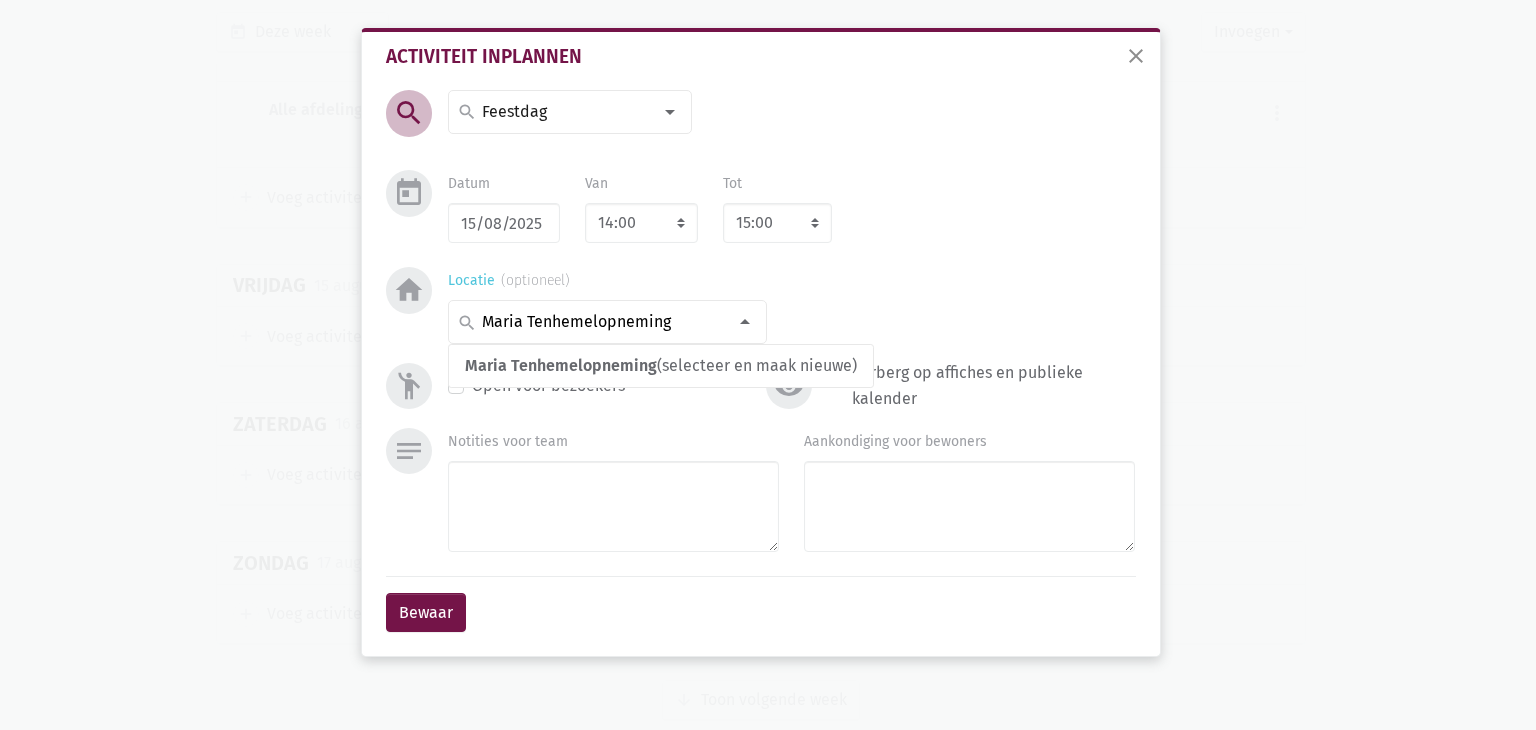 click on "Maria Tenhemelopneming" at bounding box center [602, 322] 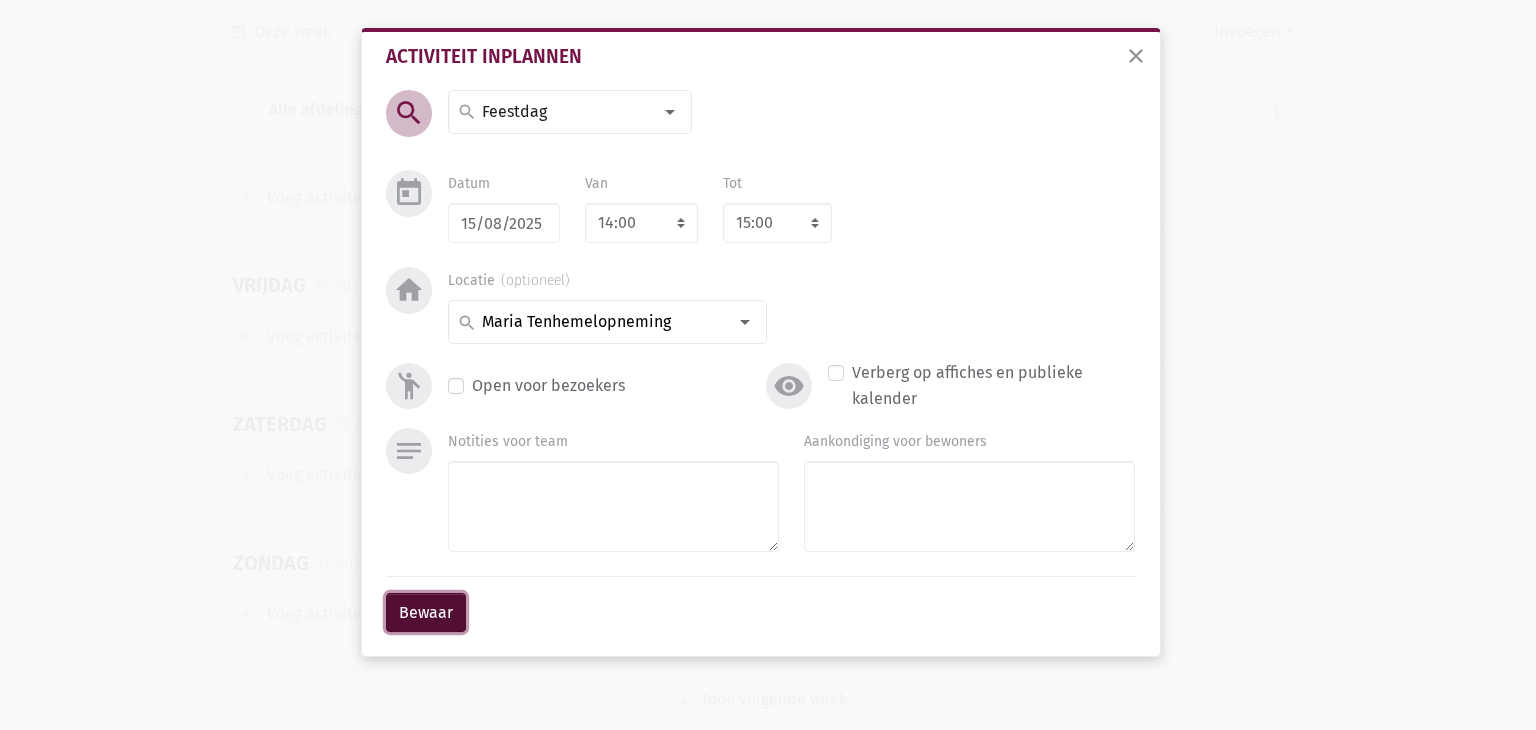 click on "Bewaar" at bounding box center [426, 613] 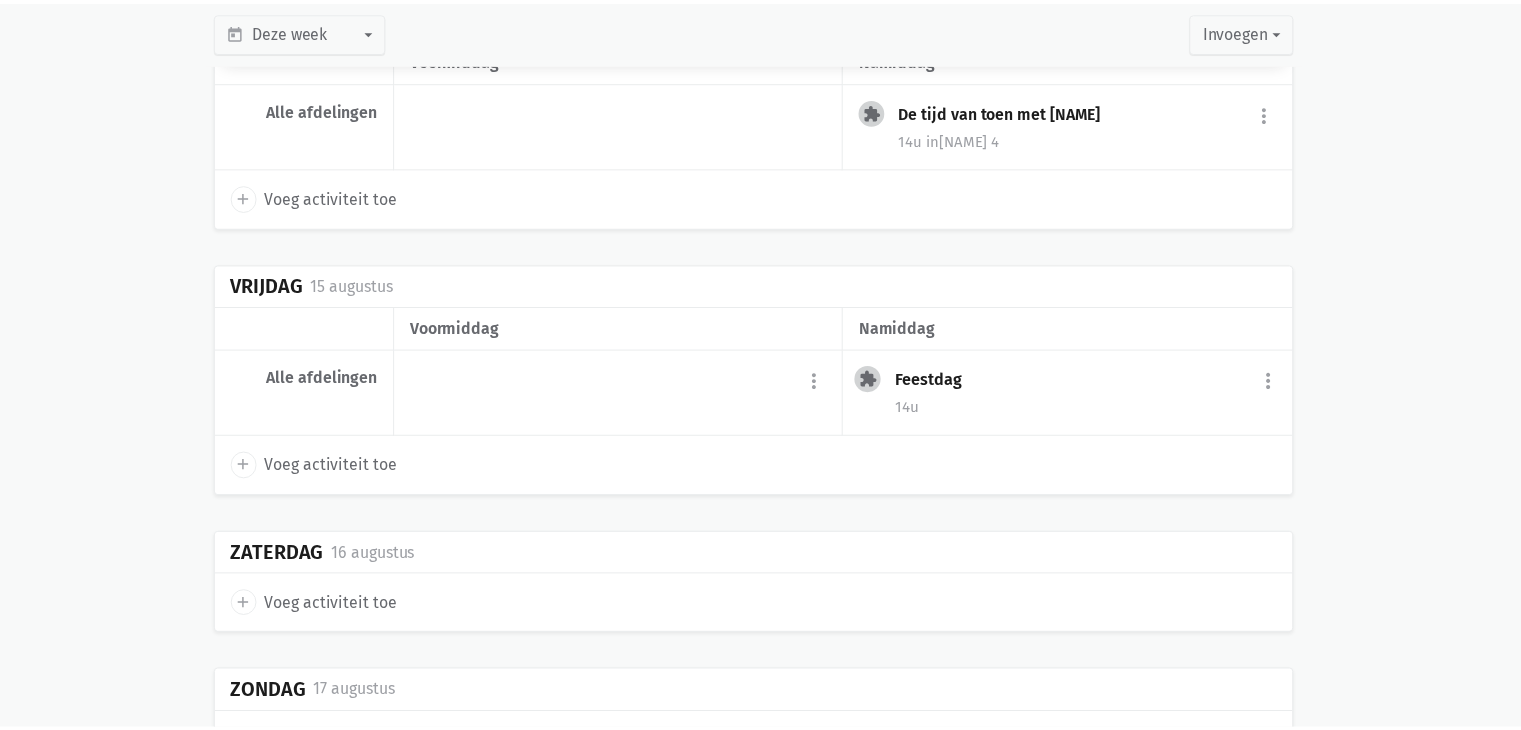 scroll, scrollTop: 1958, scrollLeft: 0, axis: vertical 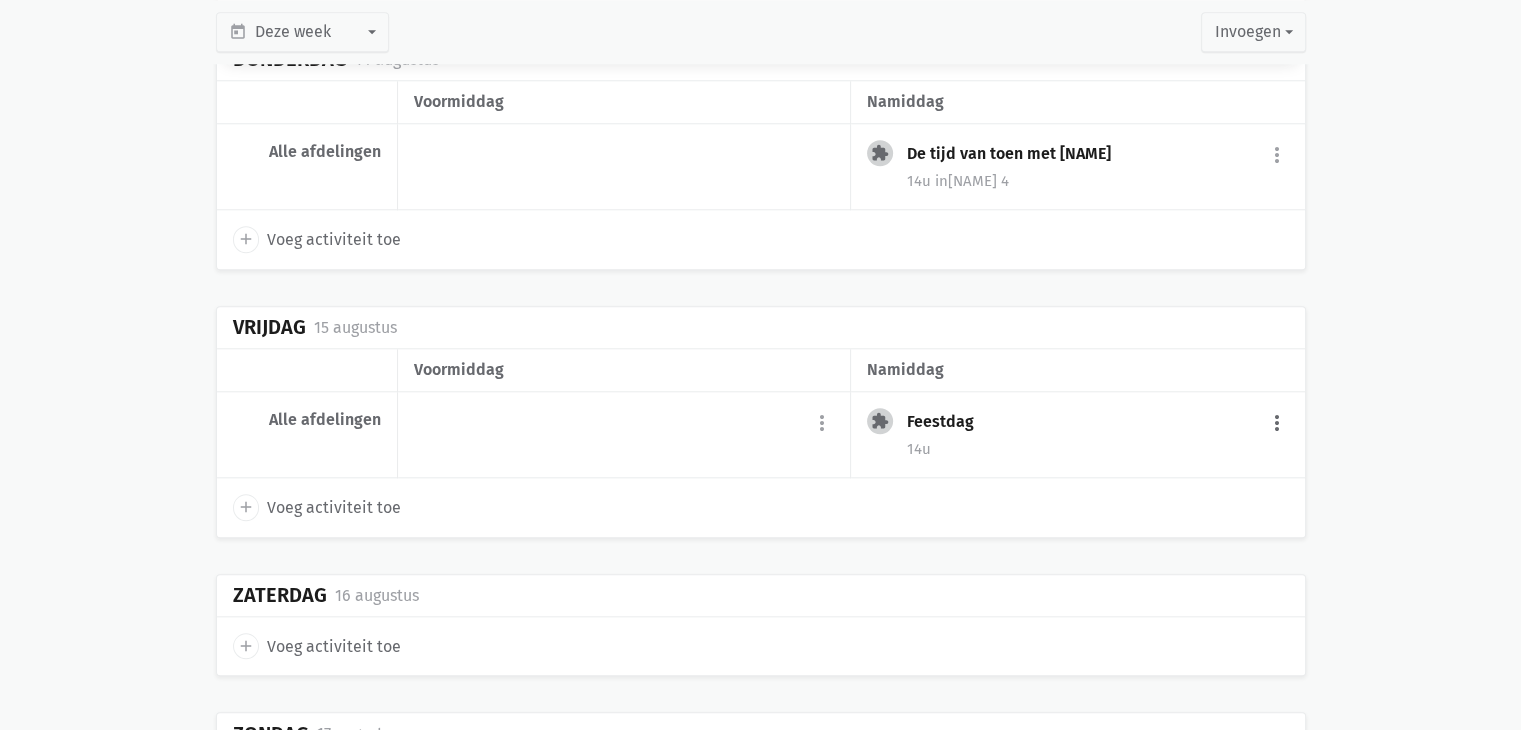 click on "more_vert" at bounding box center [1277, 423] 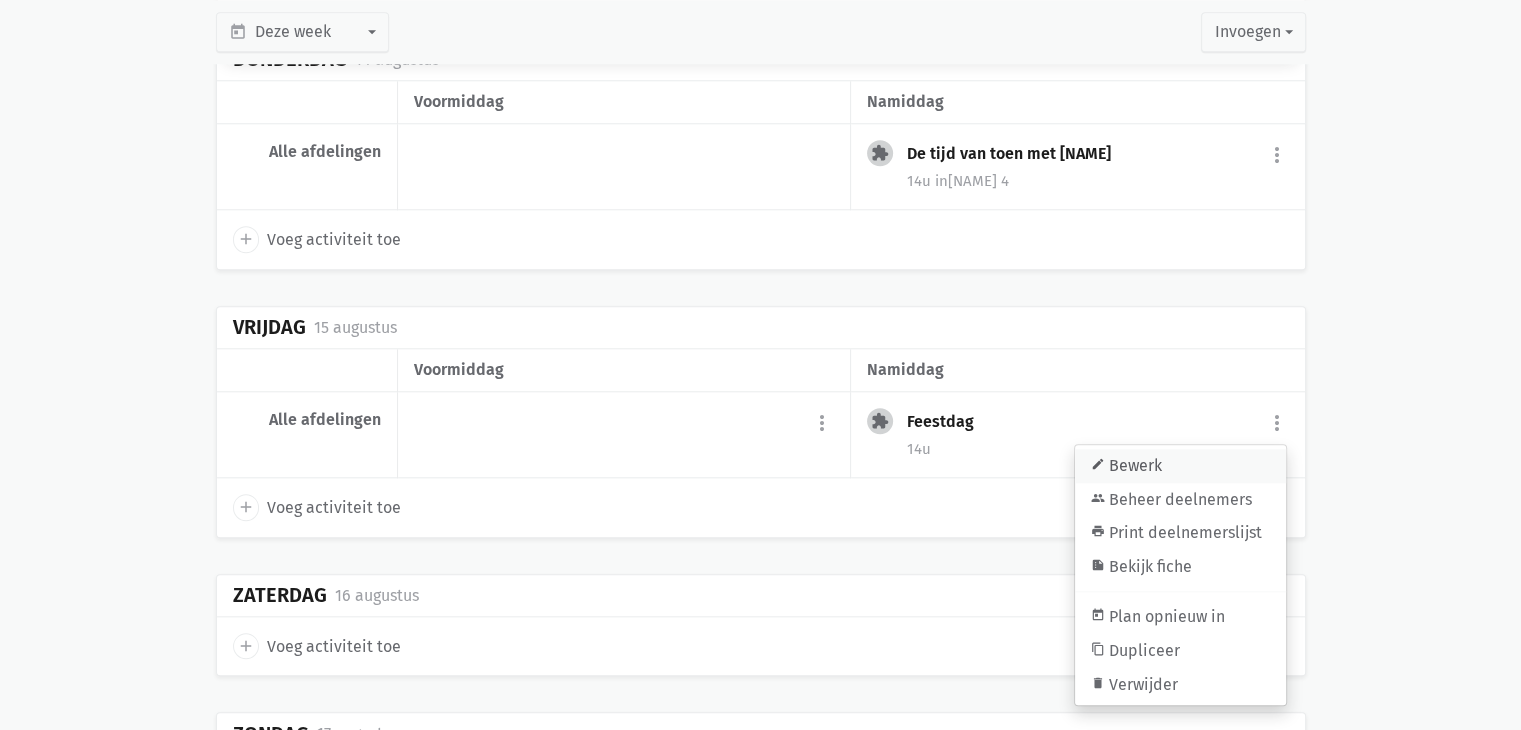 click on "edit
Bewerk" at bounding box center [1180, 466] 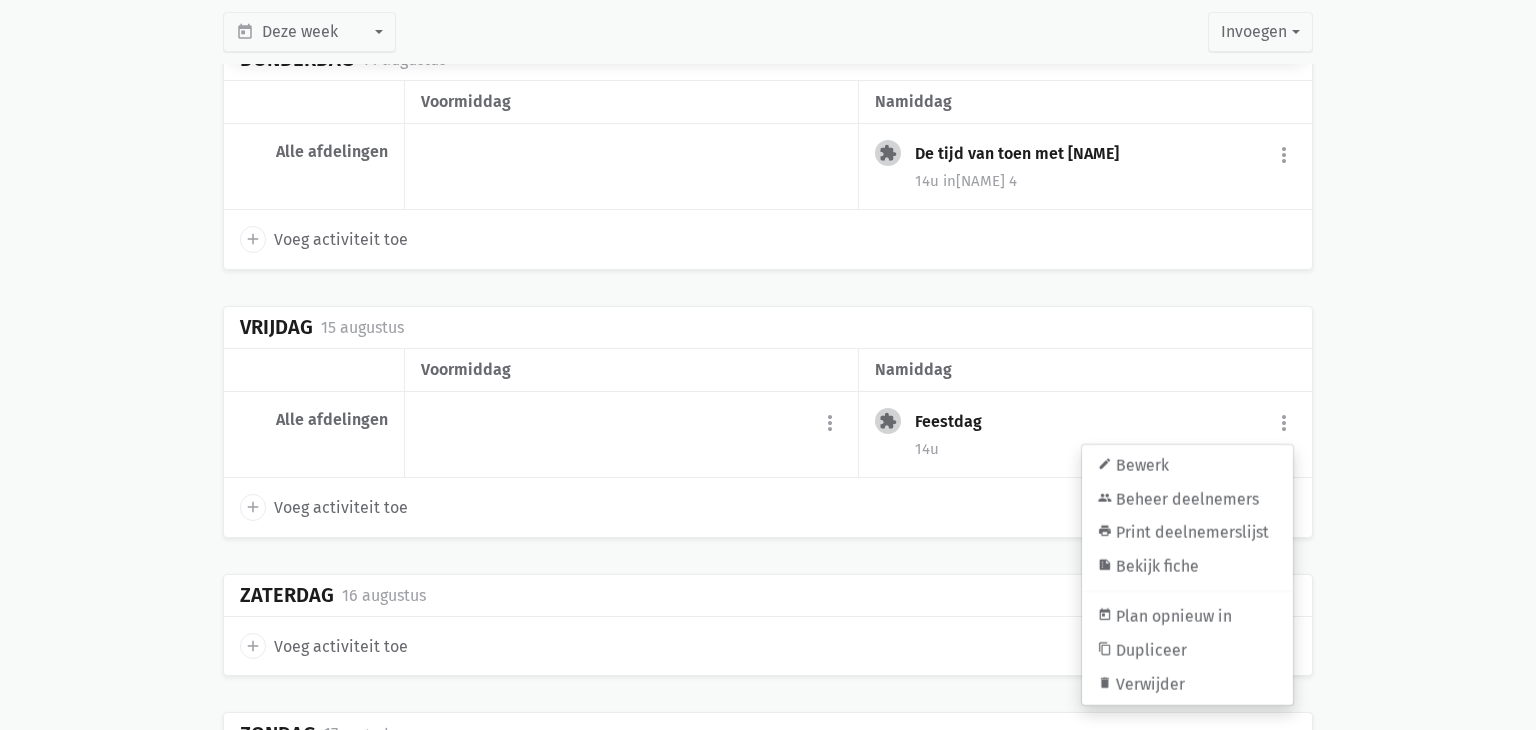 select on "14:00" 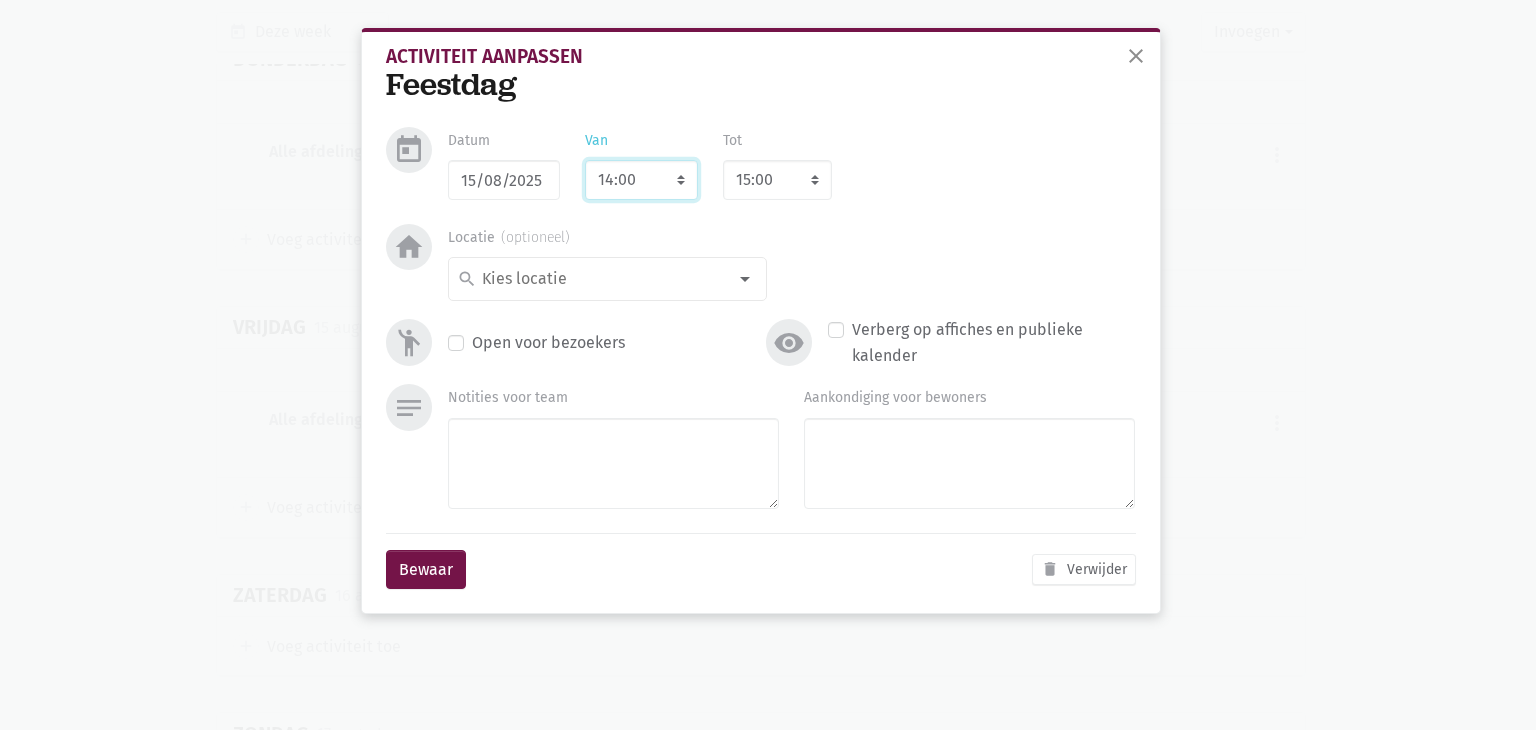 click on "7:00
7:15
7:30
7:45
8:00
8:15
8:30
8:45
9:00
9:15
9:30
9:45
10:00
10:15
10:30
10:45
11:00
11:15
11:30
11:45
12:00
12:15
12:30
12:45
13:00
13:15
13:30
13:45
14:00
14:15
14:30
14:45
15:00
15:15
15:30
15:45
16:00
16:15
16:30
16:45
17:00
17:15
17:30
17:45
18:00
18:15
18:30
18:45
19:00
19:15
19:30
19:45
20:00
20:15
20:30
20:45
21:00
21:15
21:30
21:45
22:00" at bounding box center (641, 180) 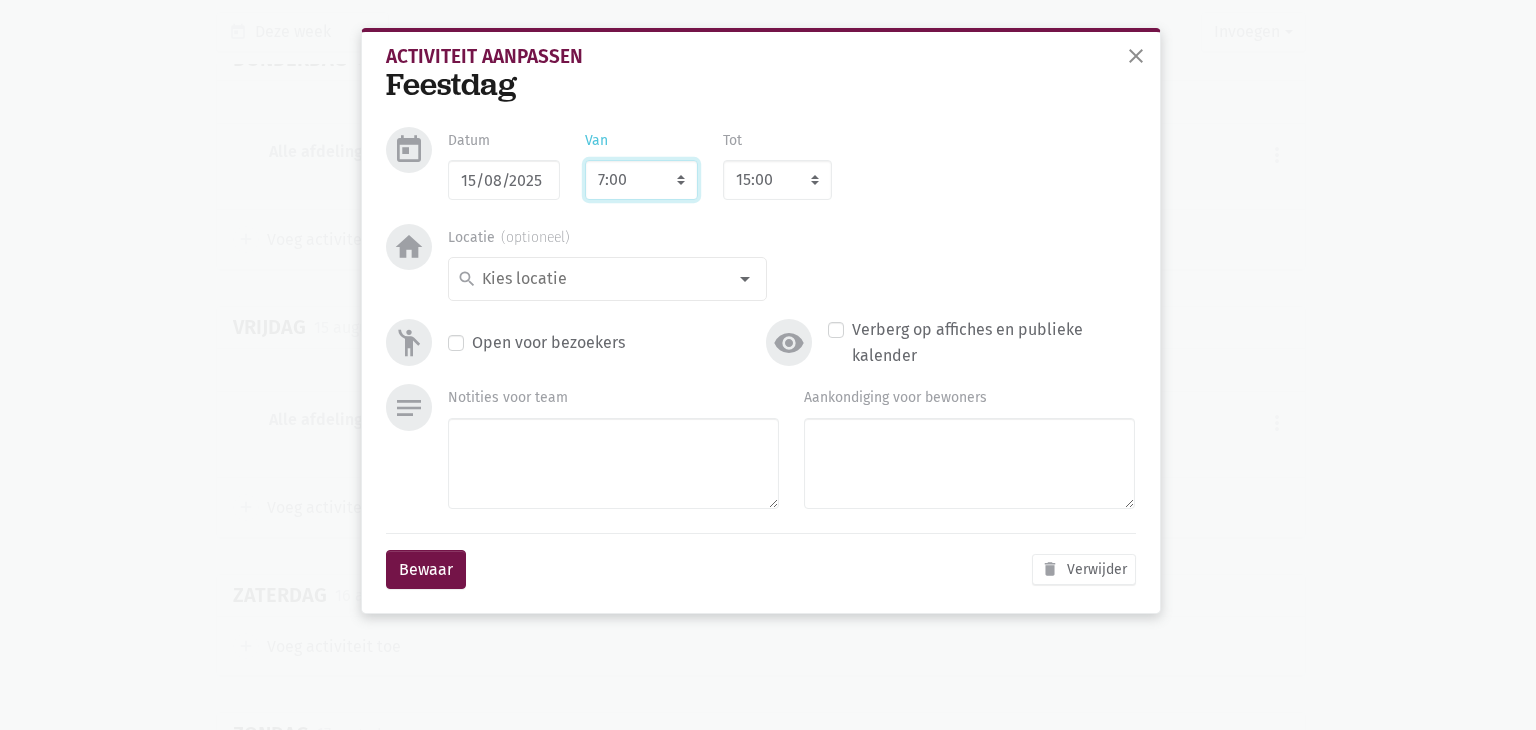 select on "8:00" 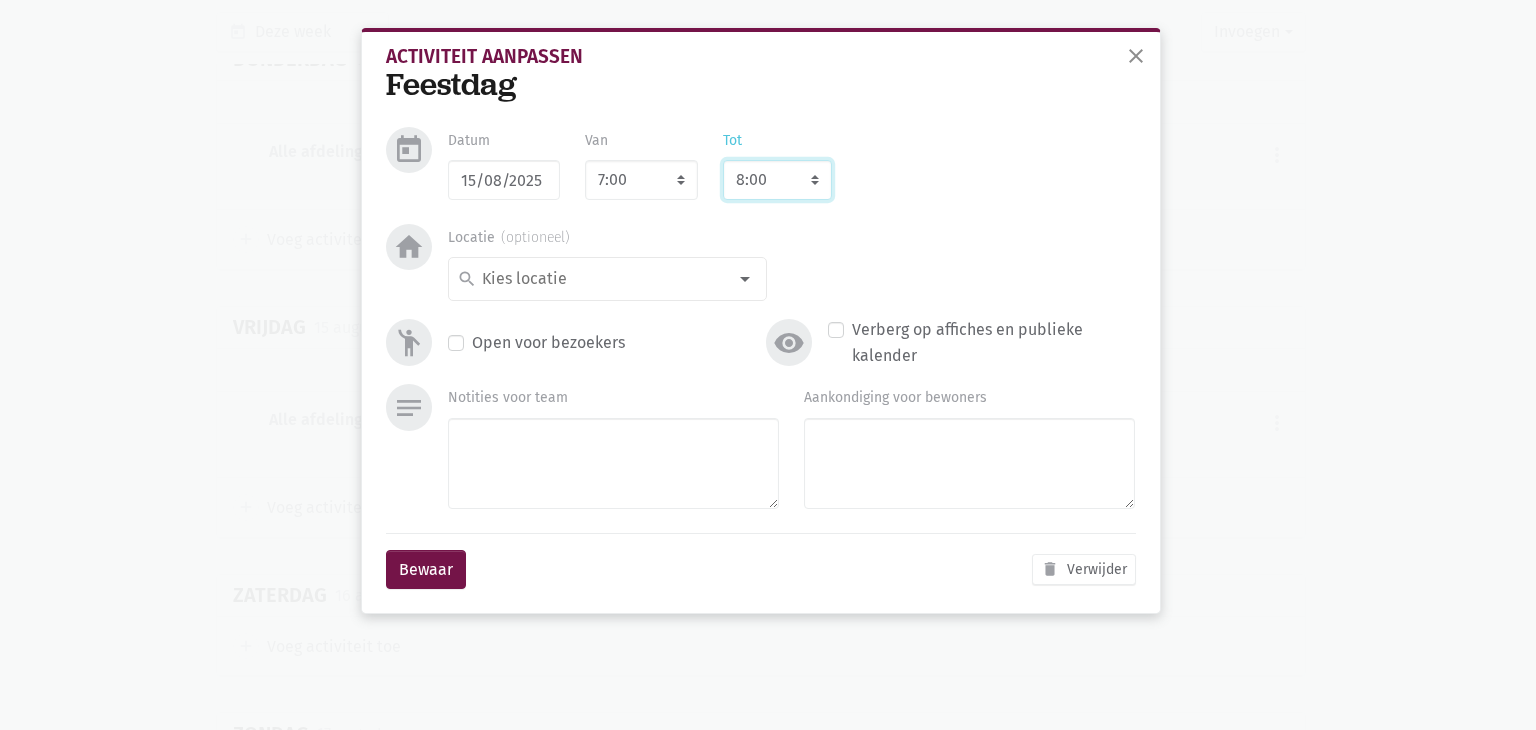 click on "8:00
8:15
8:30
8:45
9:00
9:15
9:30
9:45
10:00
10:15
10:30
10:45
11:00
11:15
11:30
11:45
12:00
12:15
12:30
12:45
13:00
13:15
13:30
13:45
14:00
14:15
14:30
14:45
15:00
15:15
15:30
15:45
16:00
16:15
16:30
16:45
17:00
17:15
17:30
17:45
18:00
18:15
18:30
18:45
19:00
19:15
19:30
19:45
20:00
20:15
20:30
20:45
21:00
21:15
21:30
21:45
22:00
22:15
22:30
22:45
23:00" at bounding box center [777, 180] 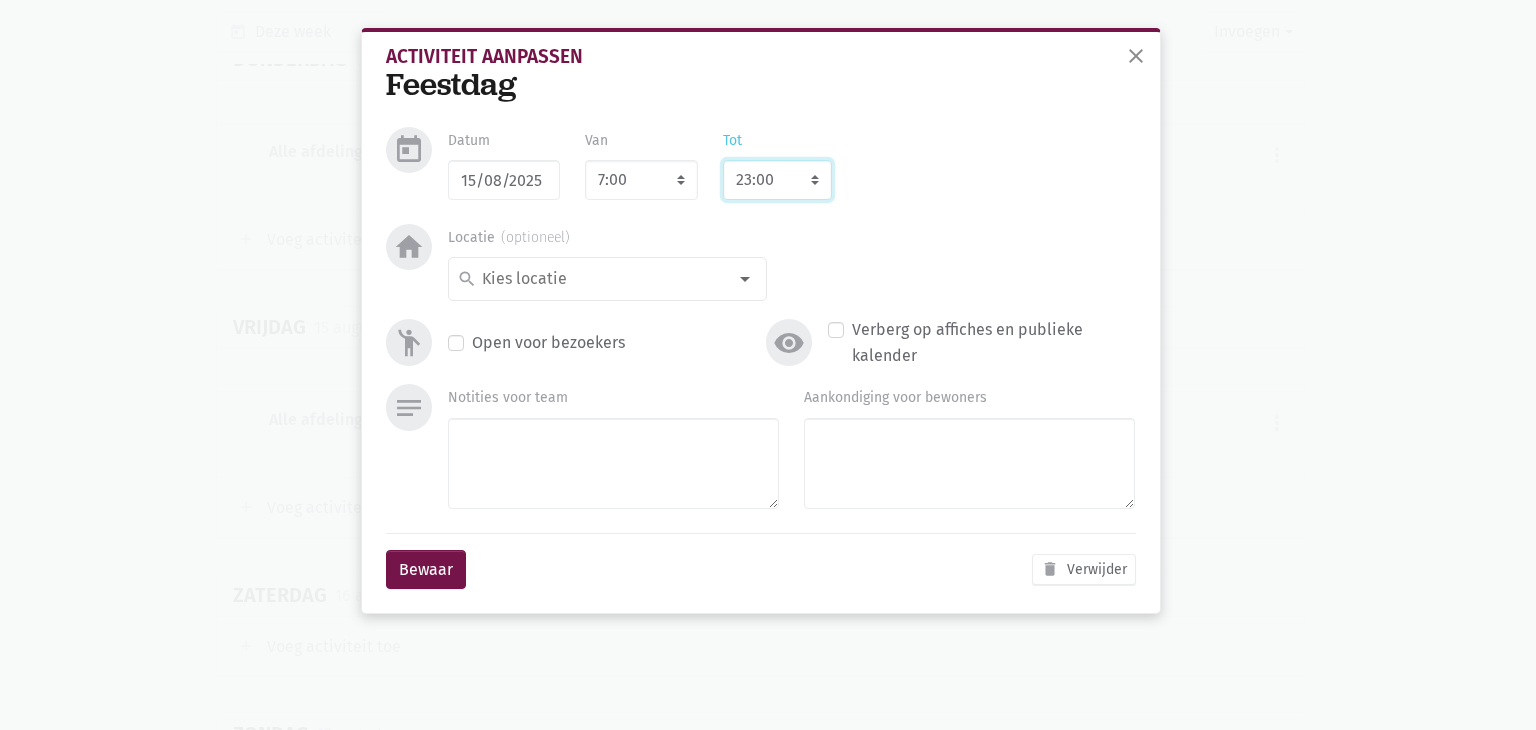 click on "8:00
8:15
8:30
8:45
9:00
9:15
9:30
9:45
10:00
10:15
10:30
10:45
11:00
11:15
11:30
11:45
12:00
12:15
12:30
12:45
13:00
13:15
13:30
13:45
14:00
14:15
14:30
14:45
15:00
15:15
15:30
15:45
16:00
16:15
16:30
16:45
17:00
17:15
17:30
17:45
18:00
18:15
18:30
18:45
19:00
19:15
19:30
19:45
20:00
20:15
20:30
20:45
21:00
21:15
21:30
21:45
22:00
22:15
22:30
22:45
23:00" at bounding box center (777, 180) 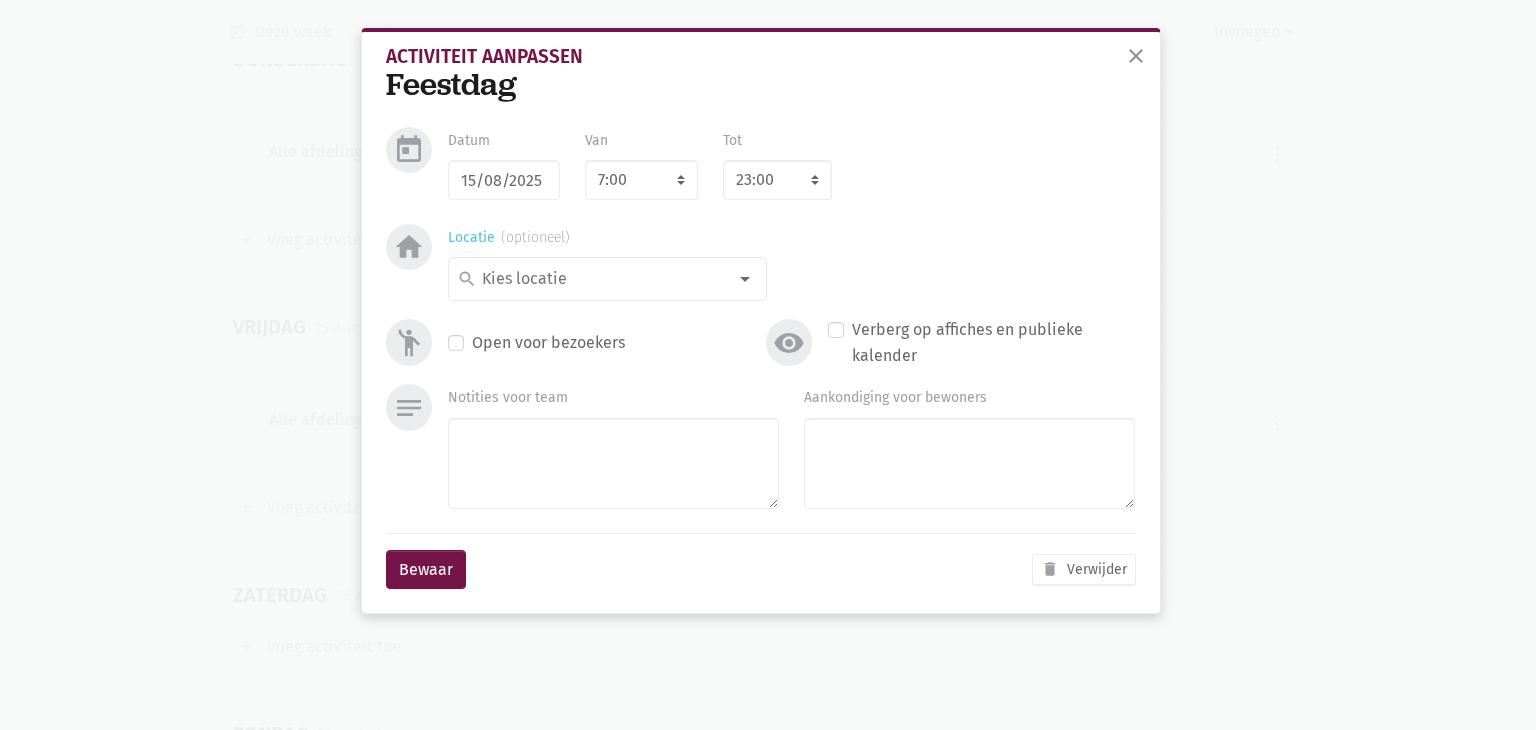click at bounding box center (602, 279) 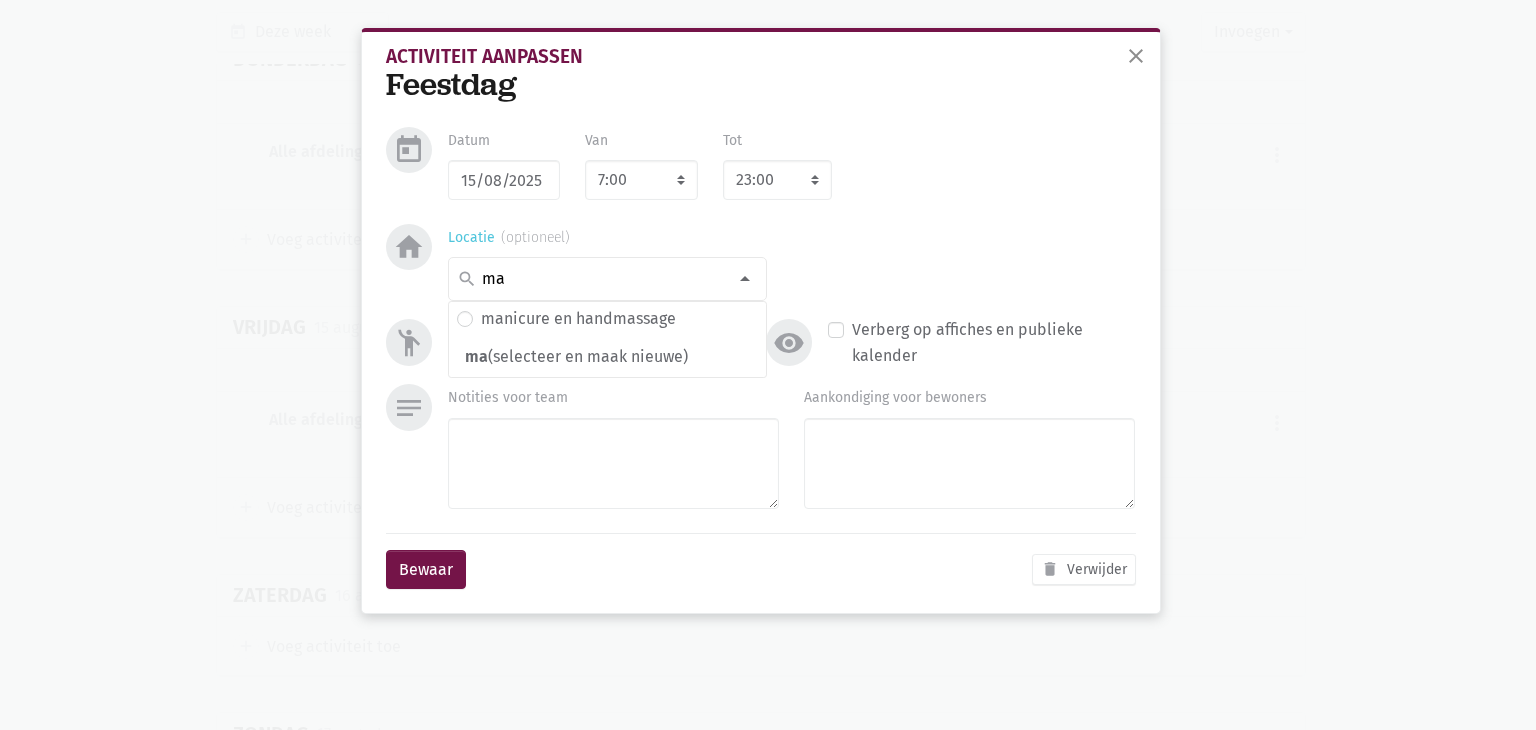 type on "m" 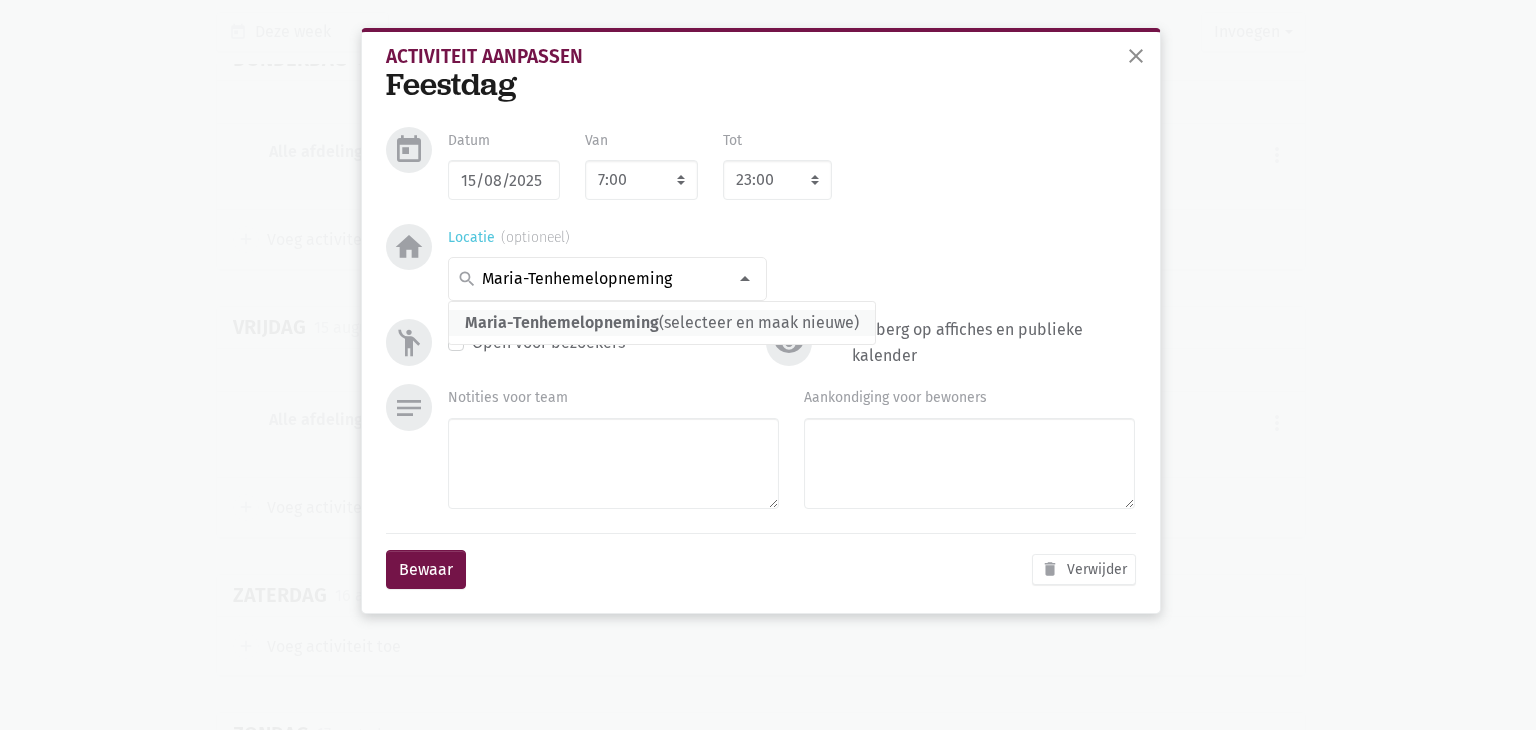 type on "Maria-Tenhemelopneming" 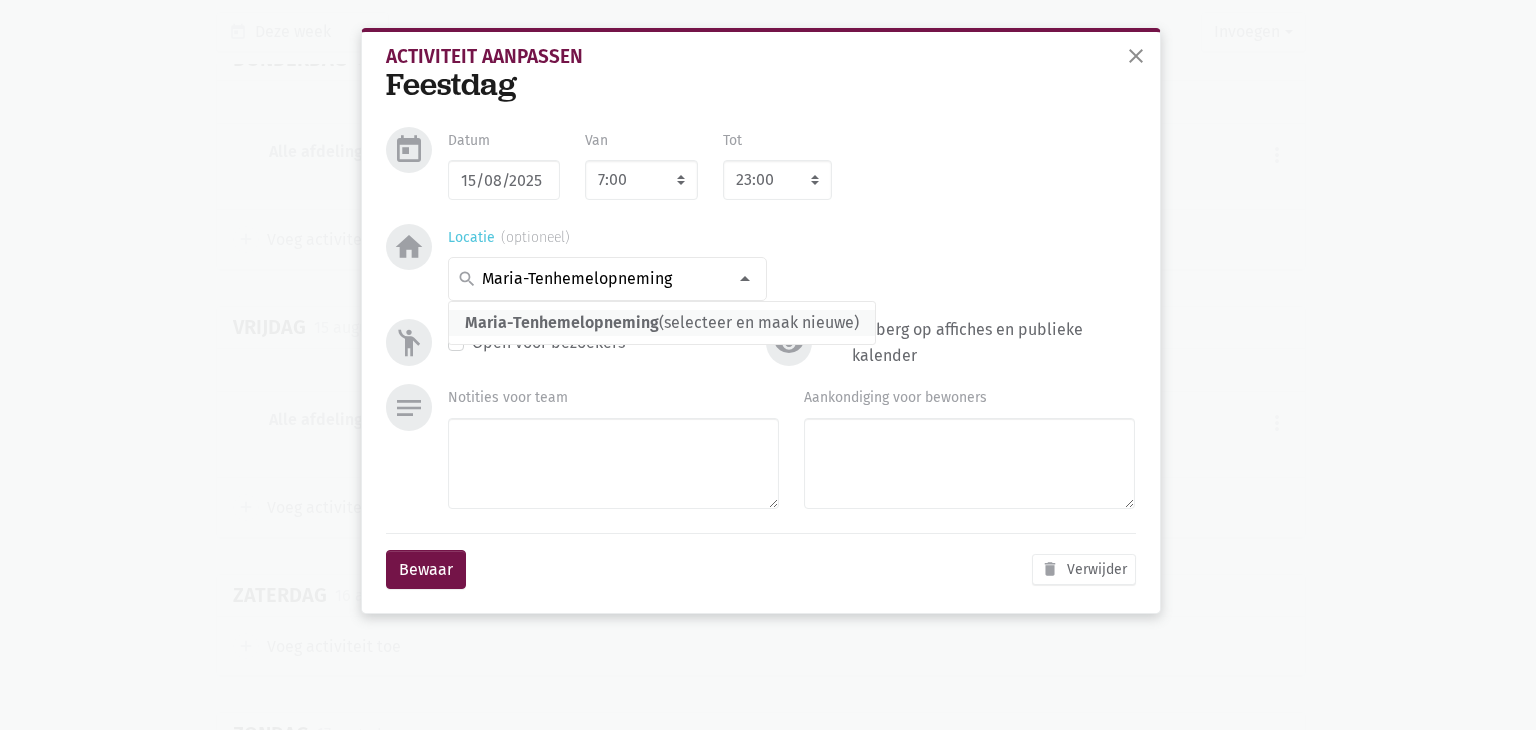 click on "Maria-Tenhemelopneming
(selecteer en maak nieuwe)" at bounding box center (662, 323) 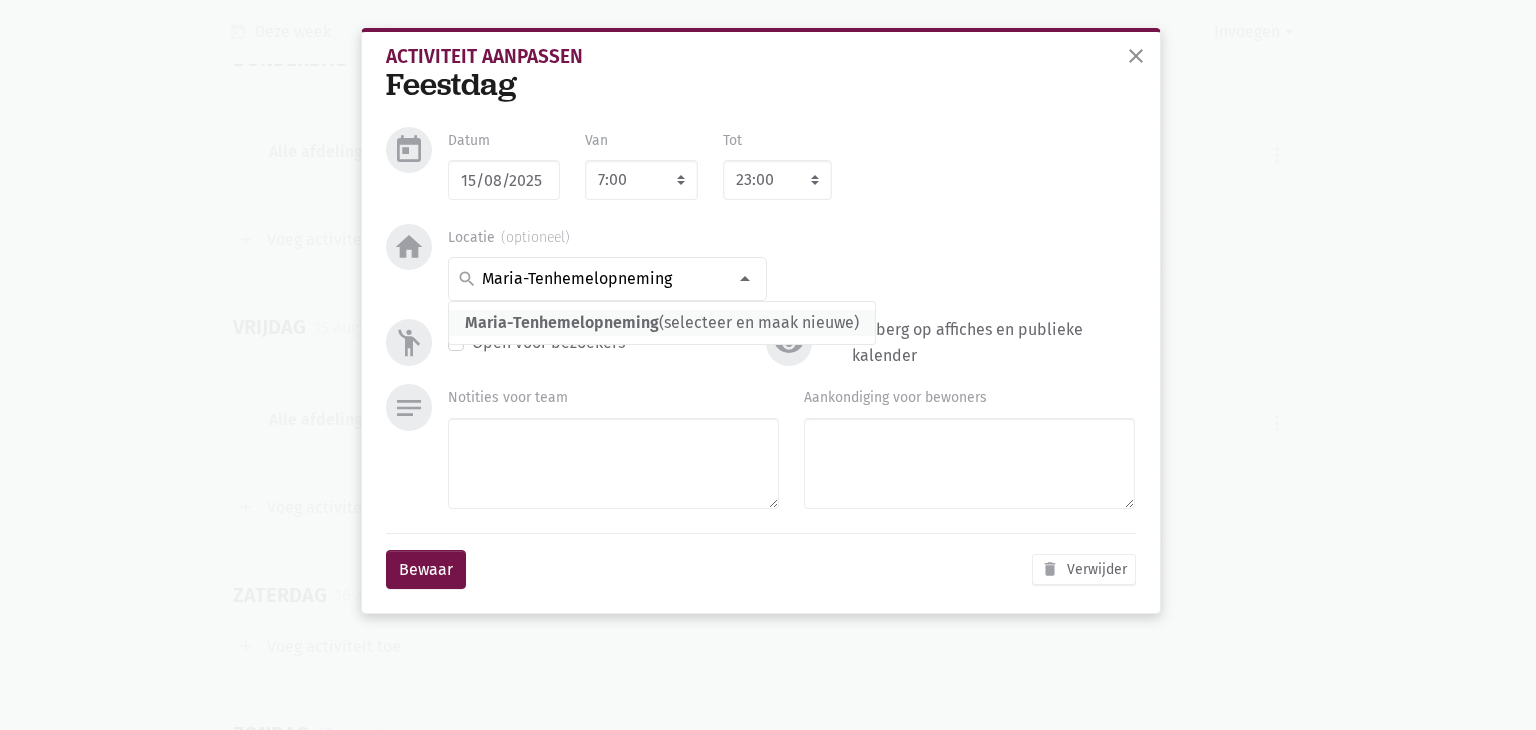 type 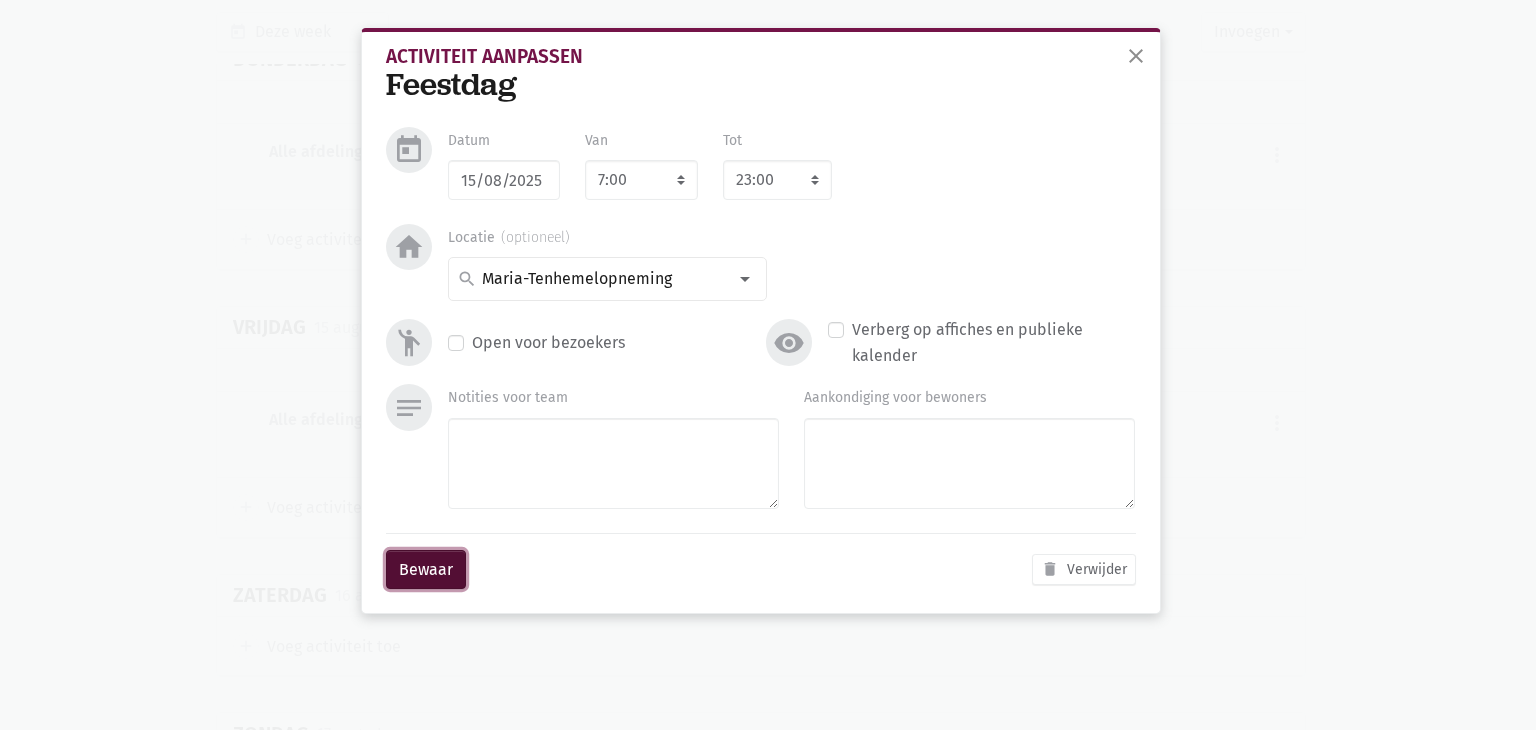 click on "Bewaar" at bounding box center [426, 570] 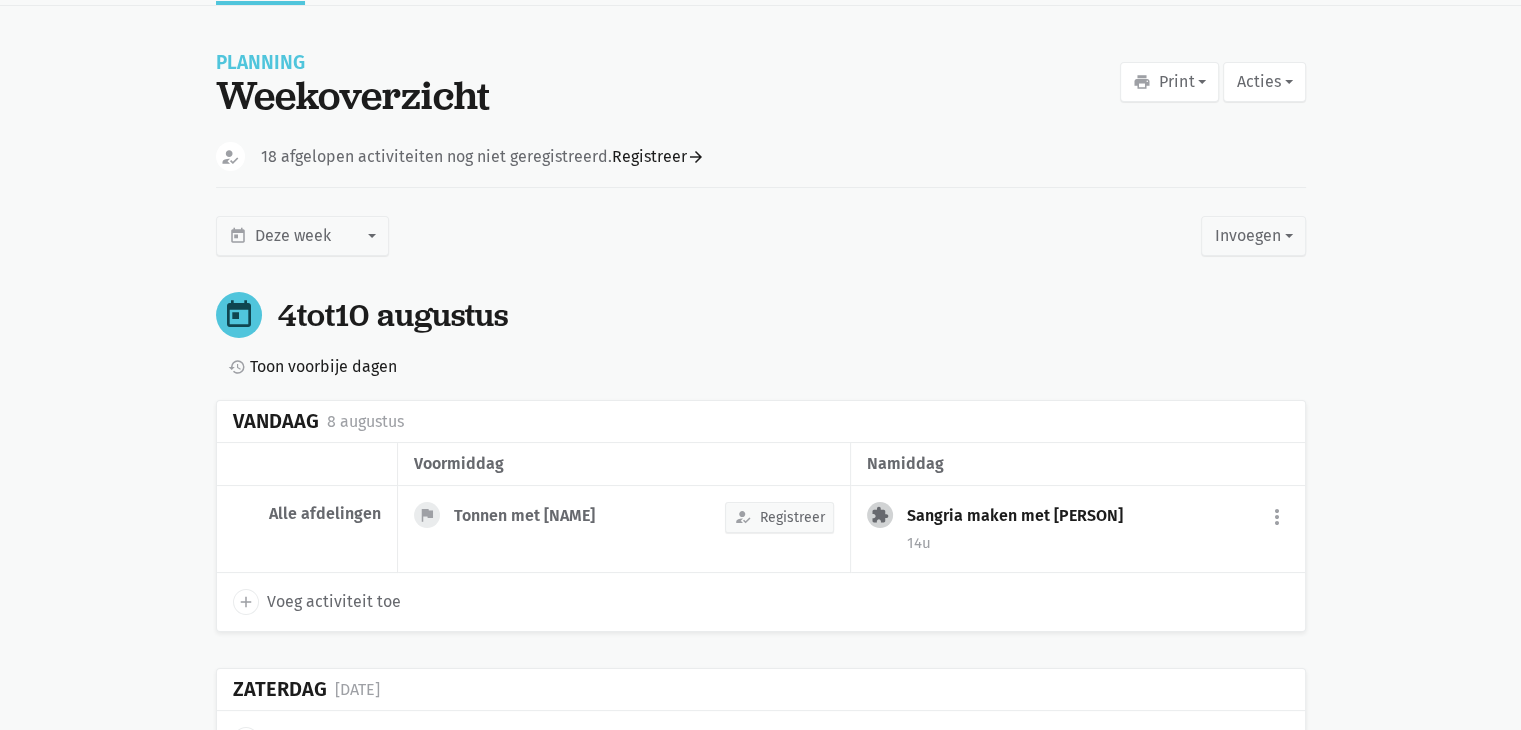 scroll, scrollTop: 0, scrollLeft: 0, axis: both 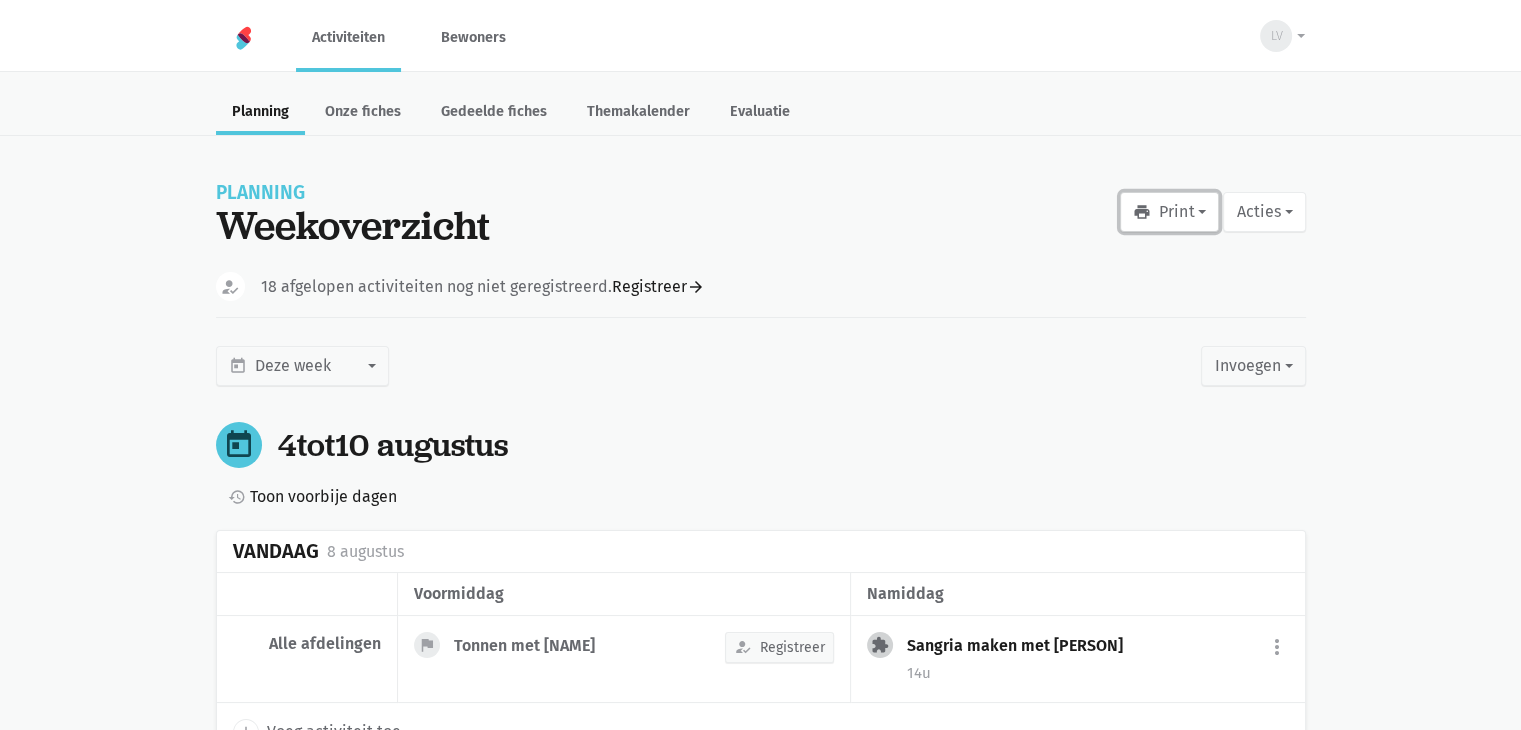 click on "print
Print" at bounding box center [1169, 212] 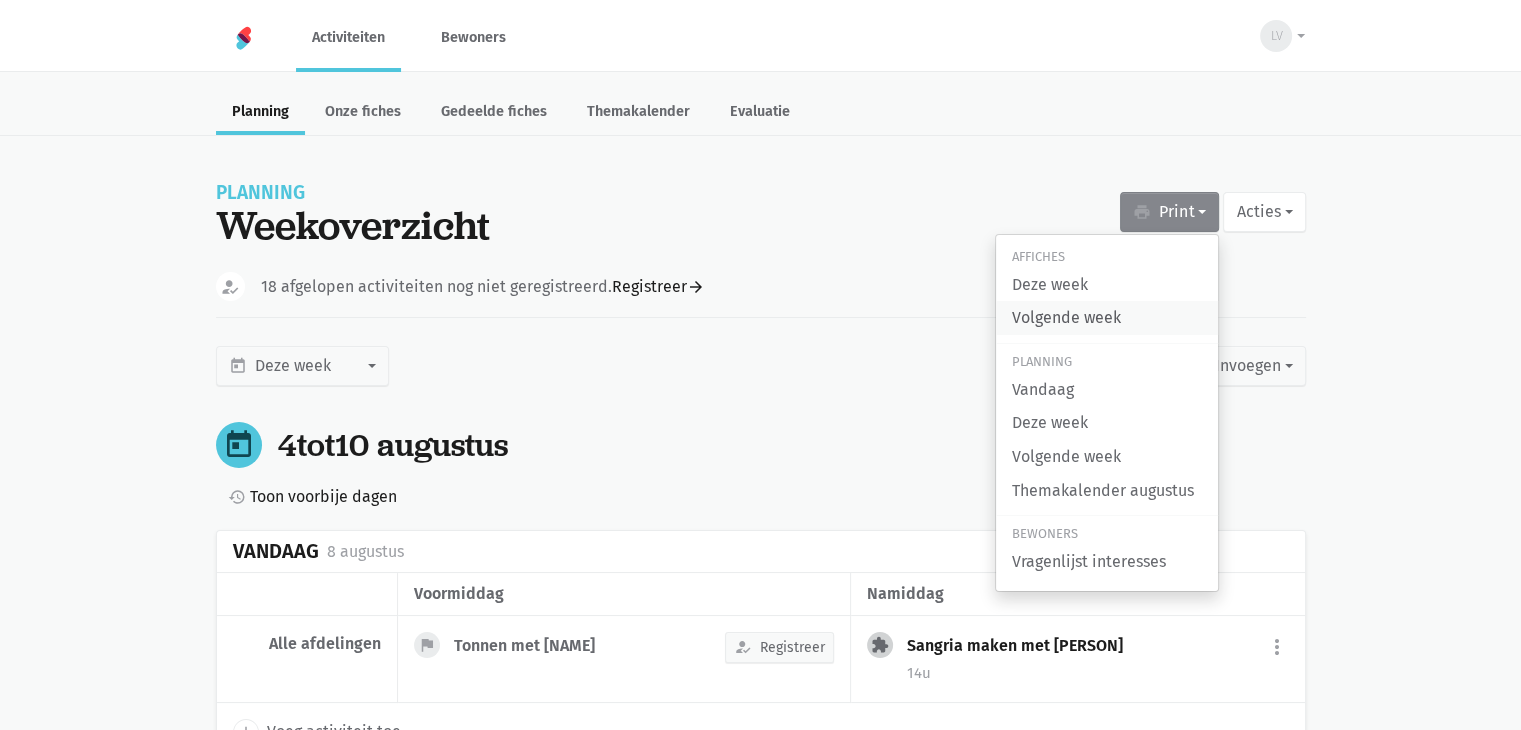 click on "Volgende week" at bounding box center [1107, 318] 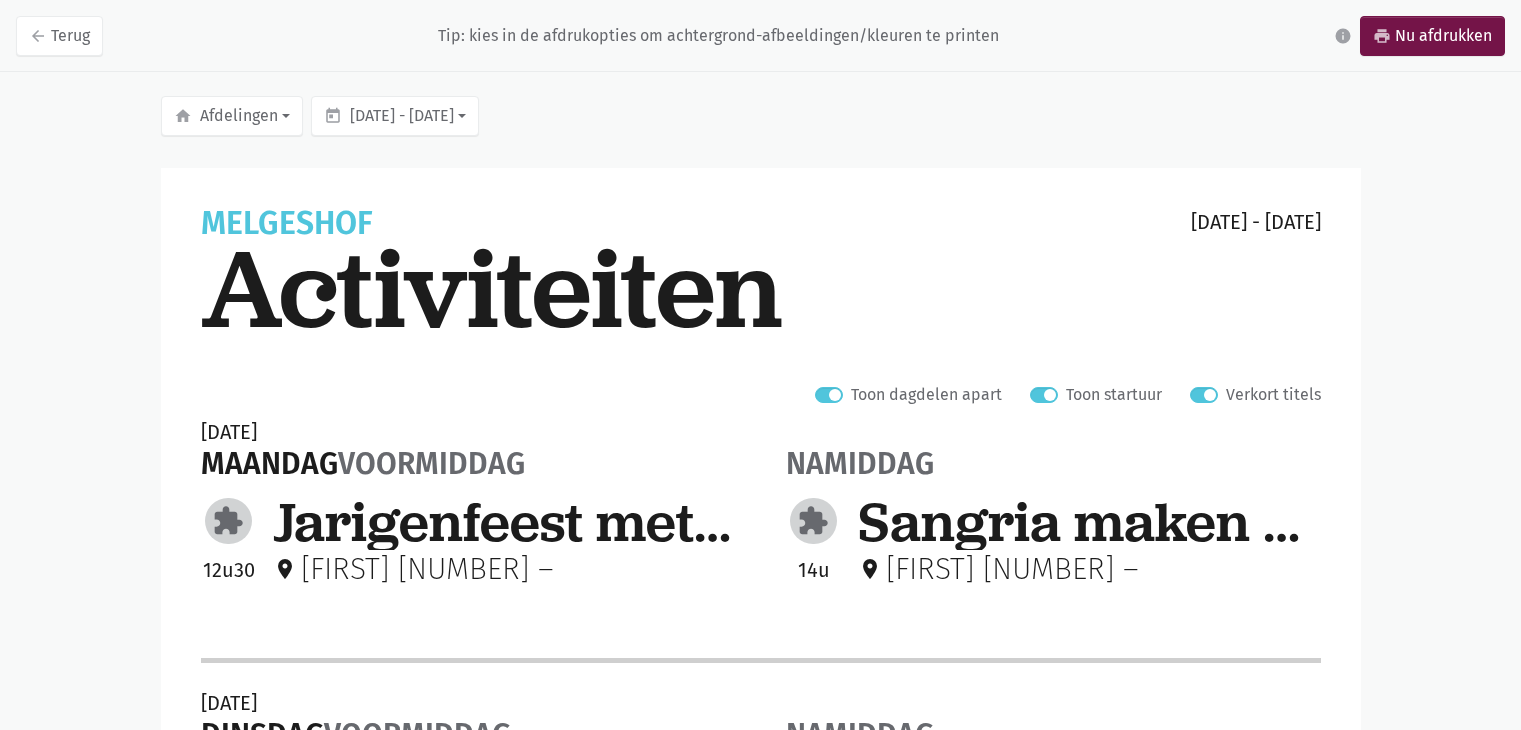 scroll, scrollTop: 0, scrollLeft: 0, axis: both 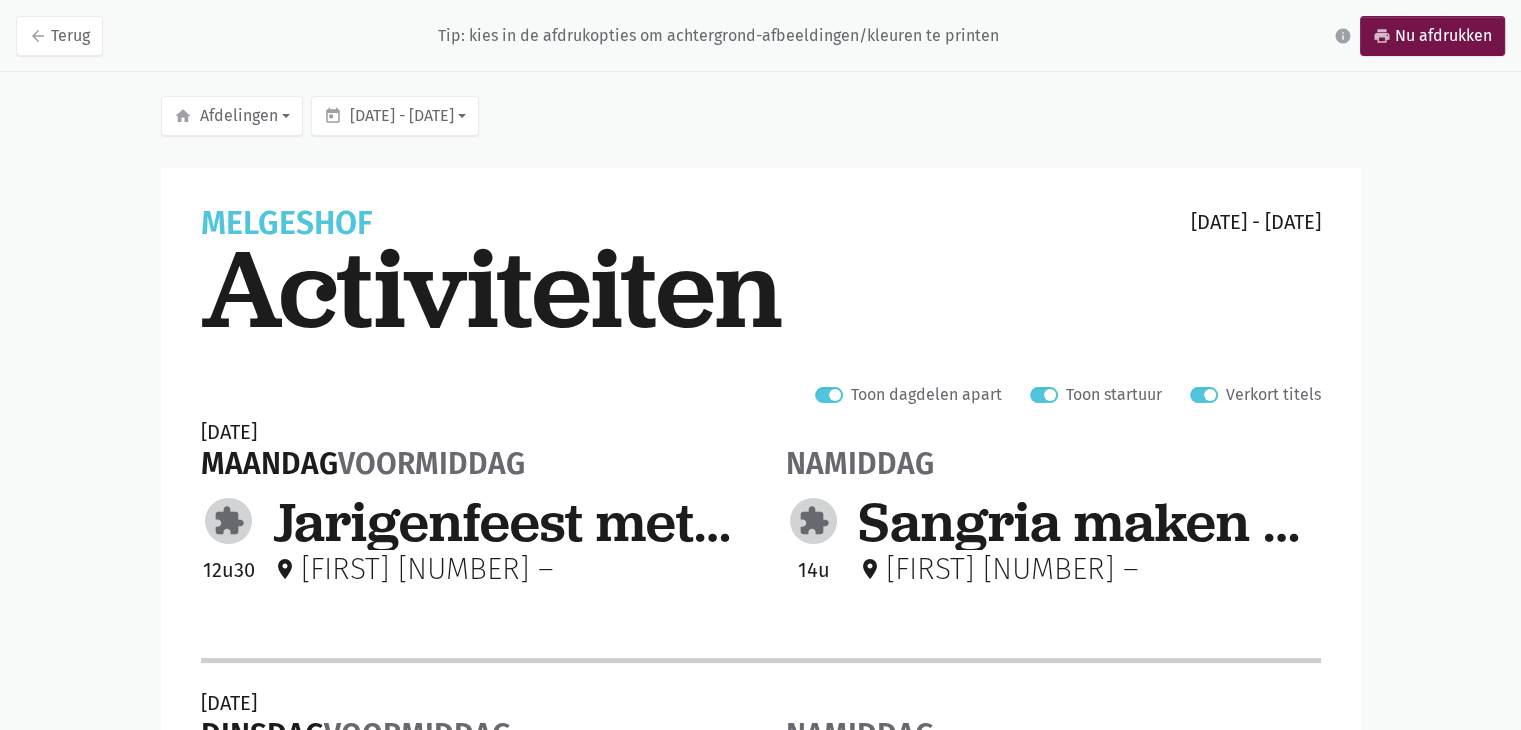 click on "Verkort titels" at bounding box center [1273, 395] 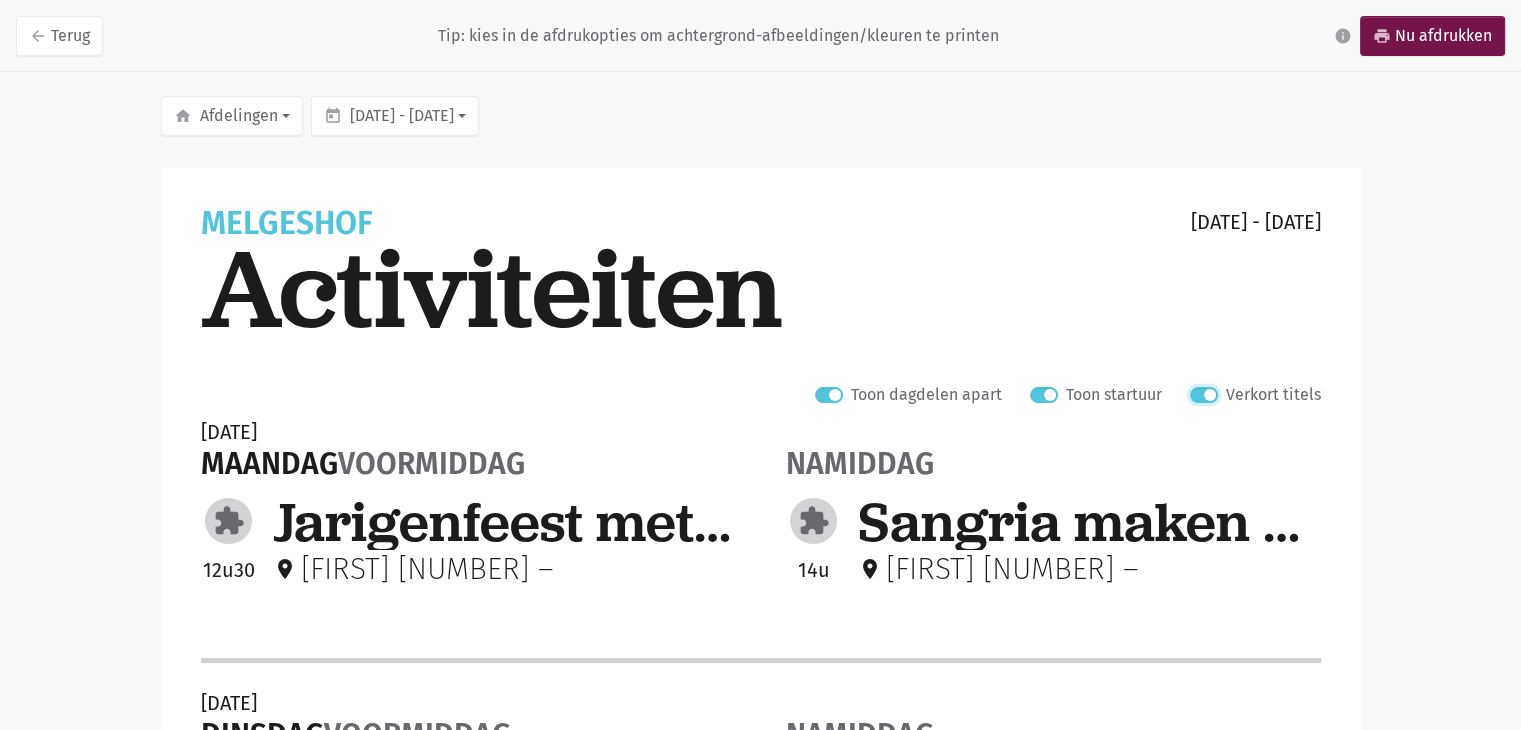 click on "Verkort titels" at bounding box center (1198, 392) 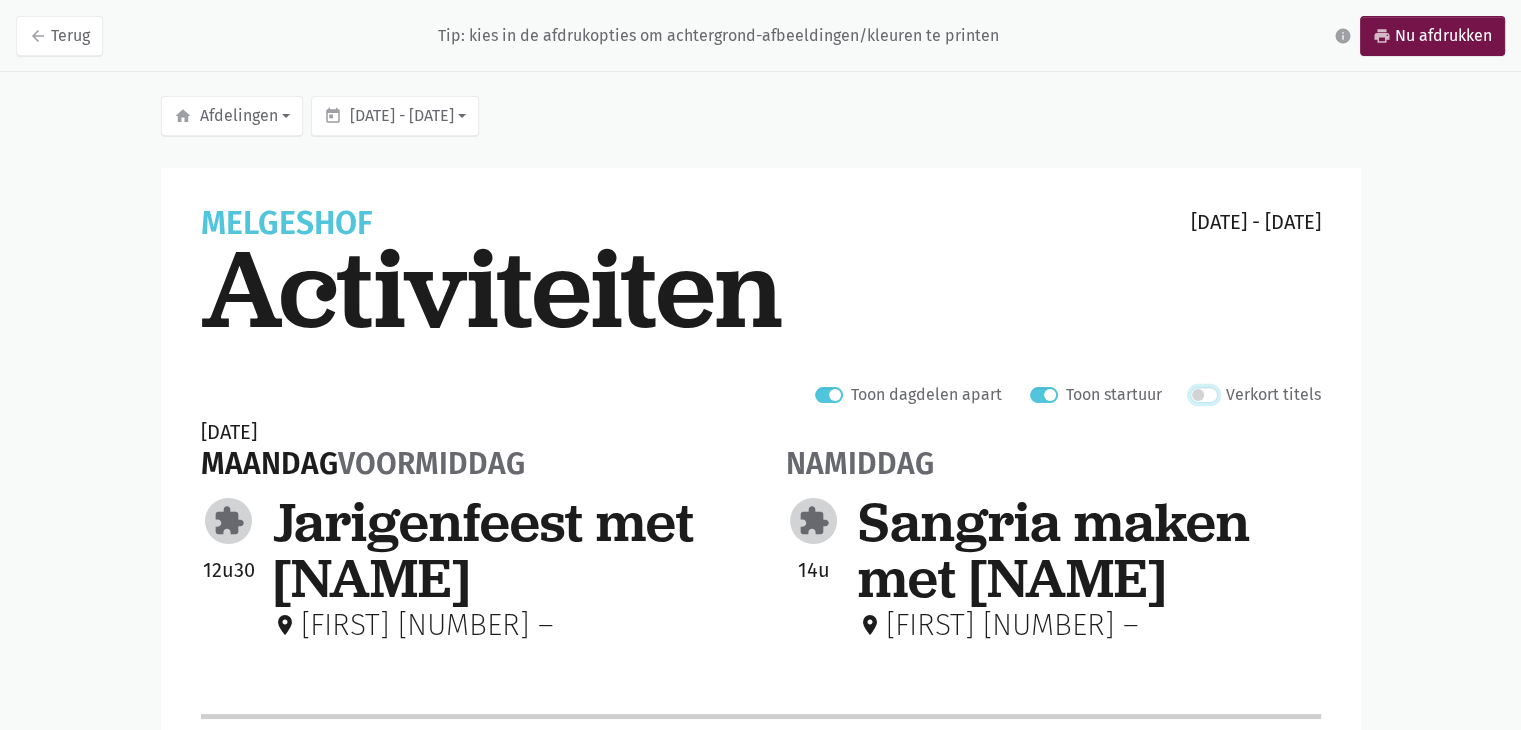 scroll, scrollTop: 0, scrollLeft: 0, axis: both 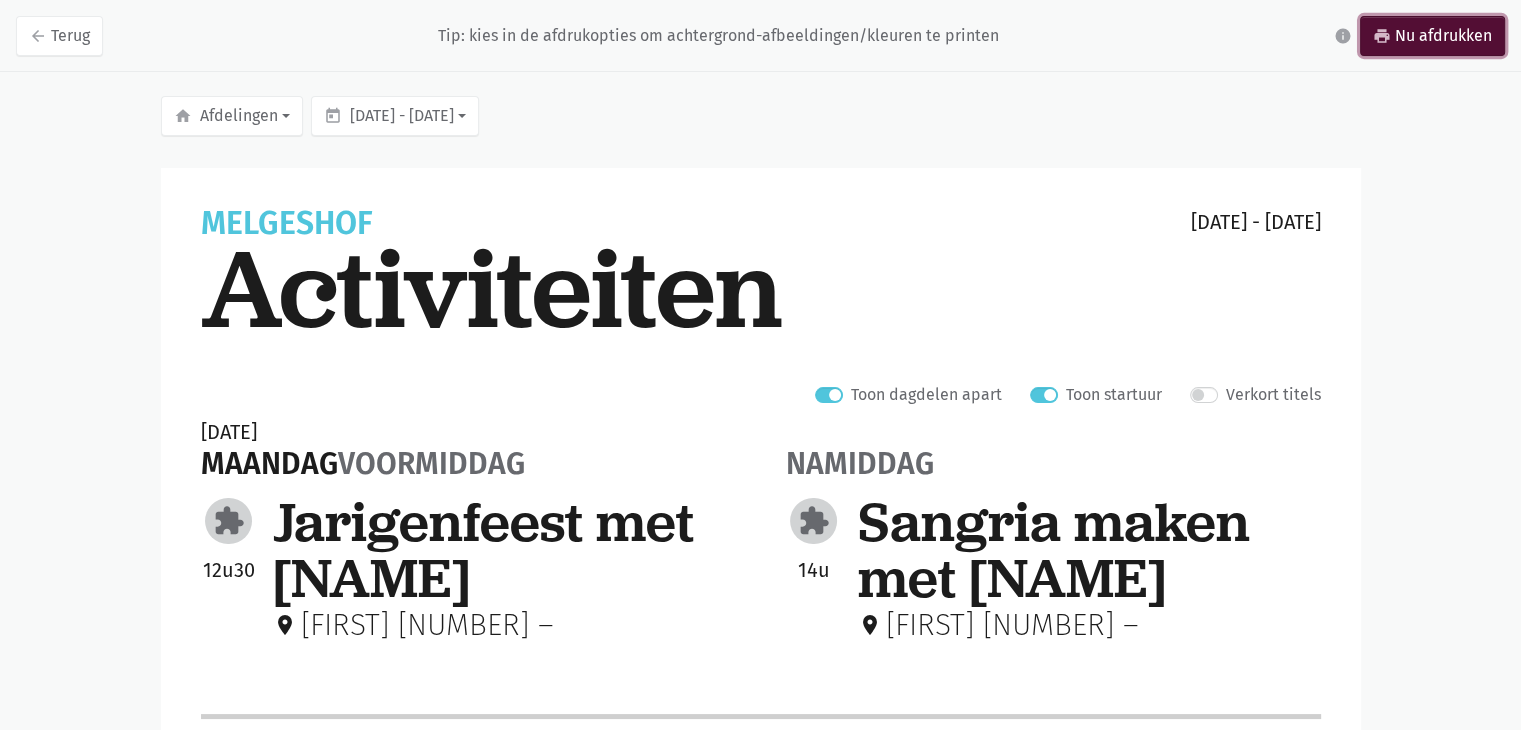 click on "print
Nu afdrukken" at bounding box center [1432, 36] 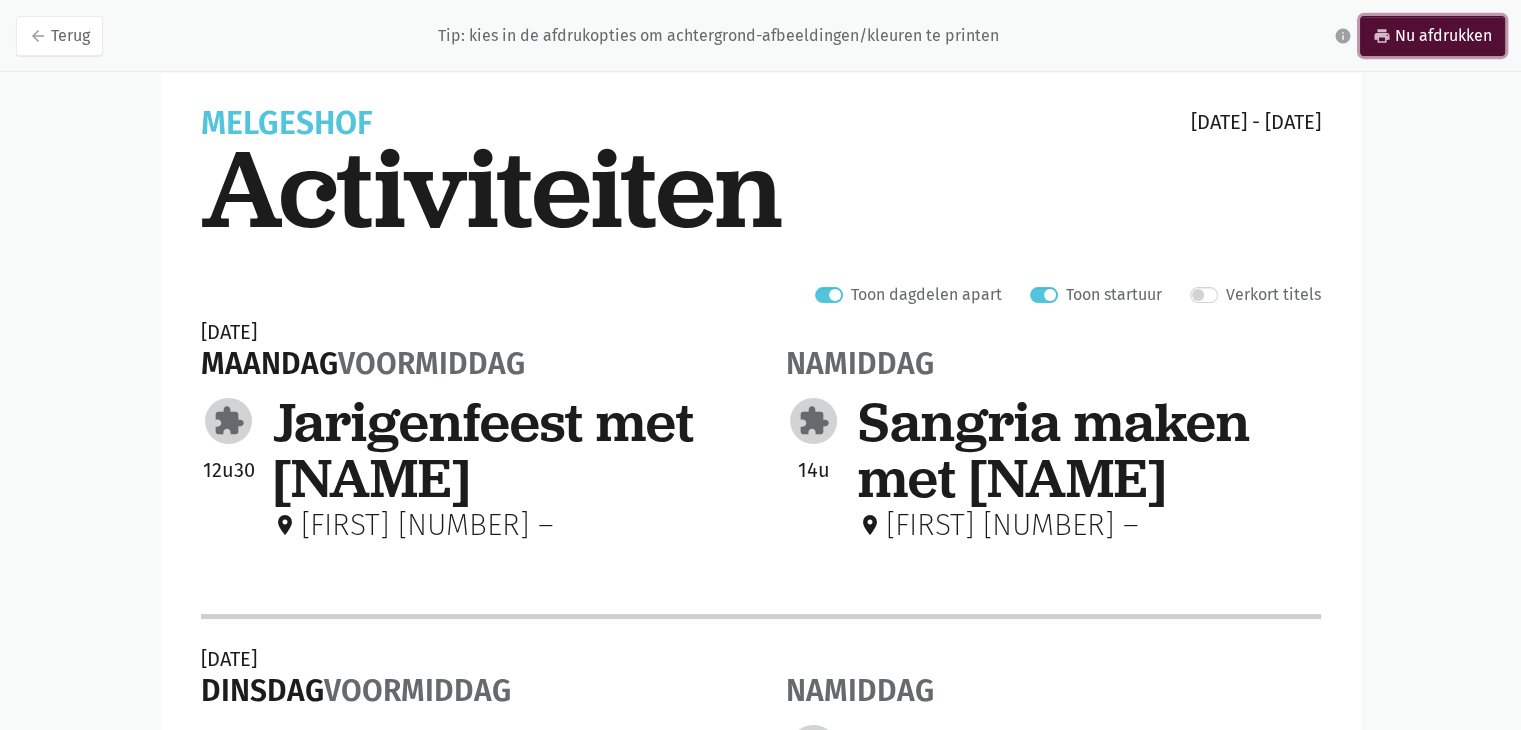scroll, scrollTop: 0, scrollLeft: 0, axis: both 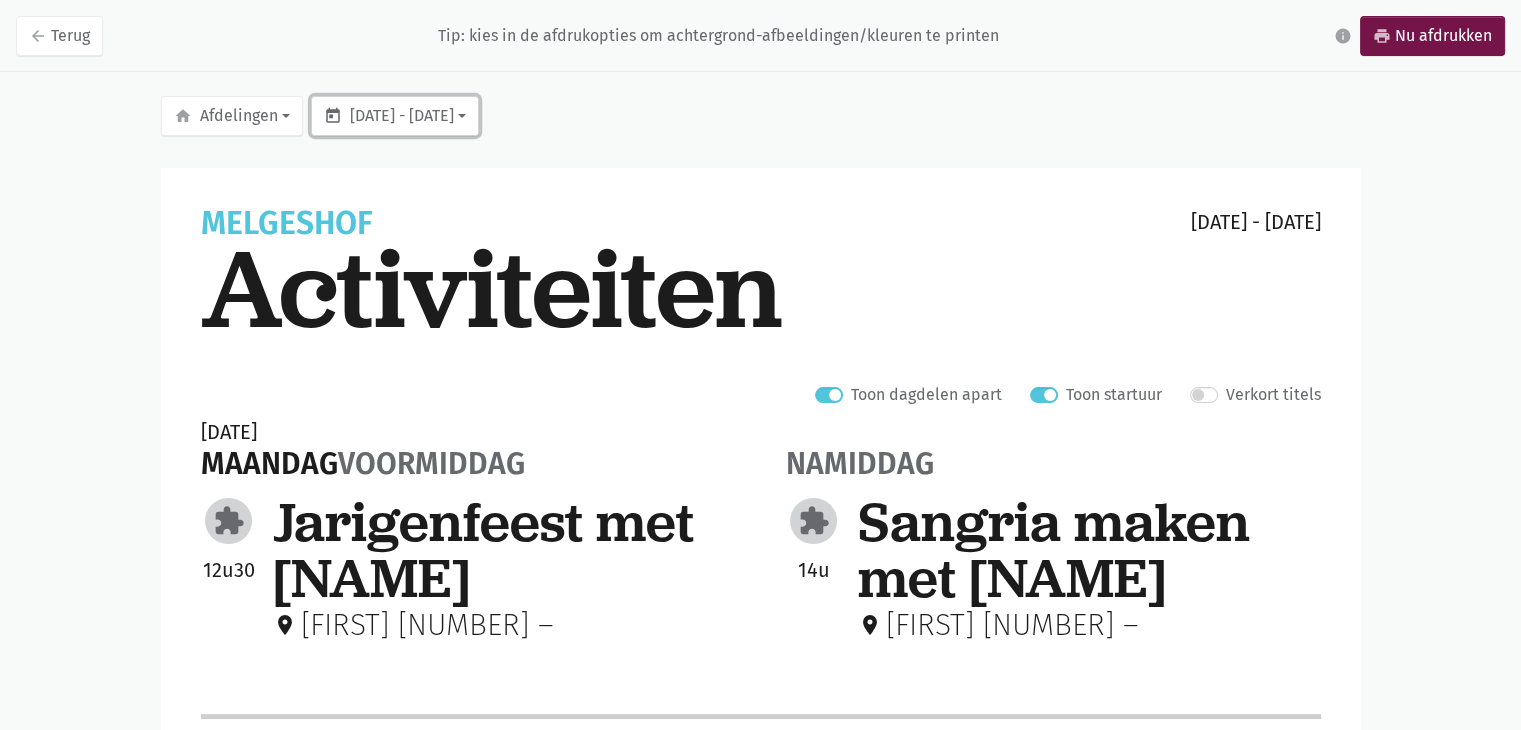 click on "today
aug 11 - 17" at bounding box center (232, 116) 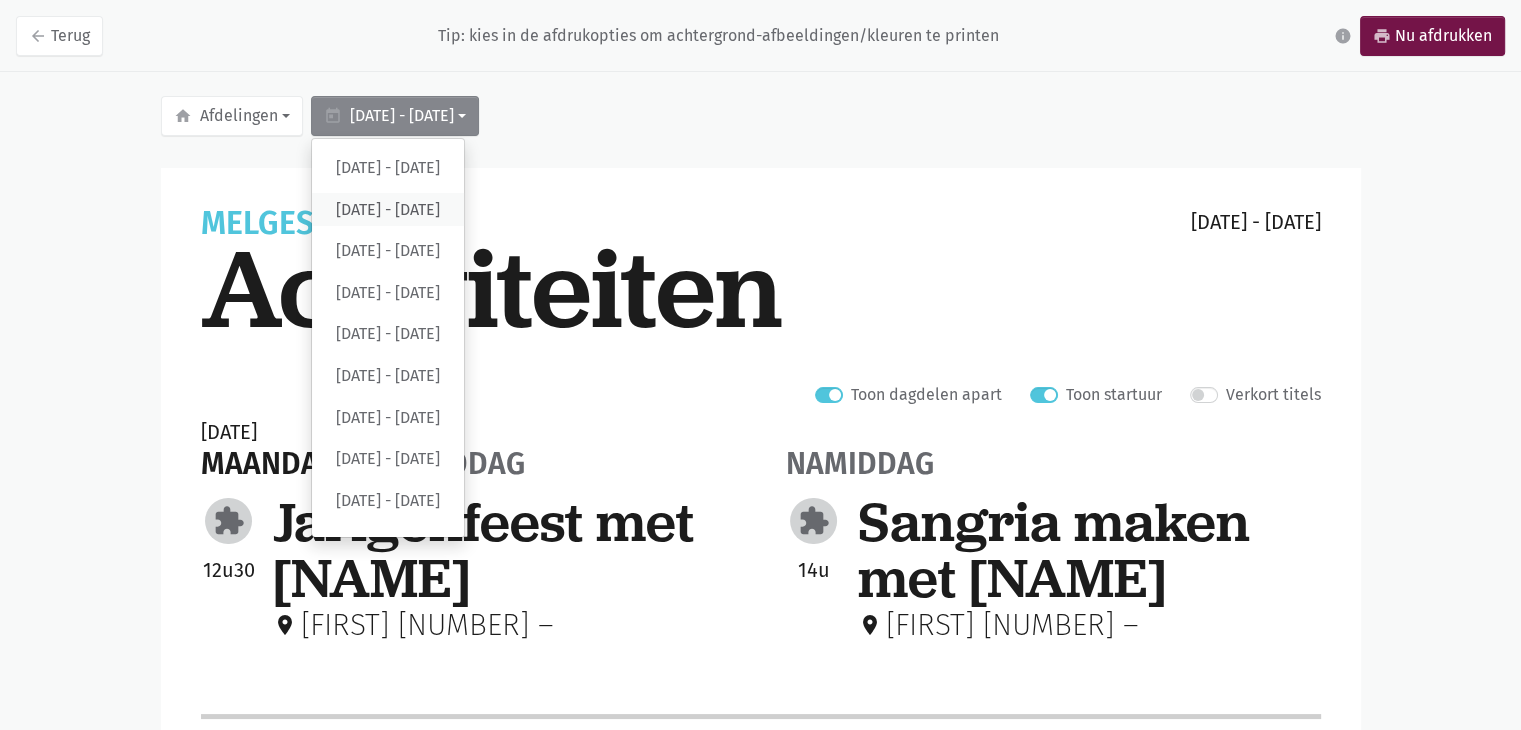 click on "[DATE] - [DATE]" at bounding box center [388, 210] 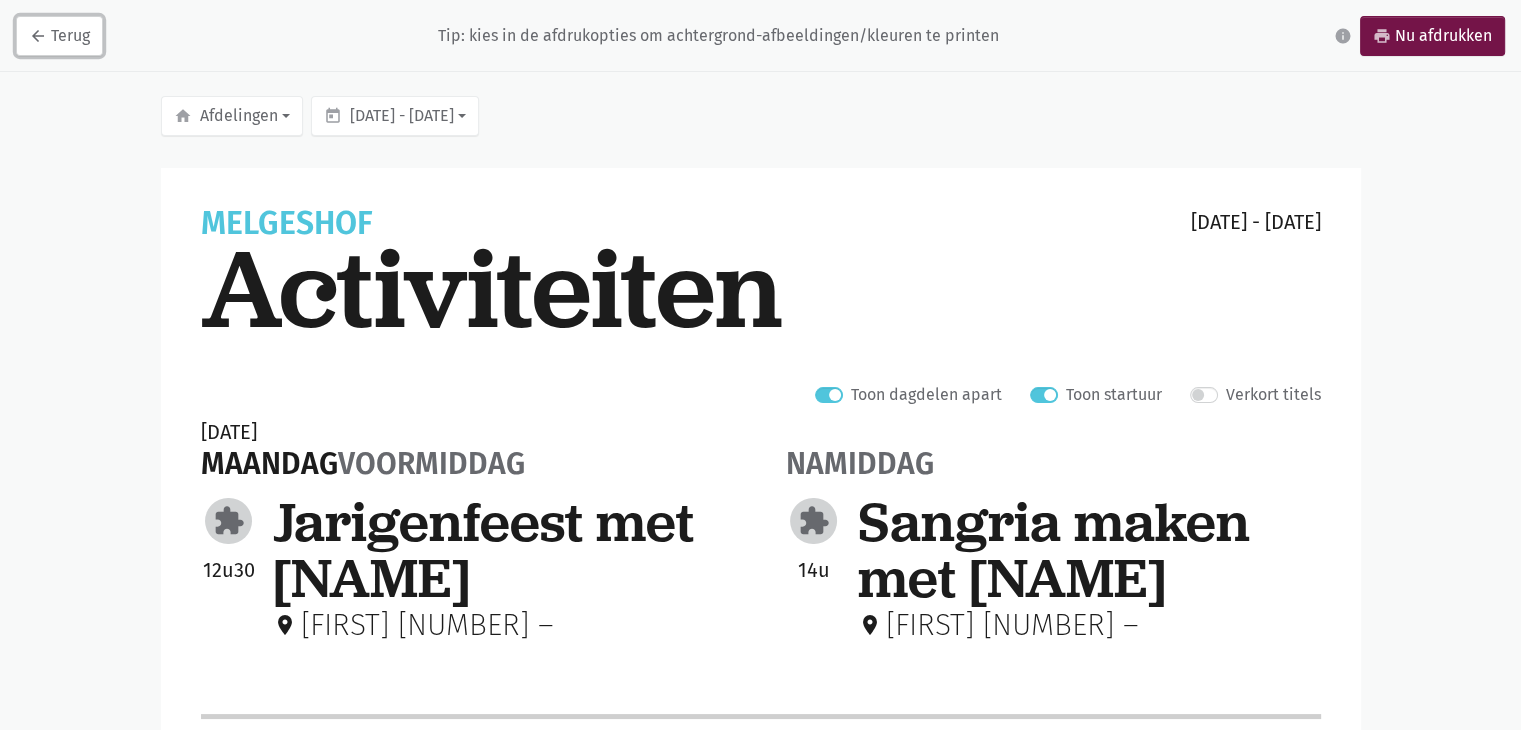 click on "arrow_back
Terug" at bounding box center (59, 36) 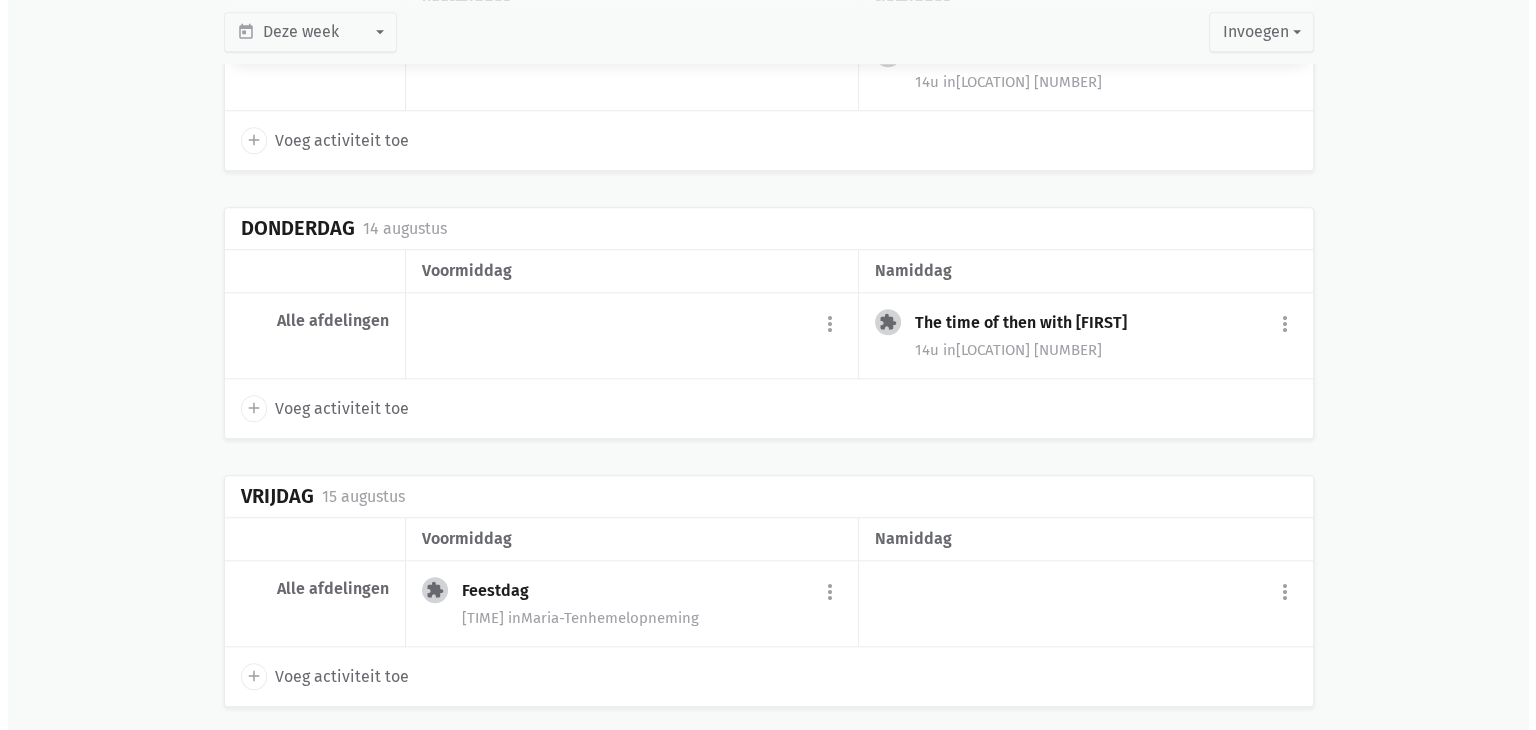 scroll, scrollTop: 1800, scrollLeft: 0, axis: vertical 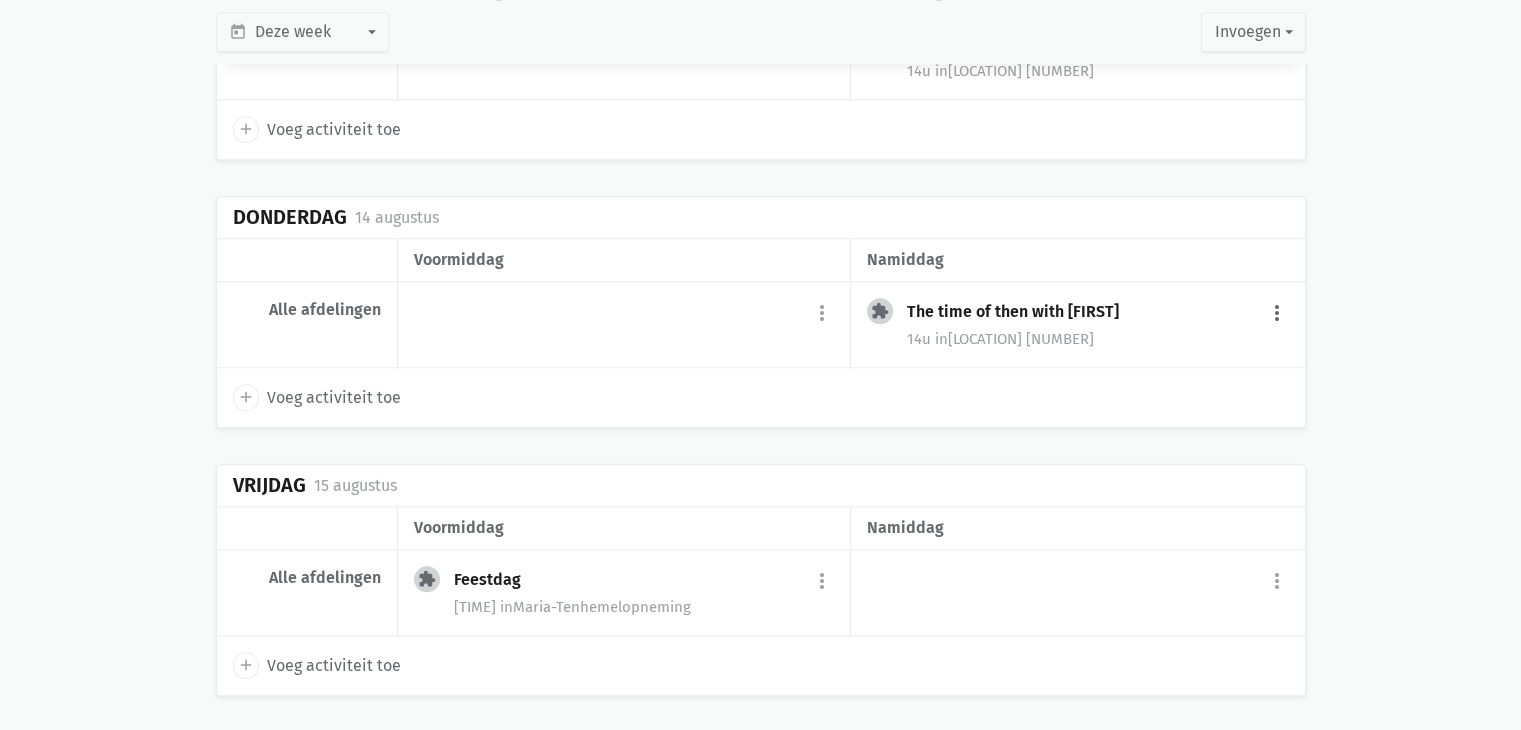click on "more_vert" at bounding box center [1277, 313] 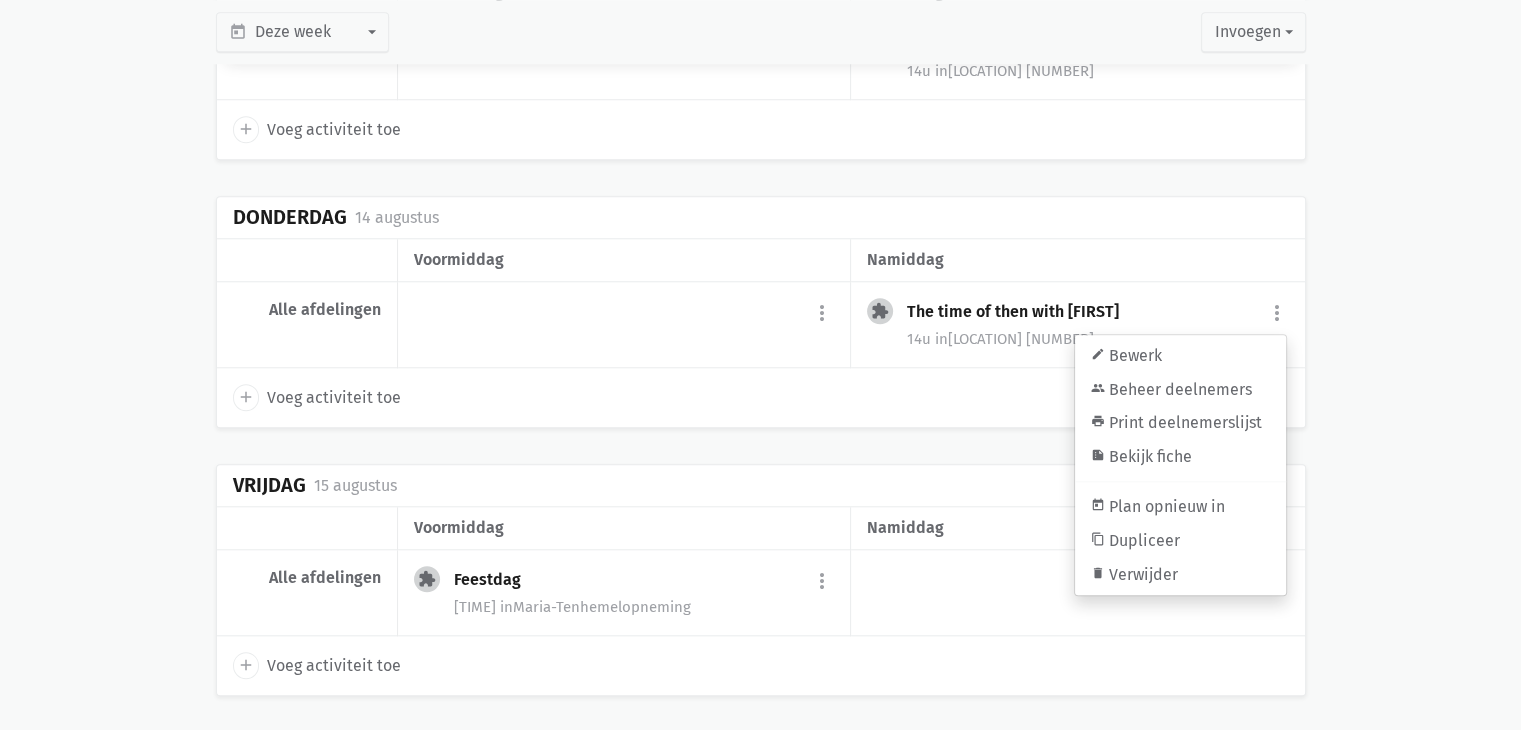 click on "[TIME]
in [LOCATION] [NUMBER]" at bounding box center (1097, 339) 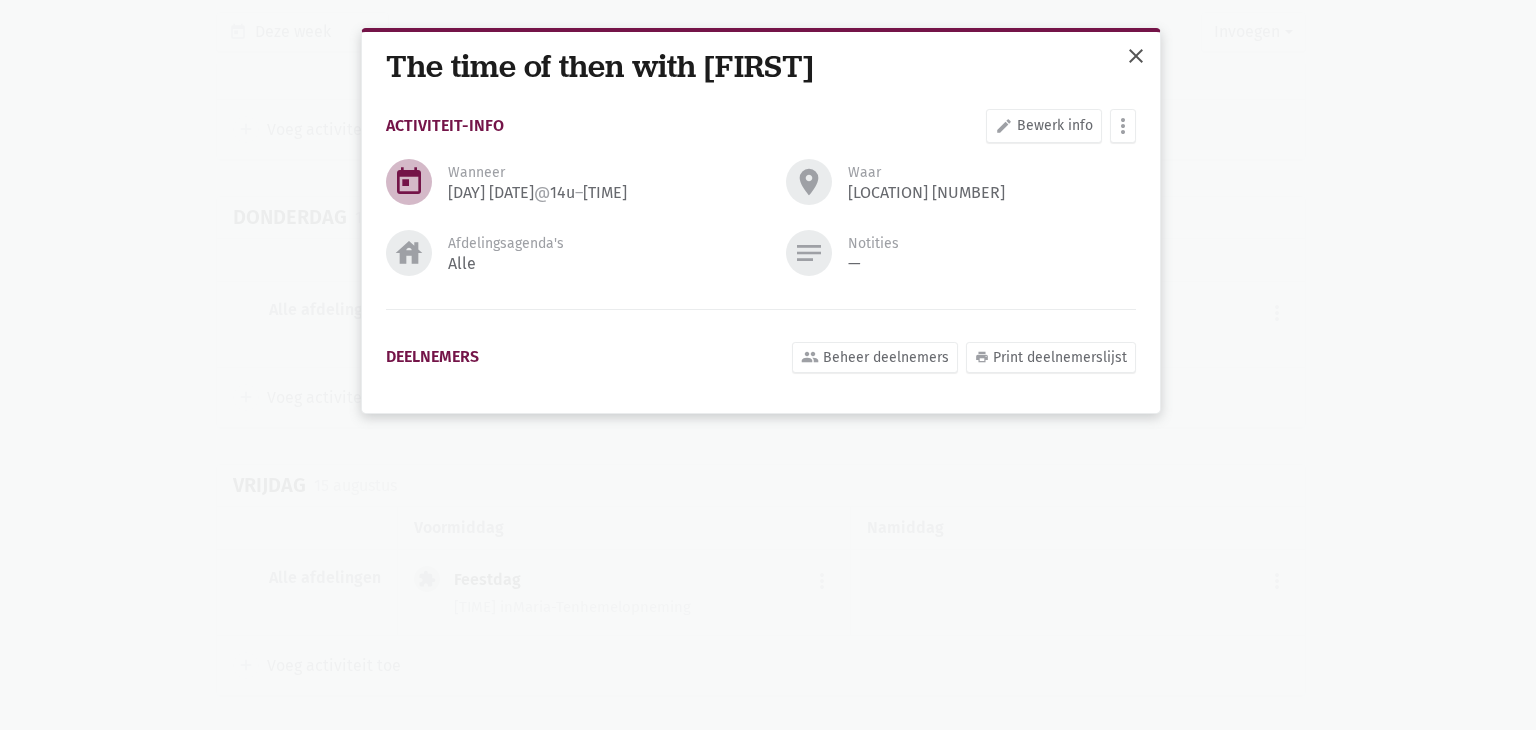 click on "close" at bounding box center [1136, 56] 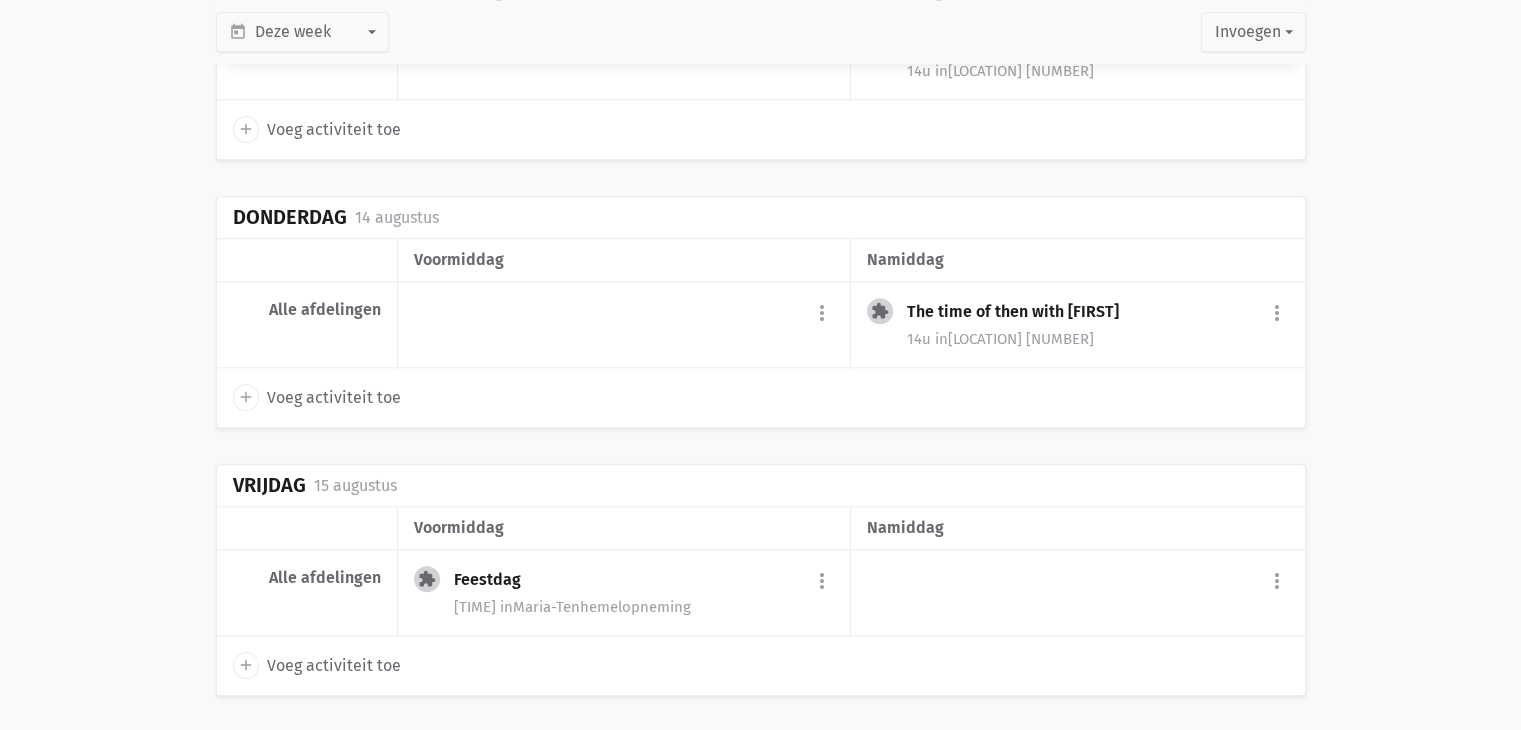 click on "add" at bounding box center (246, 397) 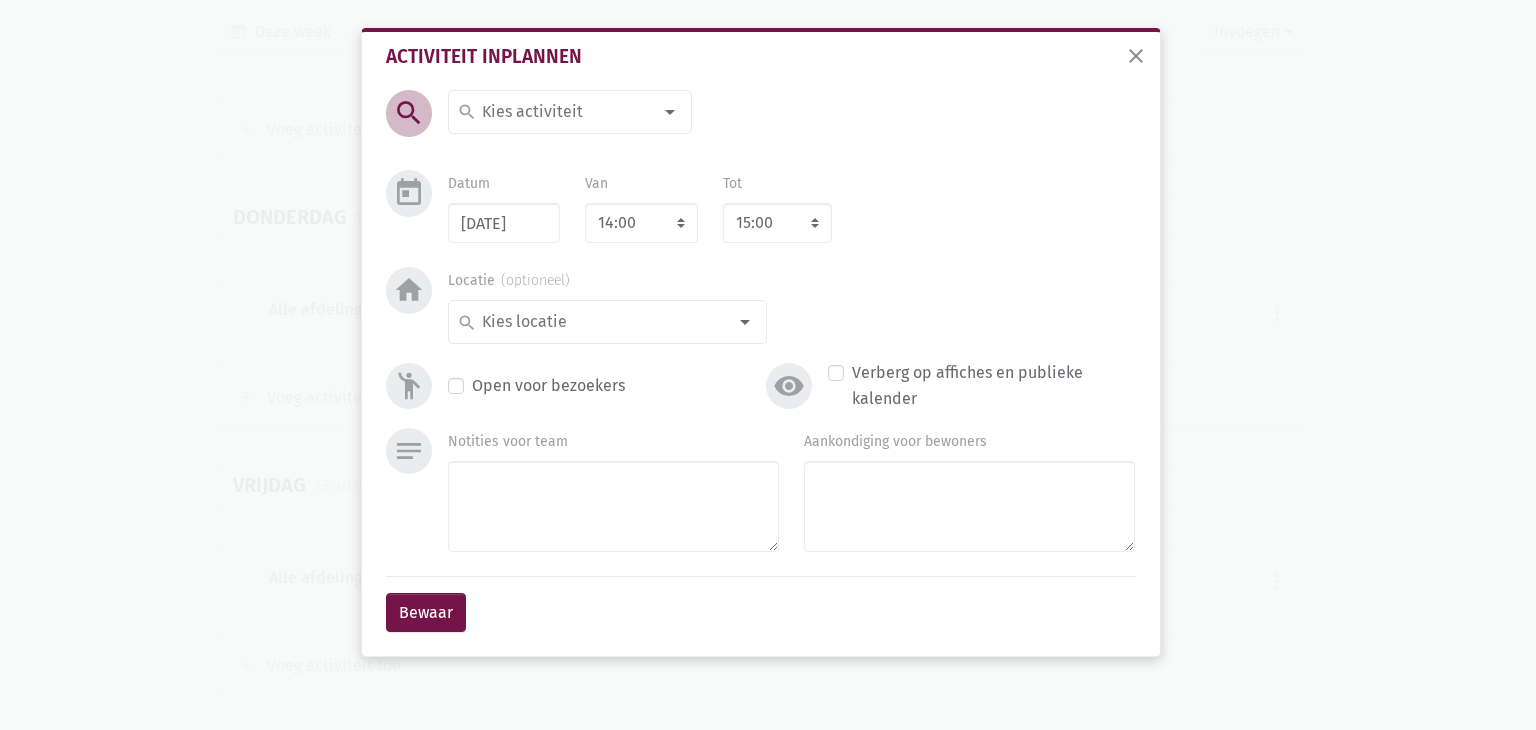 click at bounding box center (565, 112) 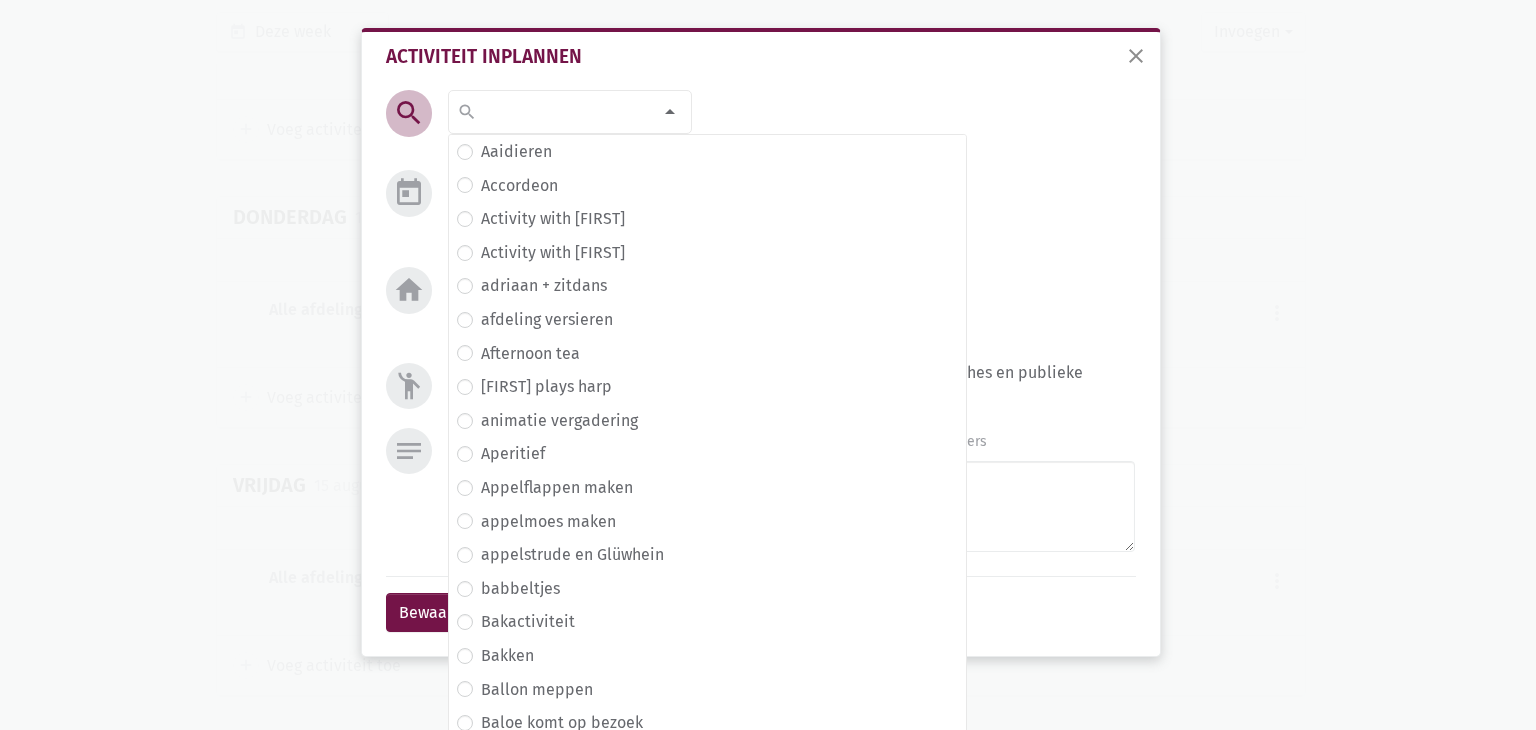 type on "R" 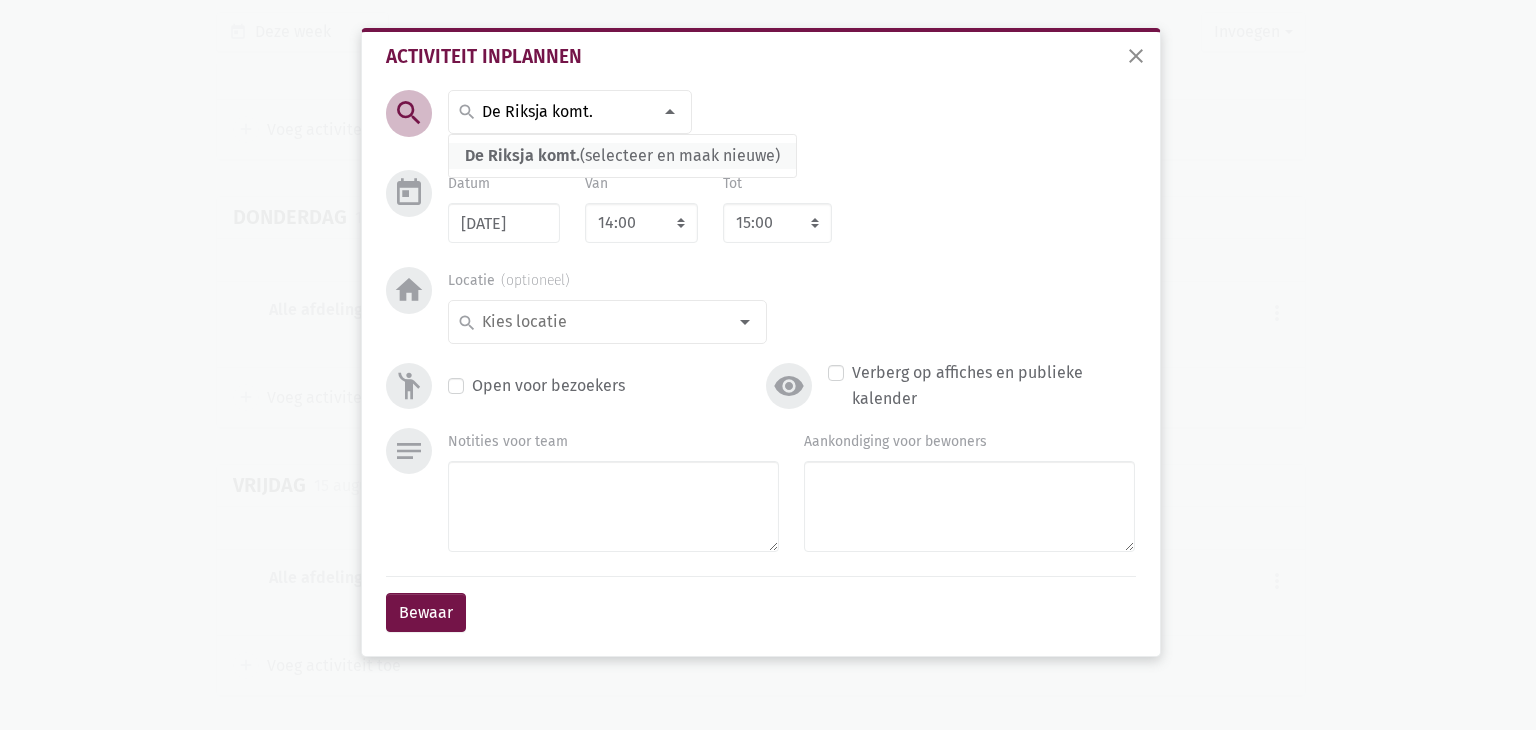 type on "De Riksja komt." 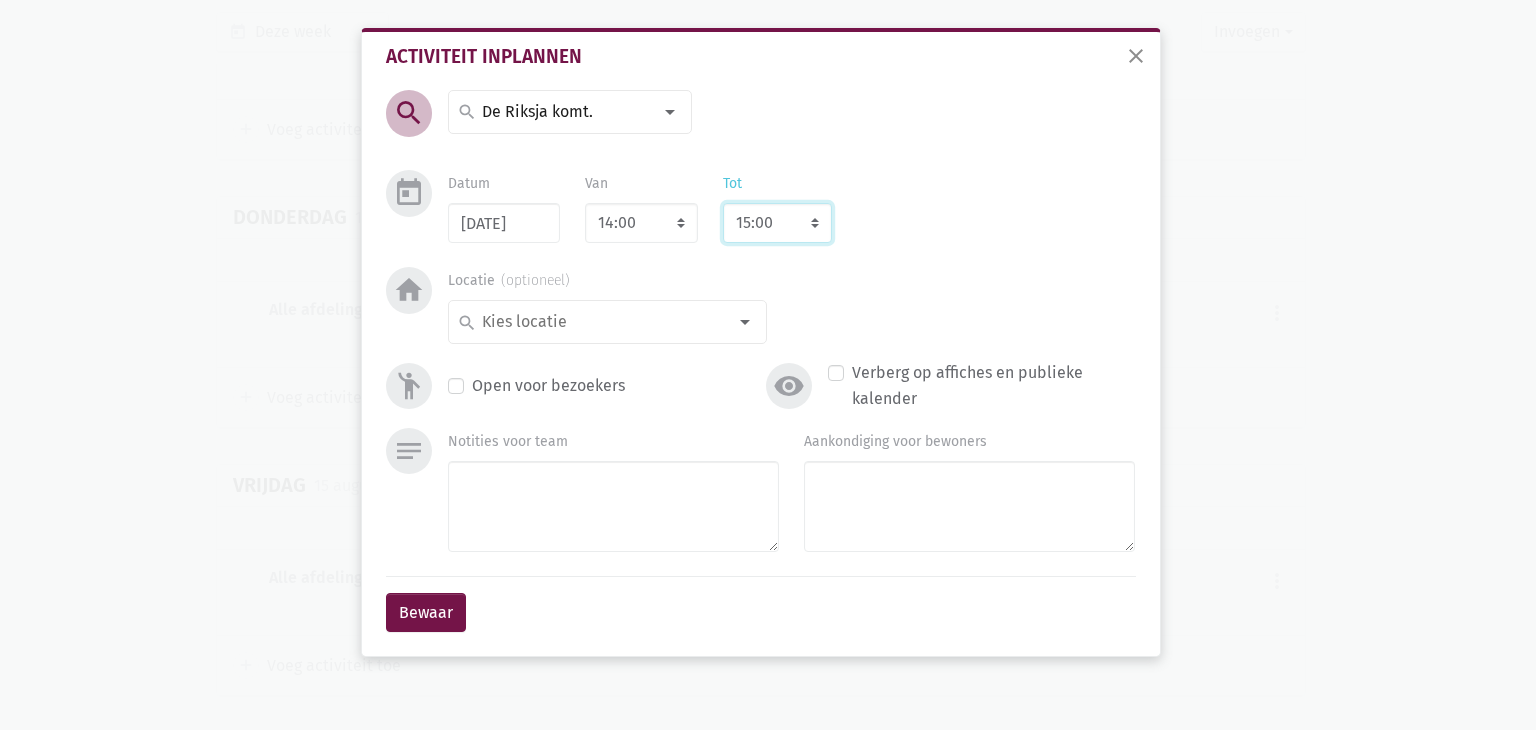 click on "8:00
8:15
8:30
8:45
9:00
9:15
9:30
9:45
10:00
10:15
10:30
10:45
11:00
11:15
11:30
11:45
12:00
12:15
12:30
12:45
13:00
13:15
13:30
13:45
14:00
14:15
14:30
14:45
15:00
15:15
15:30
15:45
16:00
16:15
16:30
16:45
17:00
17:15
17:30
17:45
18:00
18:15
18:30
18:45
19:00
19:15
19:30
19:45
20:00
20:15
20:30
20:45
21:00
21:15
21:30
21:45
22:00
22:15
22:30
22:45
23:00" at bounding box center [777, 223] 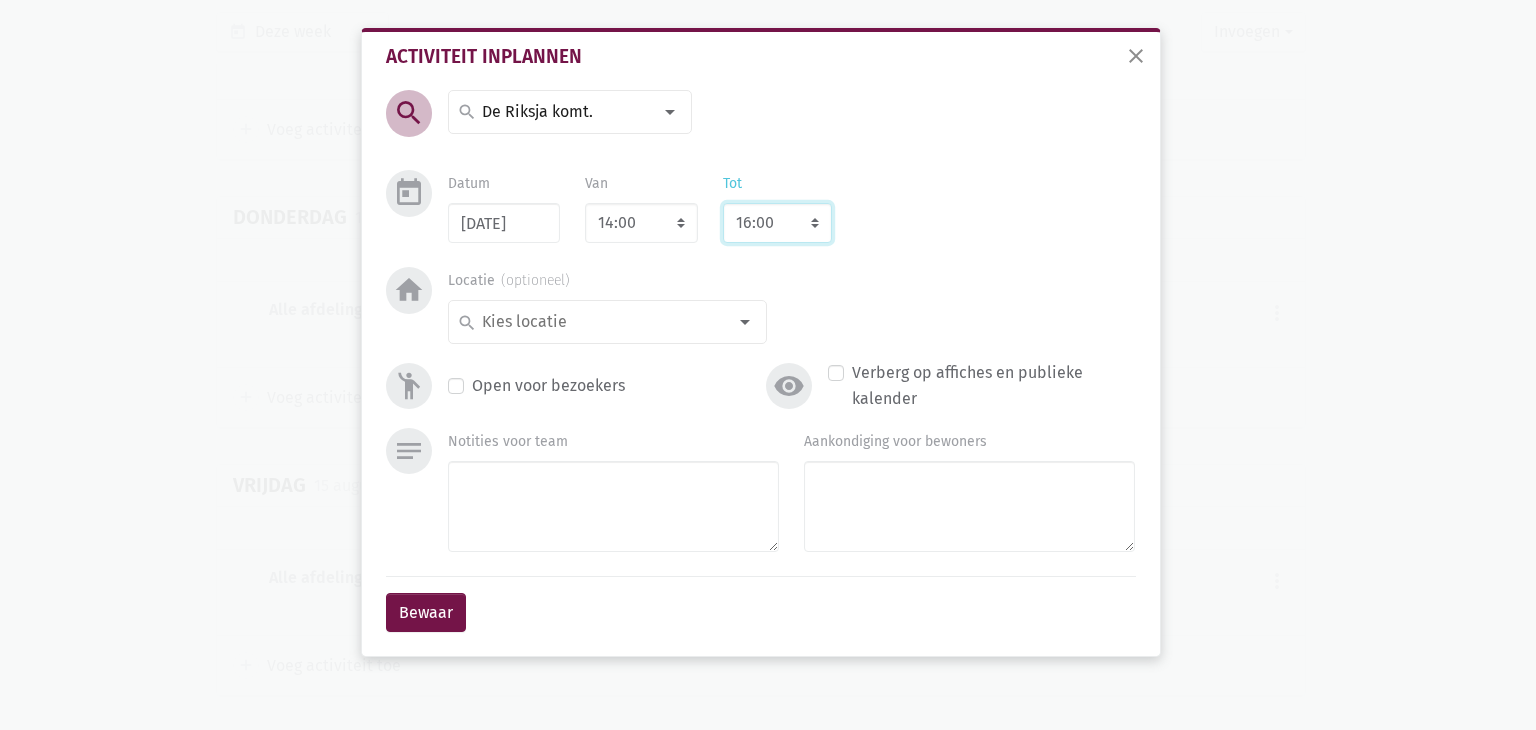 type 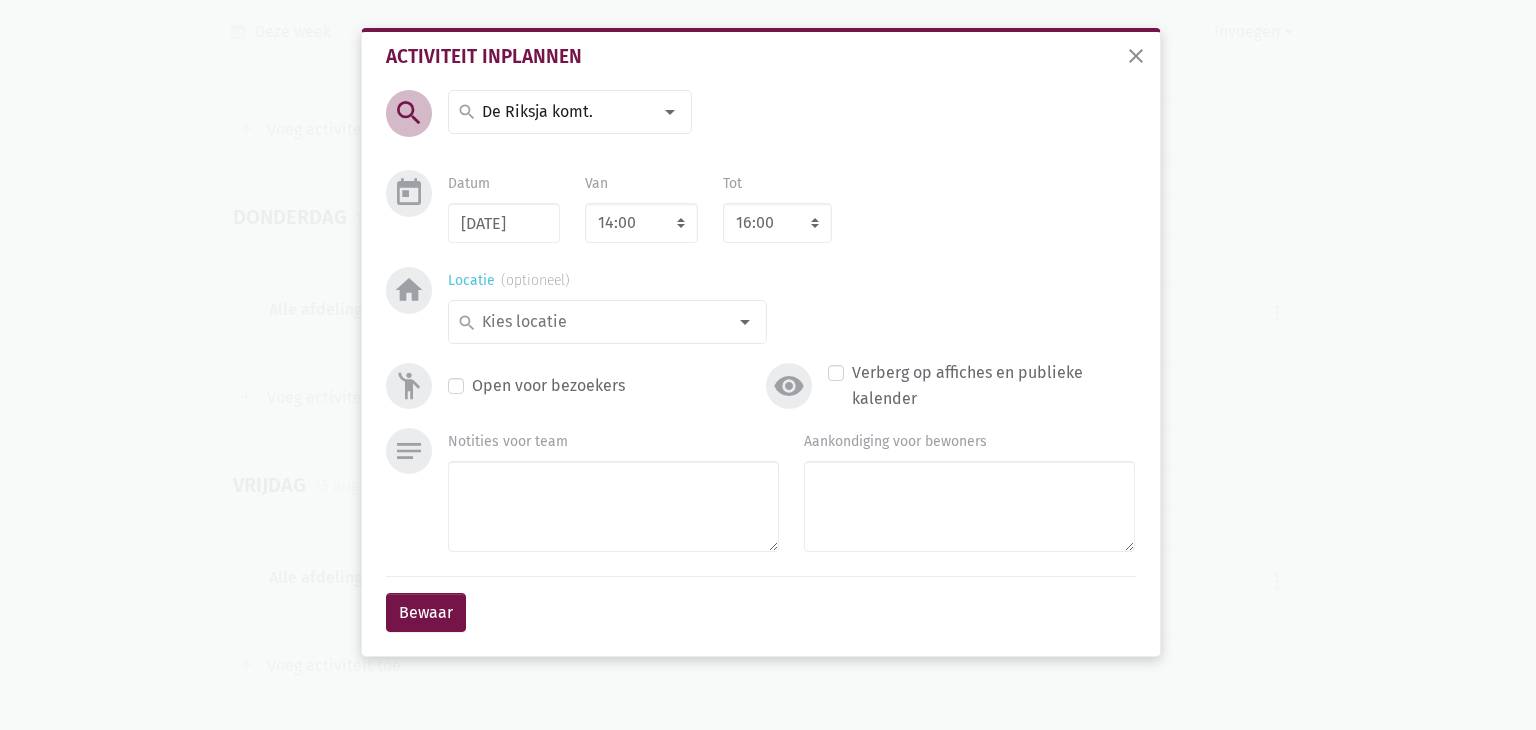 click at bounding box center [745, 322] 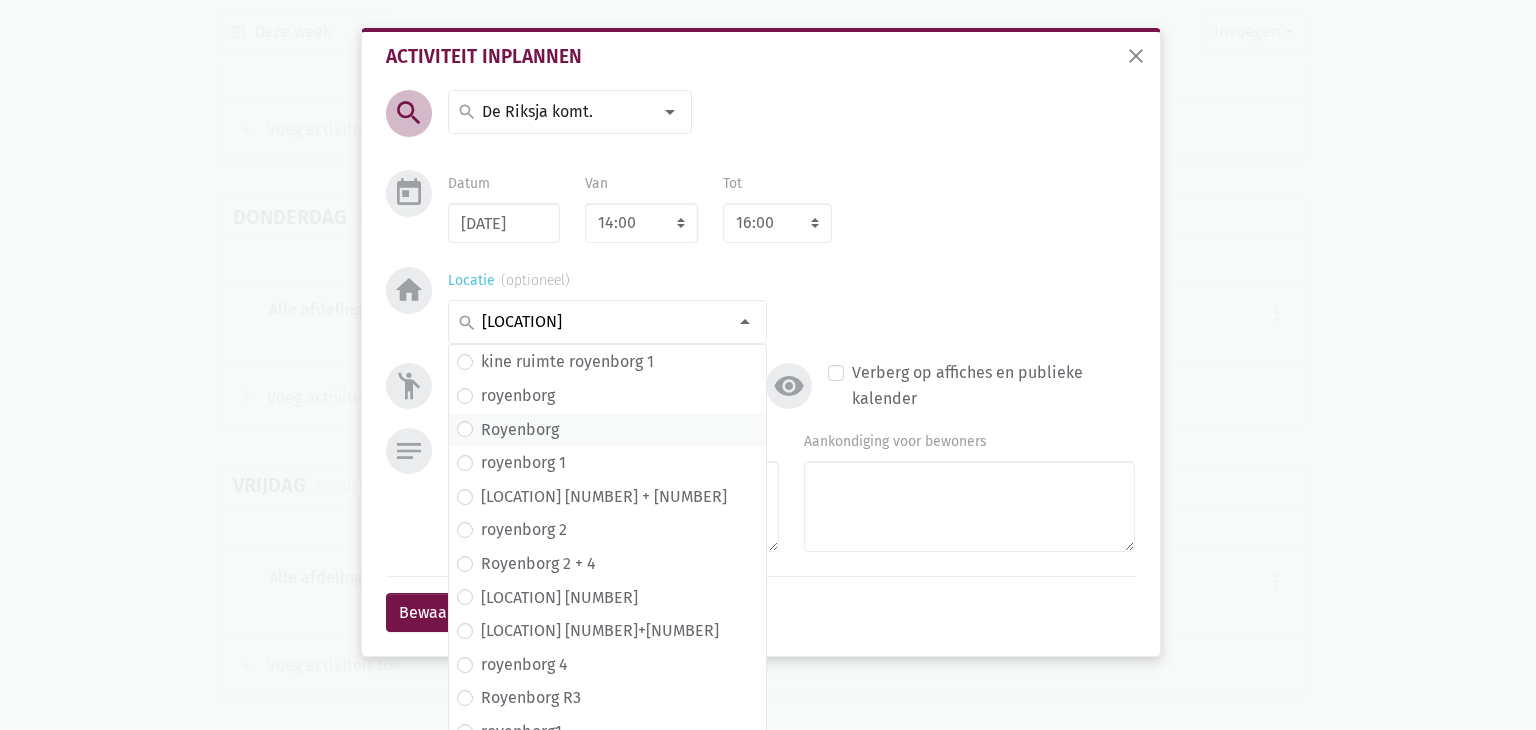 type on "roye" 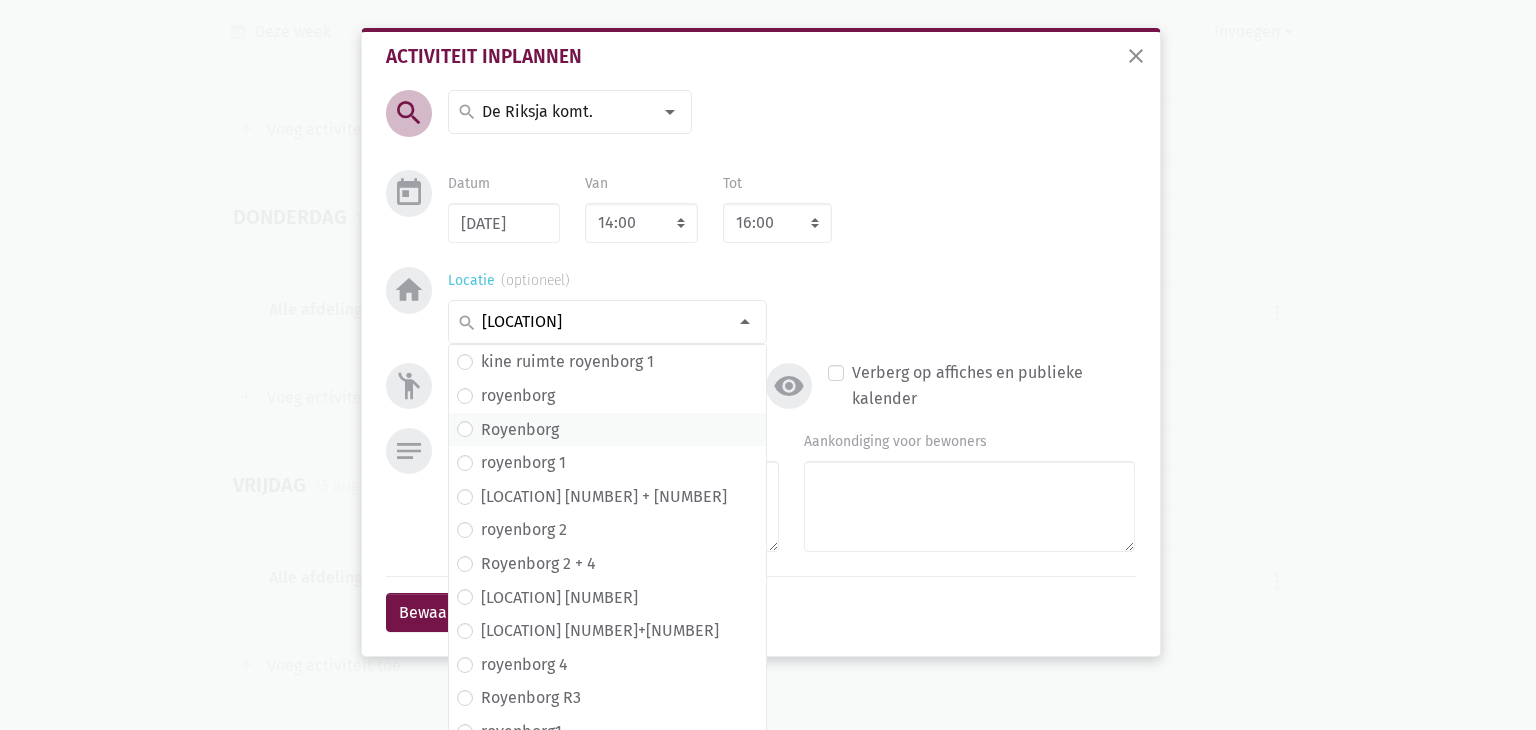click on "Royenborg" at bounding box center (520, 430) 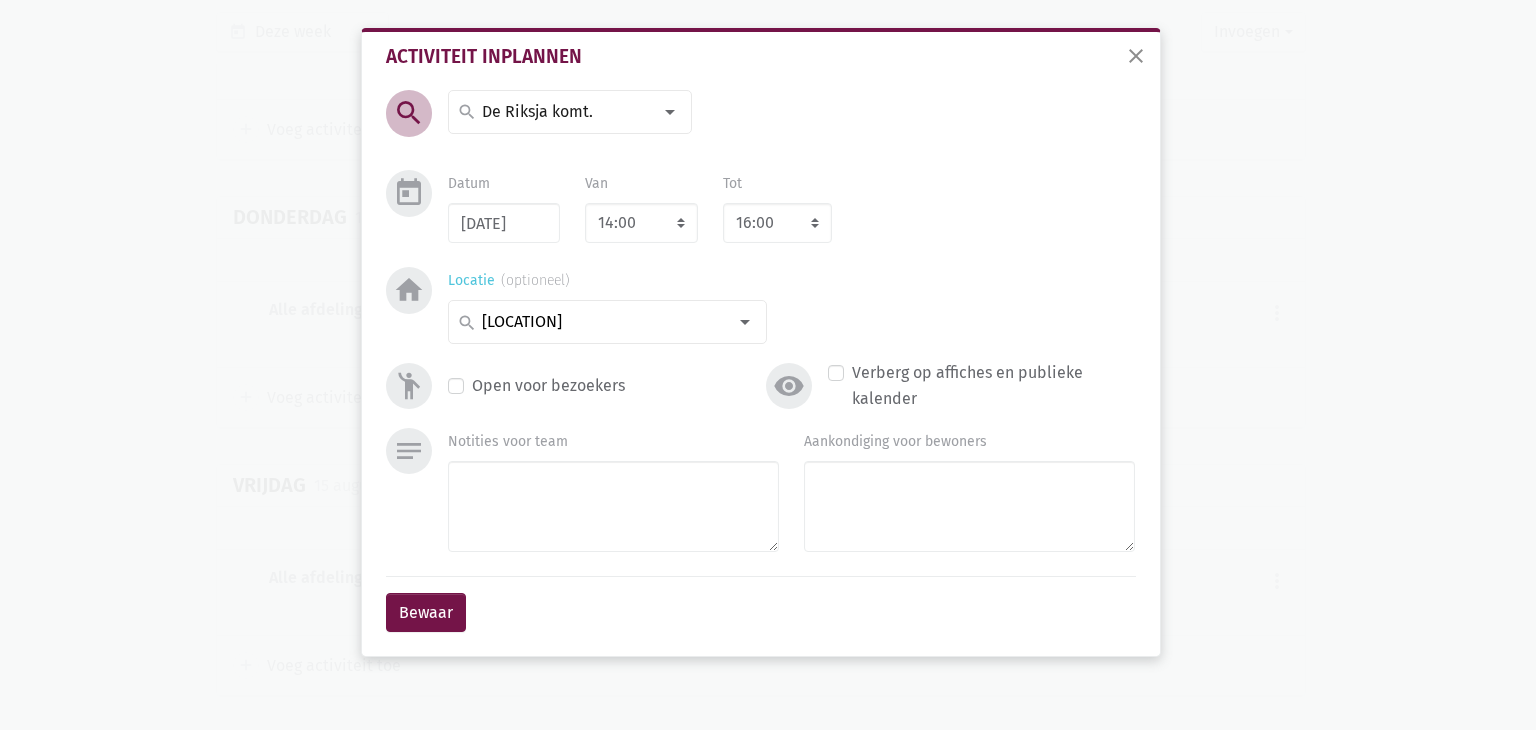 type 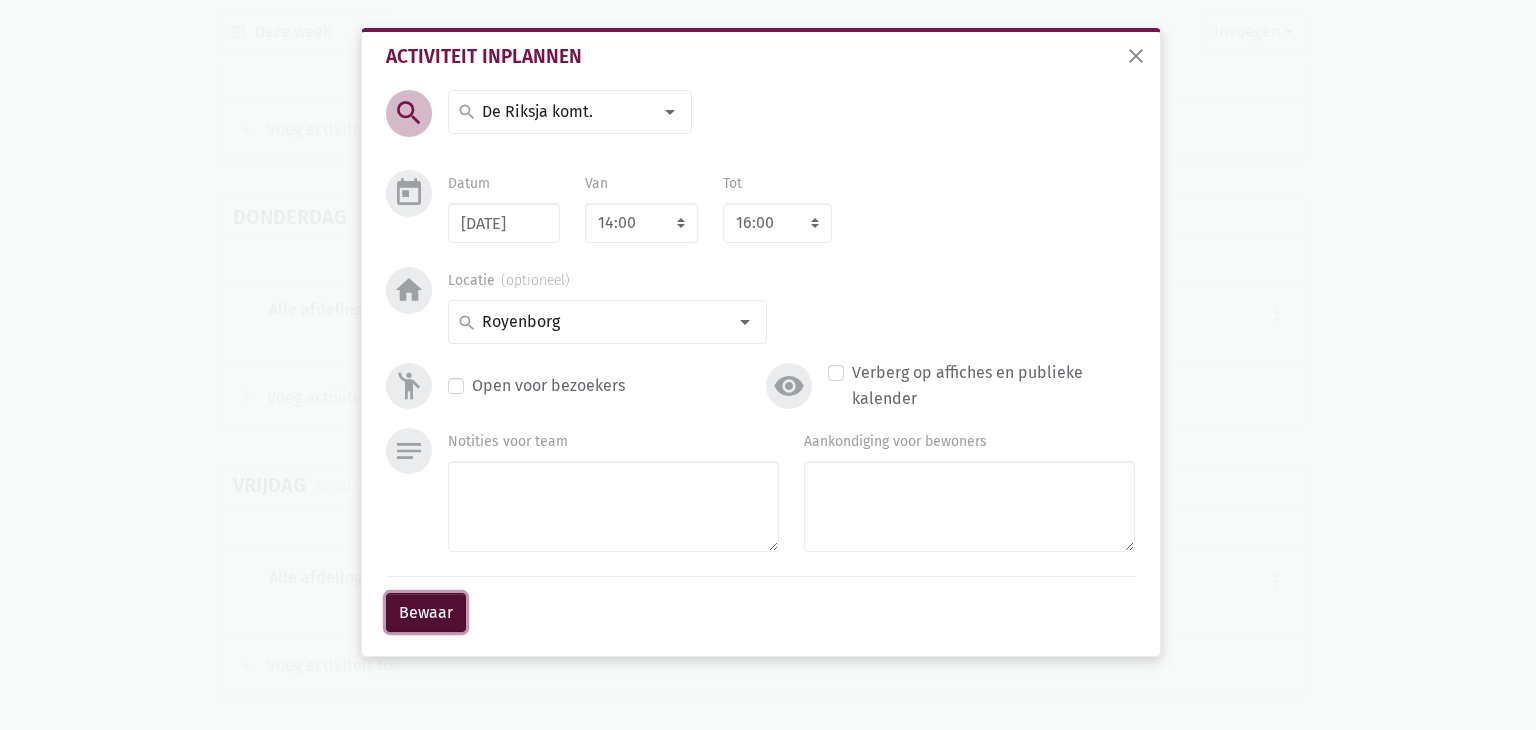 click on "Bewaar" at bounding box center (426, 613) 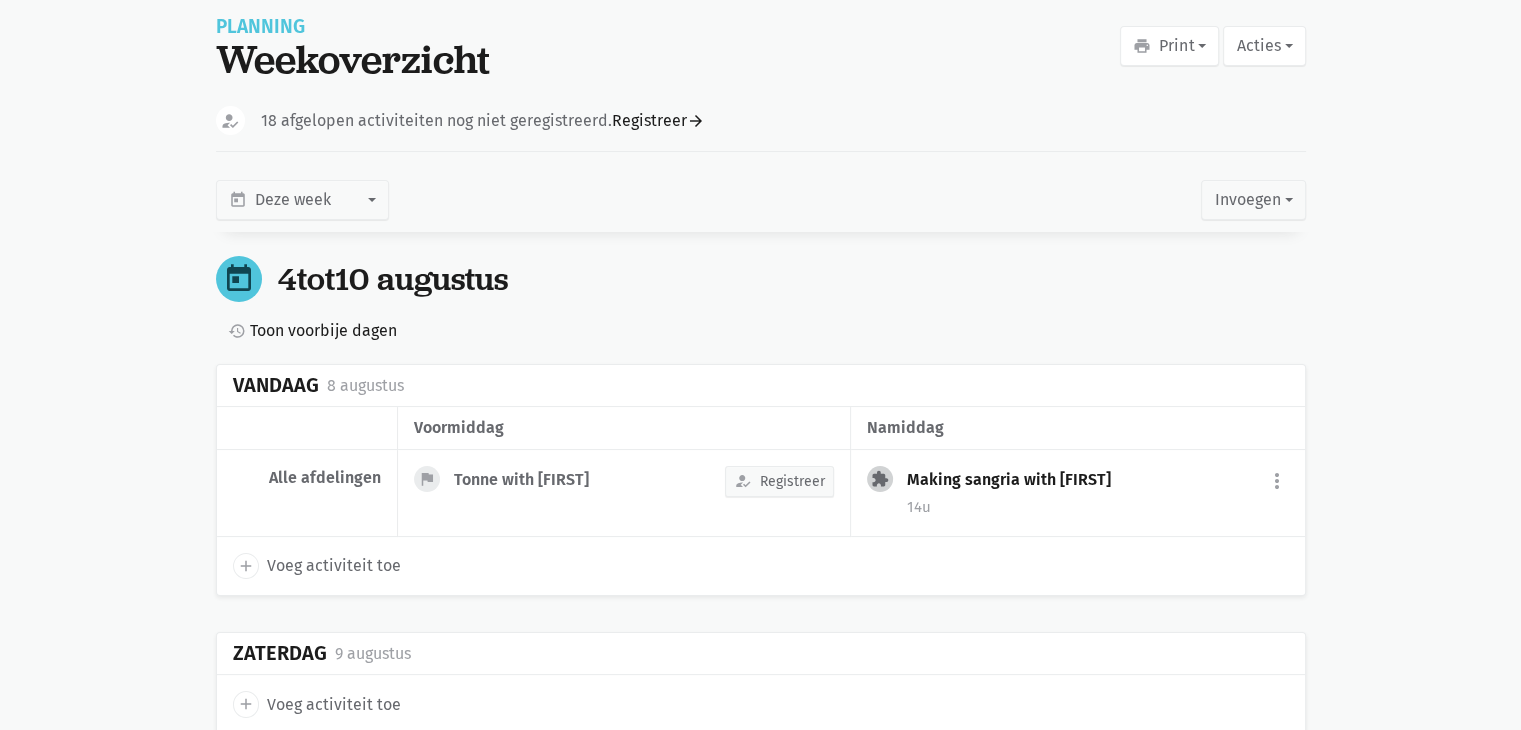 scroll, scrollTop: 0, scrollLeft: 0, axis: both 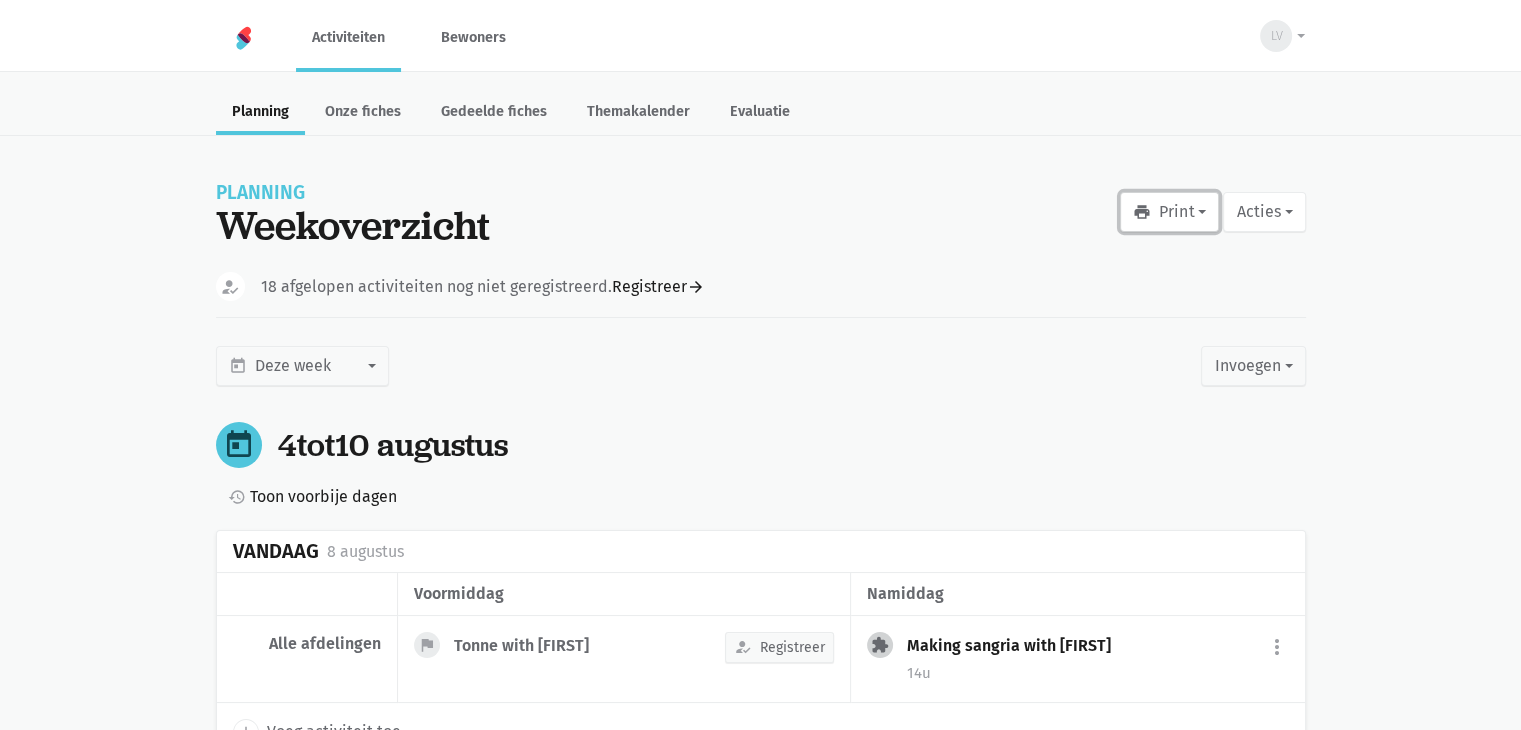 click on "print
Print" at bounding box center [1169, 212] 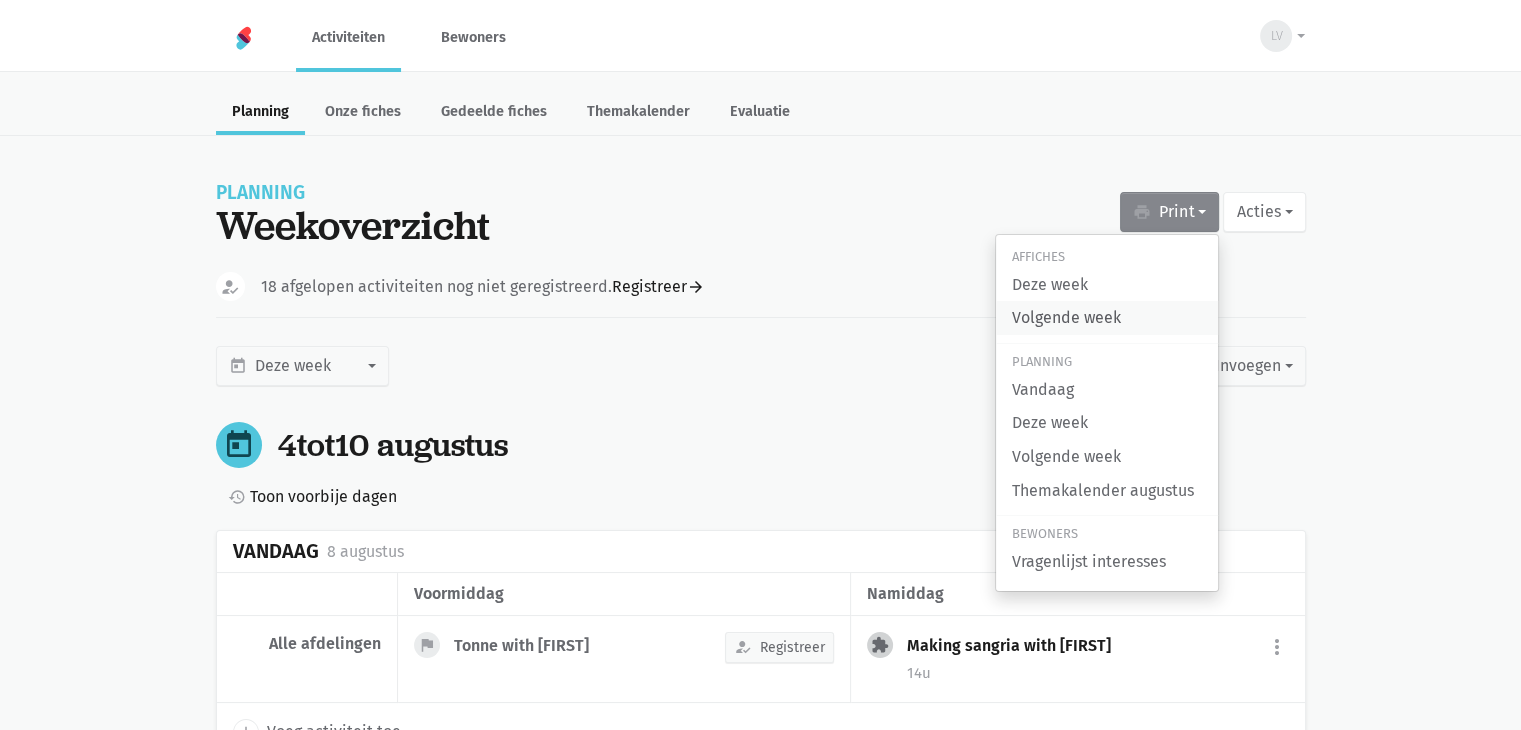 click on "Volgende week" at bounding box center [1107, 318] 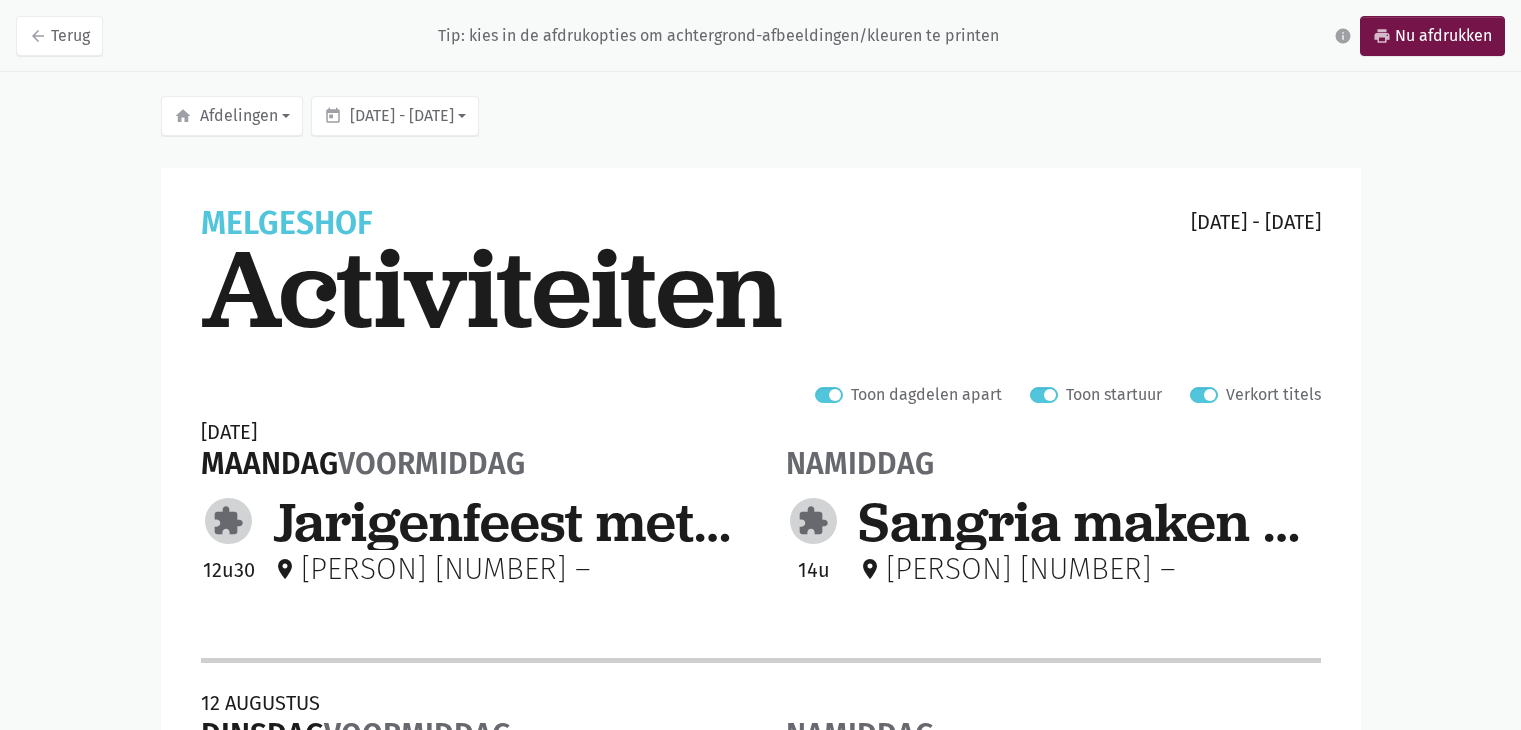 scroll, scrollTop: 0, scrollLeft: 0, axis: both 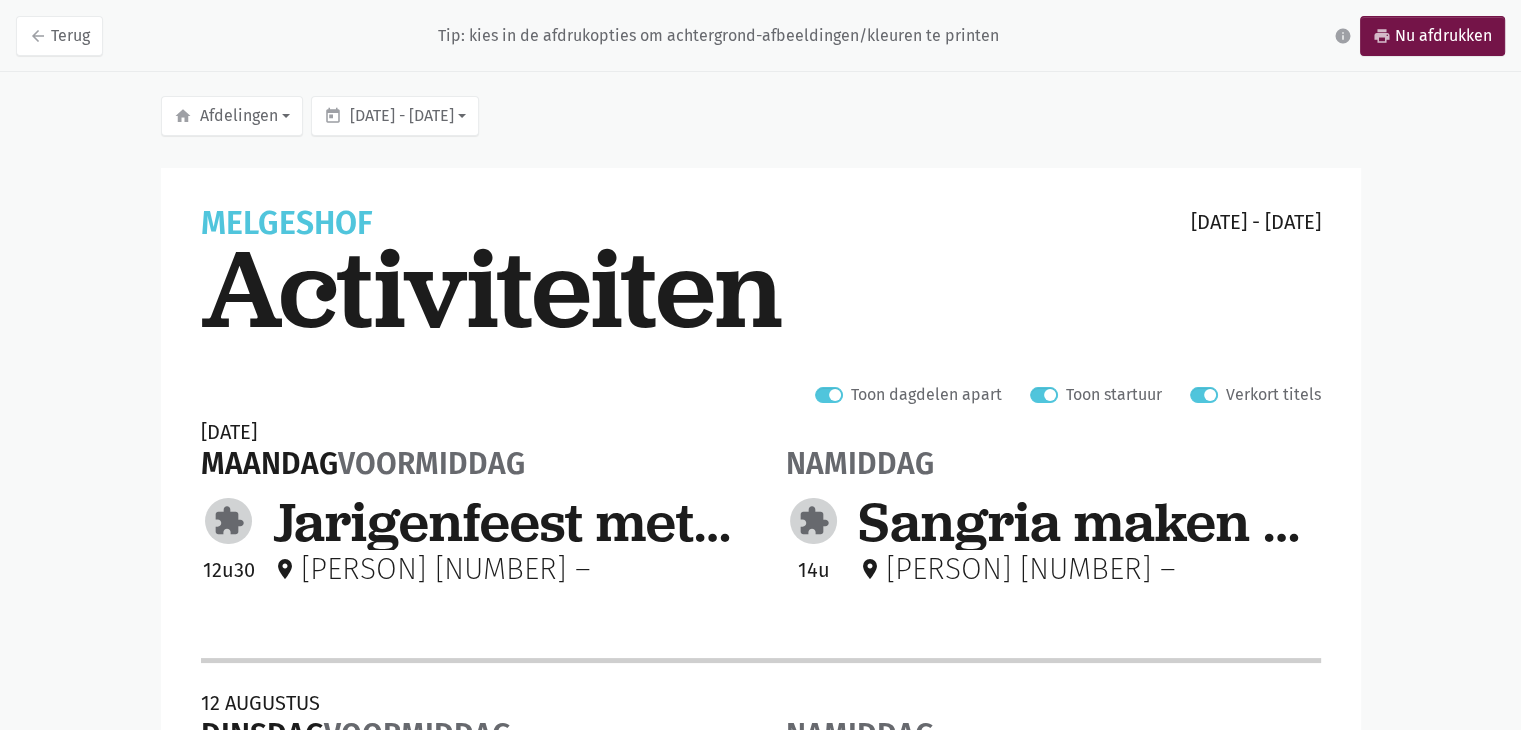 click on "Verkort titels" at bounding box center [1273, 395] 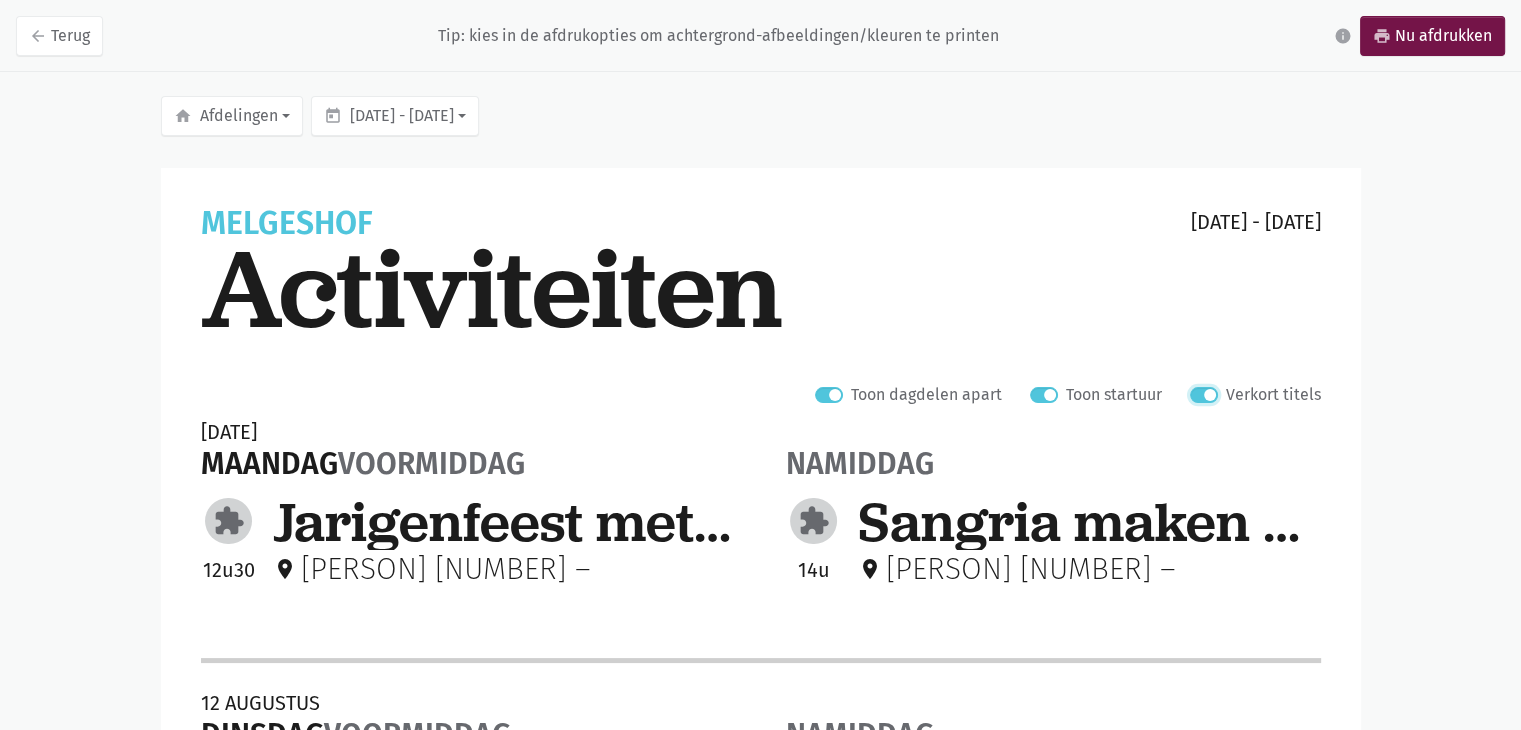 click on "Verkort titels" at bounding box center [1198, 392] 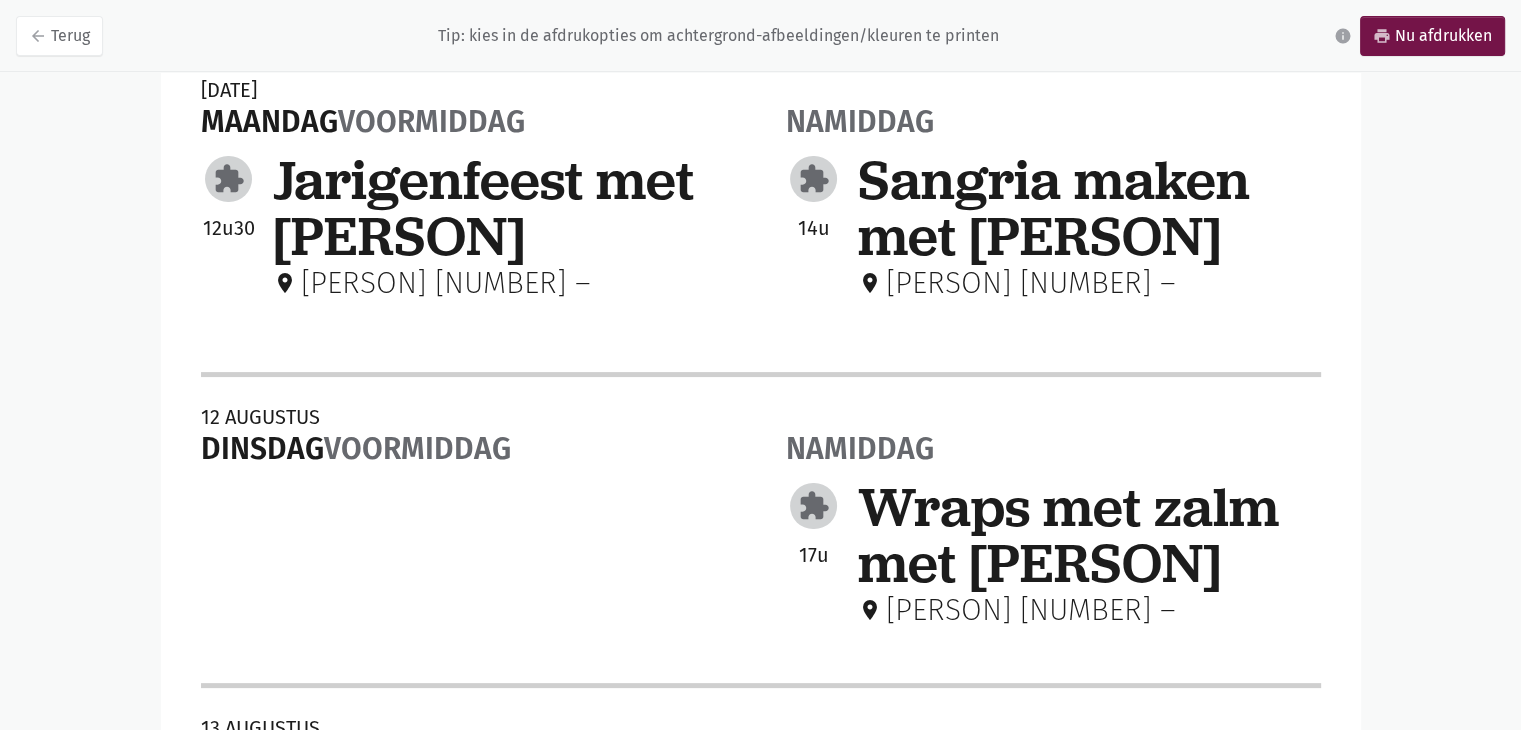 scroll, scrollTop: 0, scrollLeft: 0, axis: both 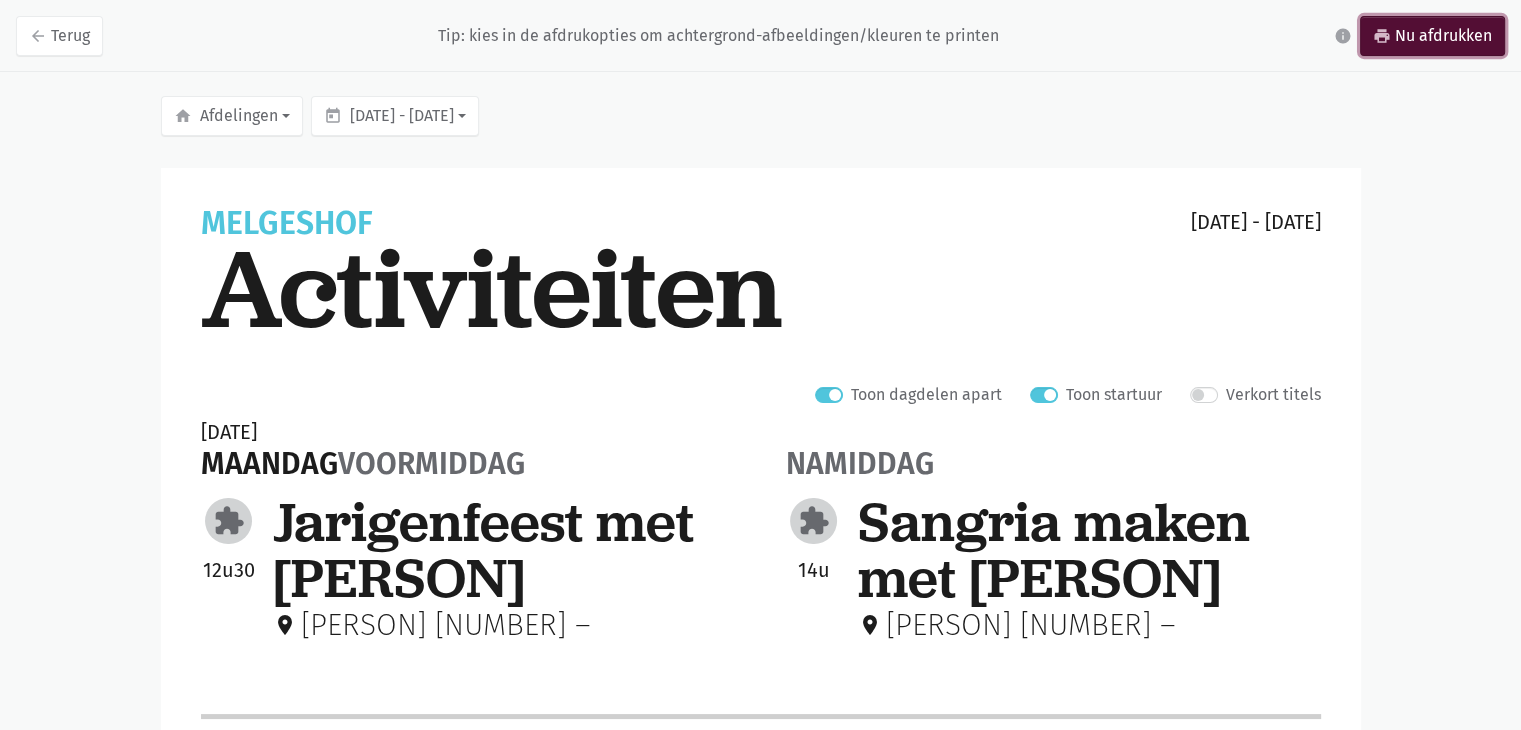 click on "print
Nu afdrukken" at bounding box center (1432, 36) 